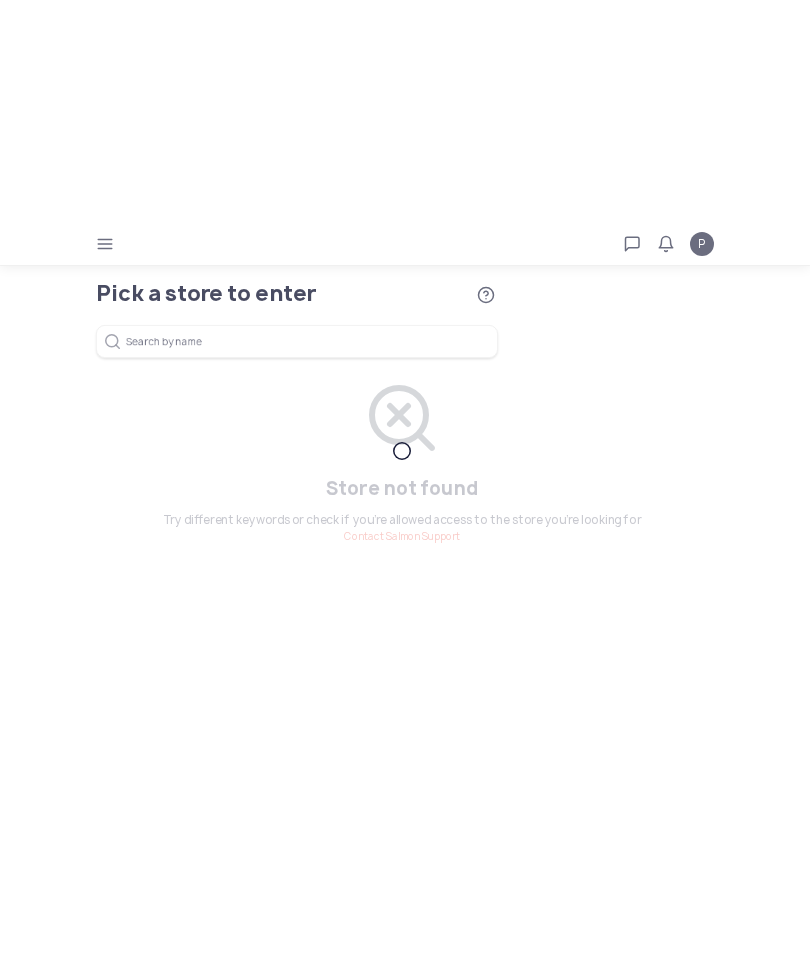 scroll, scrollTop: 0, scrollLeft: 0, axis: both 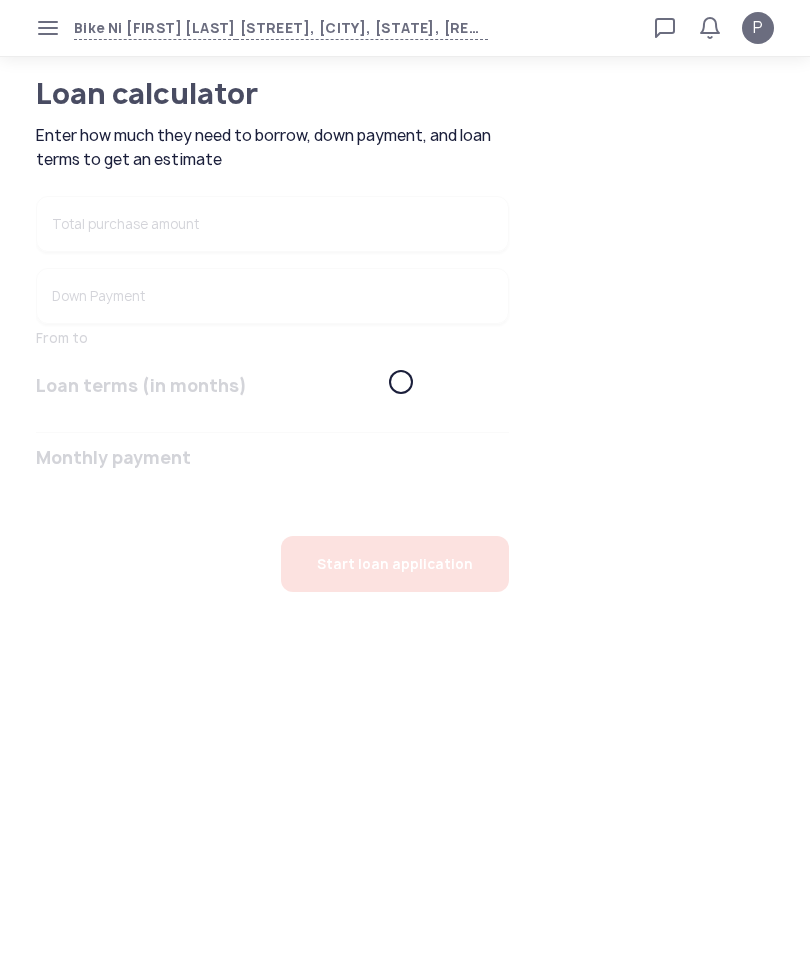 type on "******" 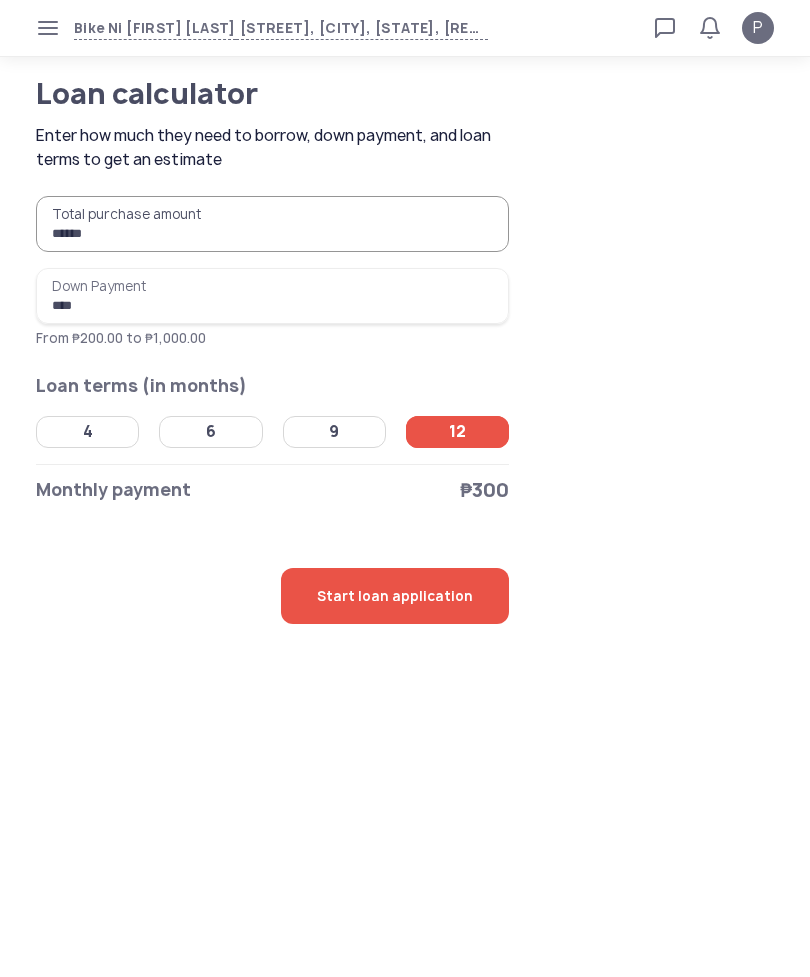 click on "****" at bounding box center [272, 296] 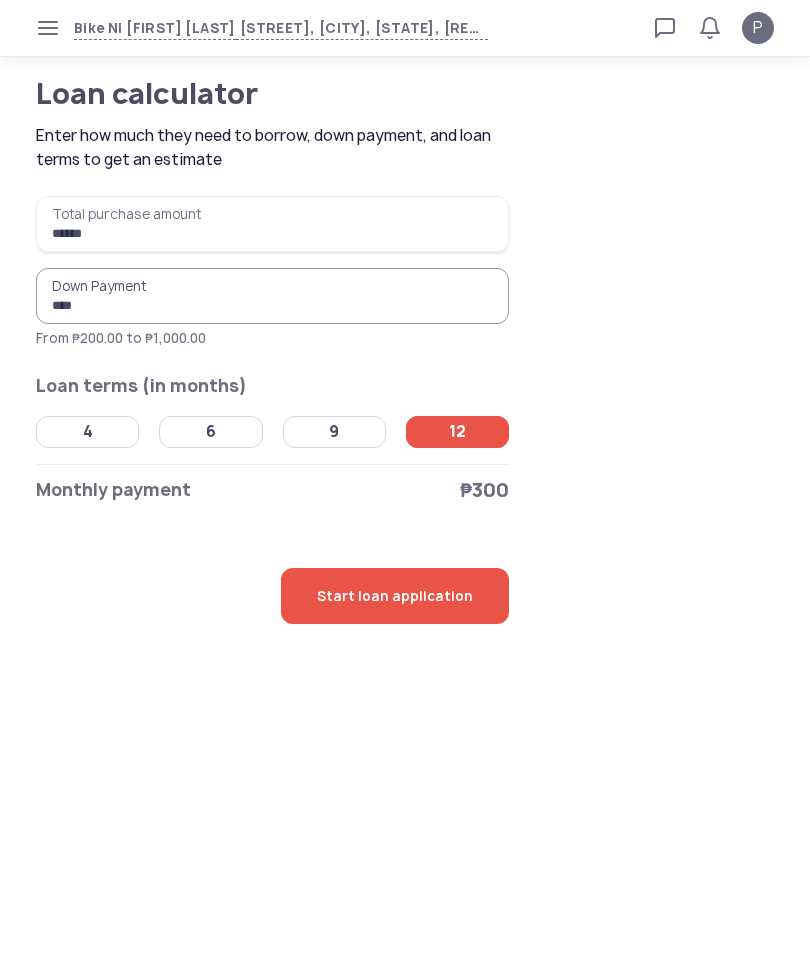 click on "******" at bounding box center (272, 224) 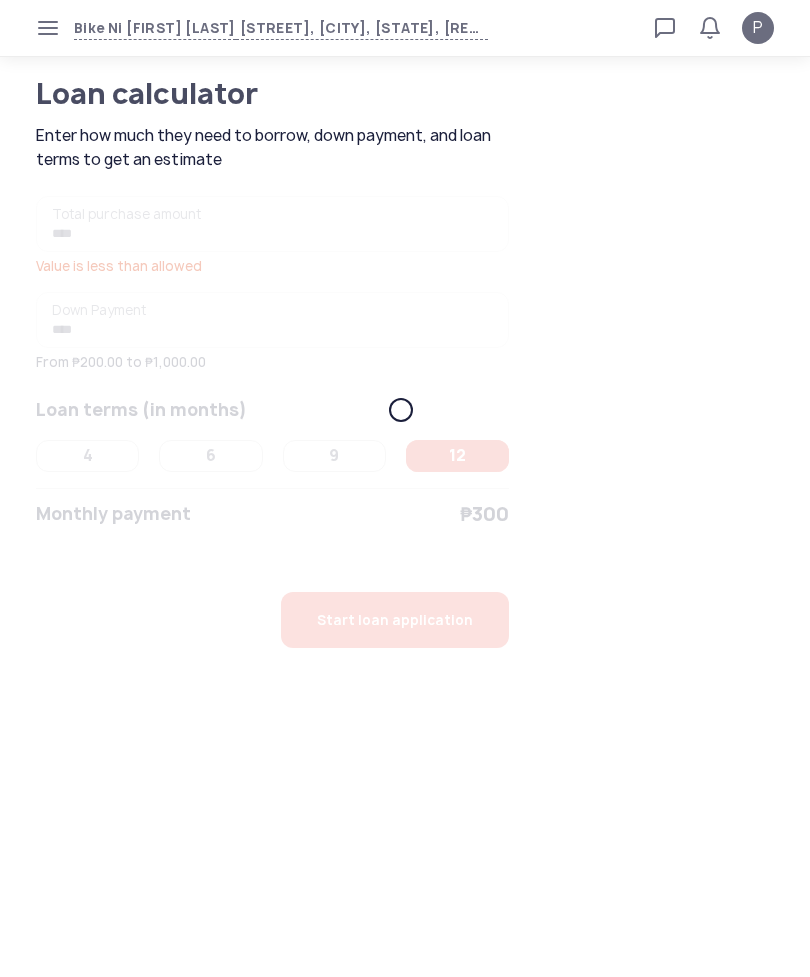 click 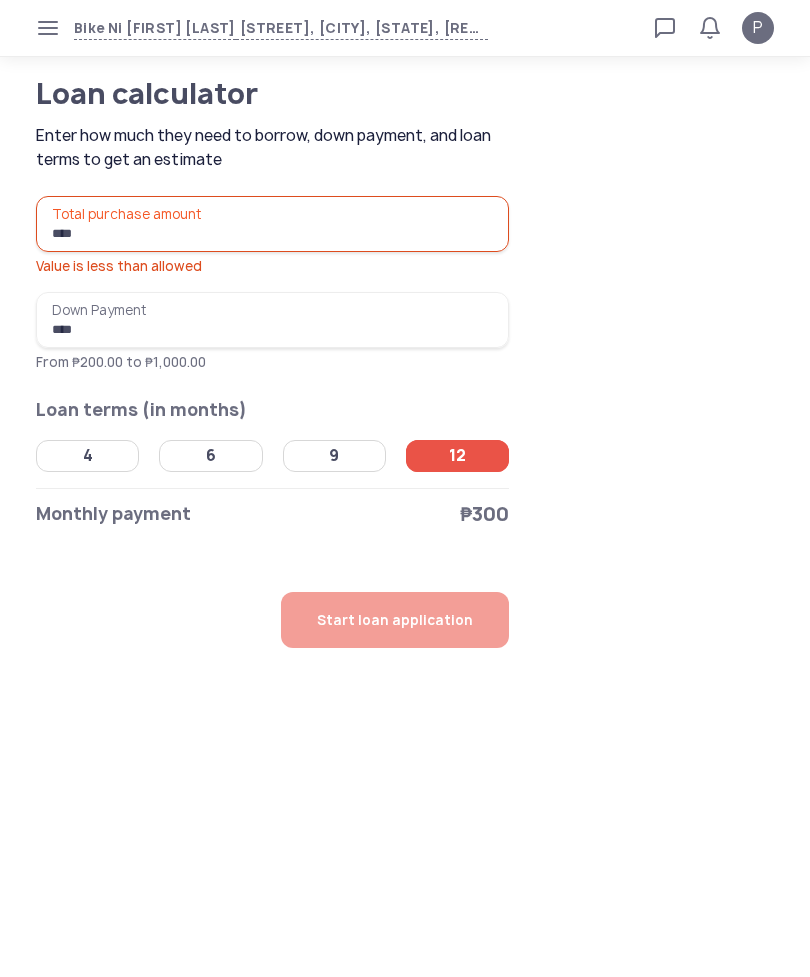 click on "****" at bounding box center [272, 224] 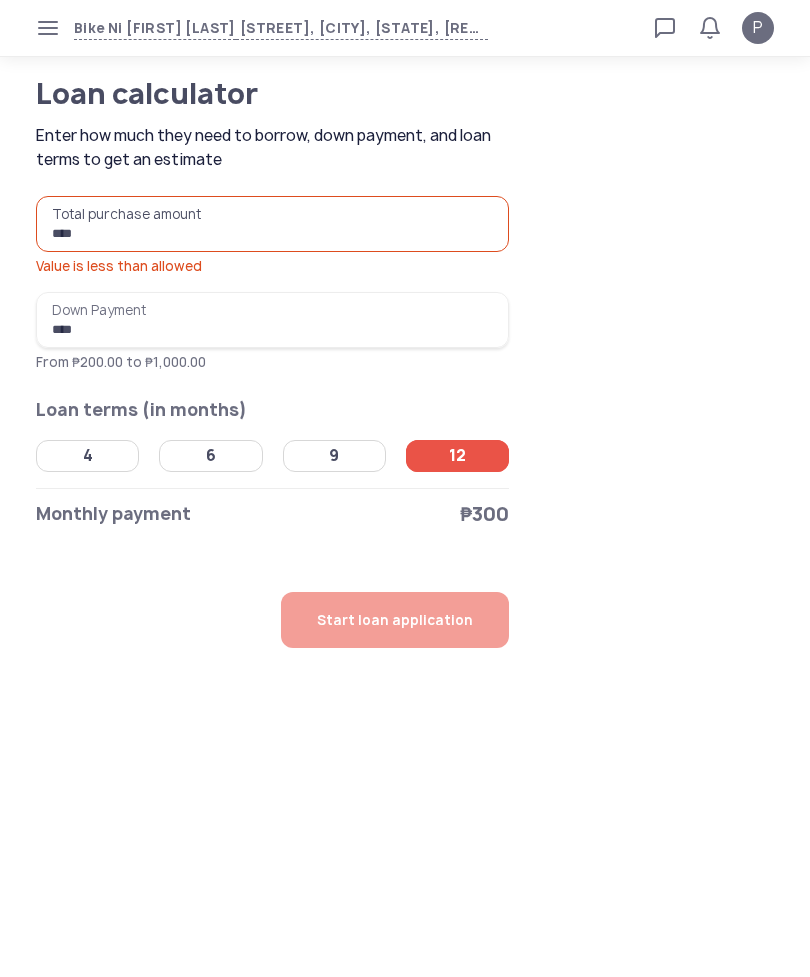 type on "******" 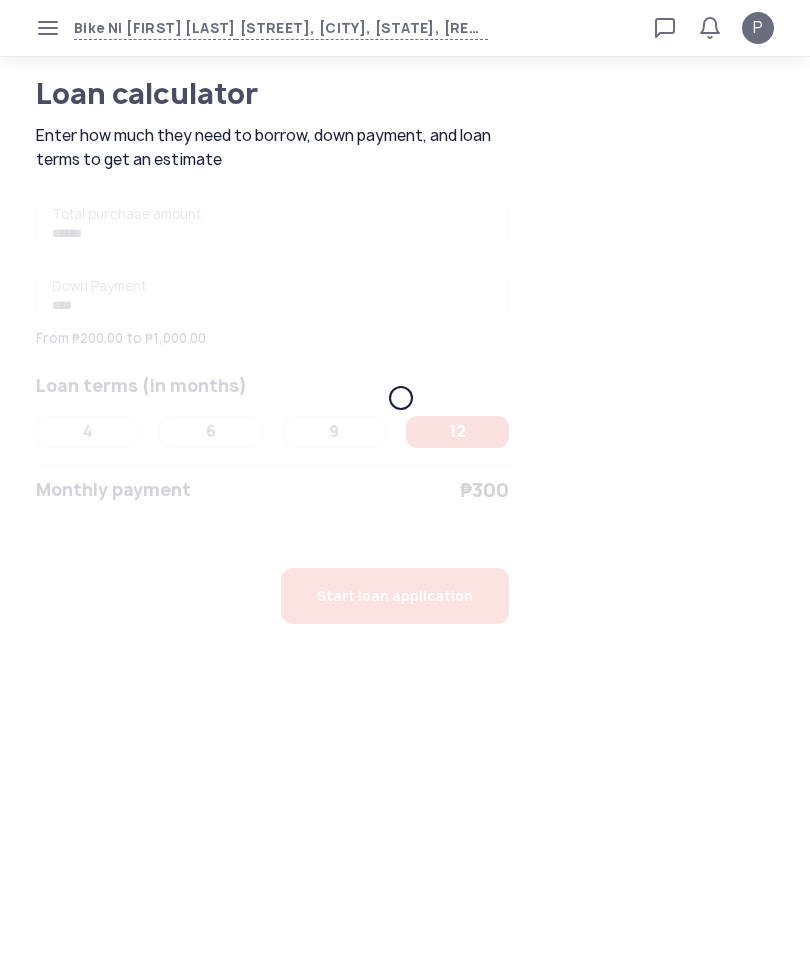type on "****" 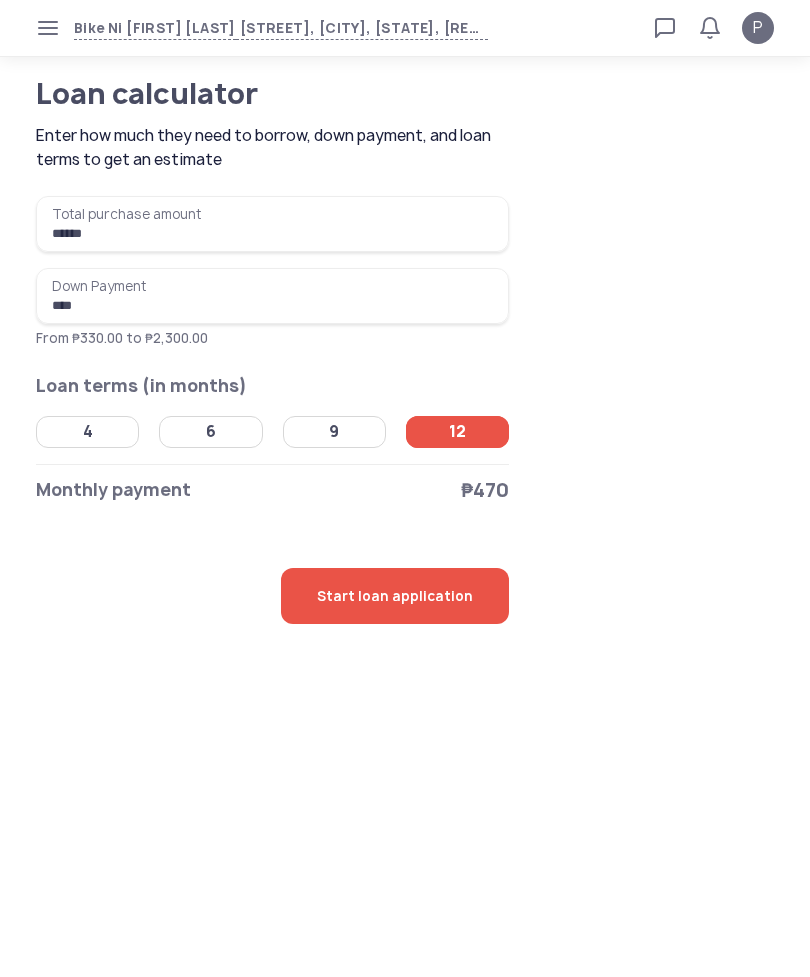click on "4" 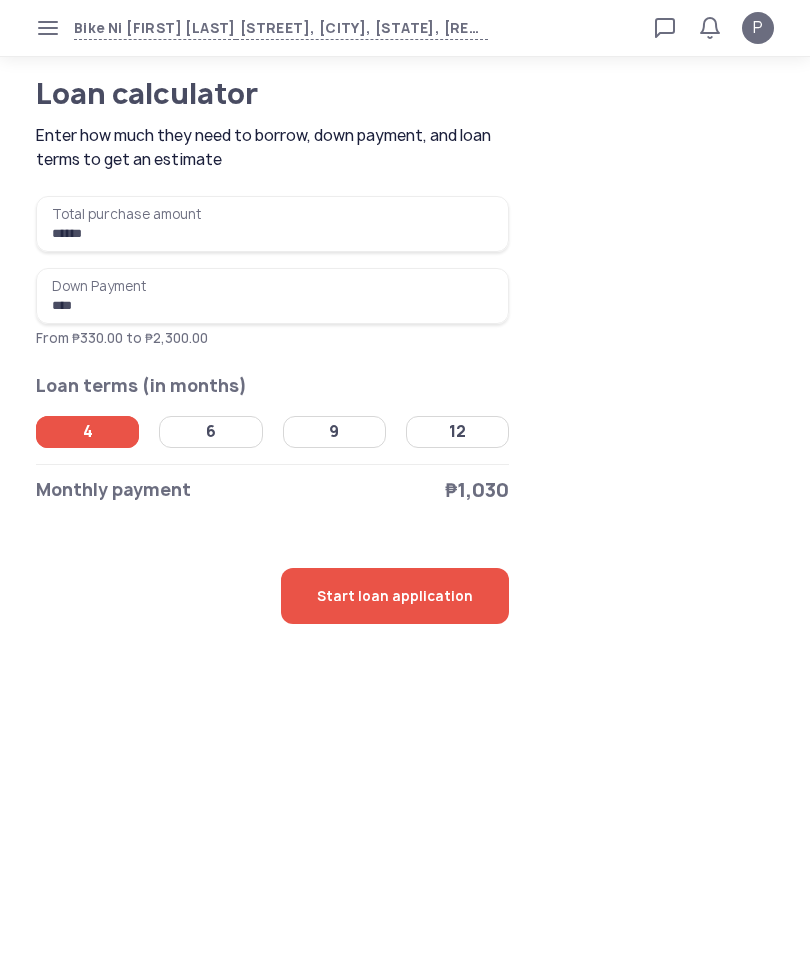 click on "Start loan application" 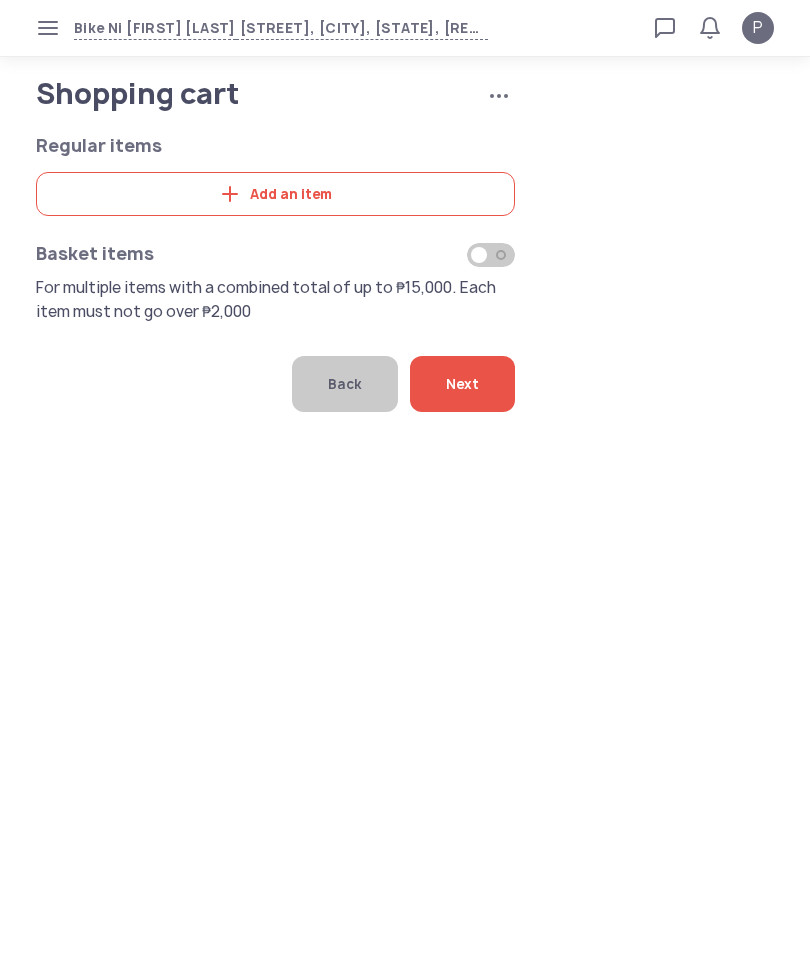 click on "Add an item" 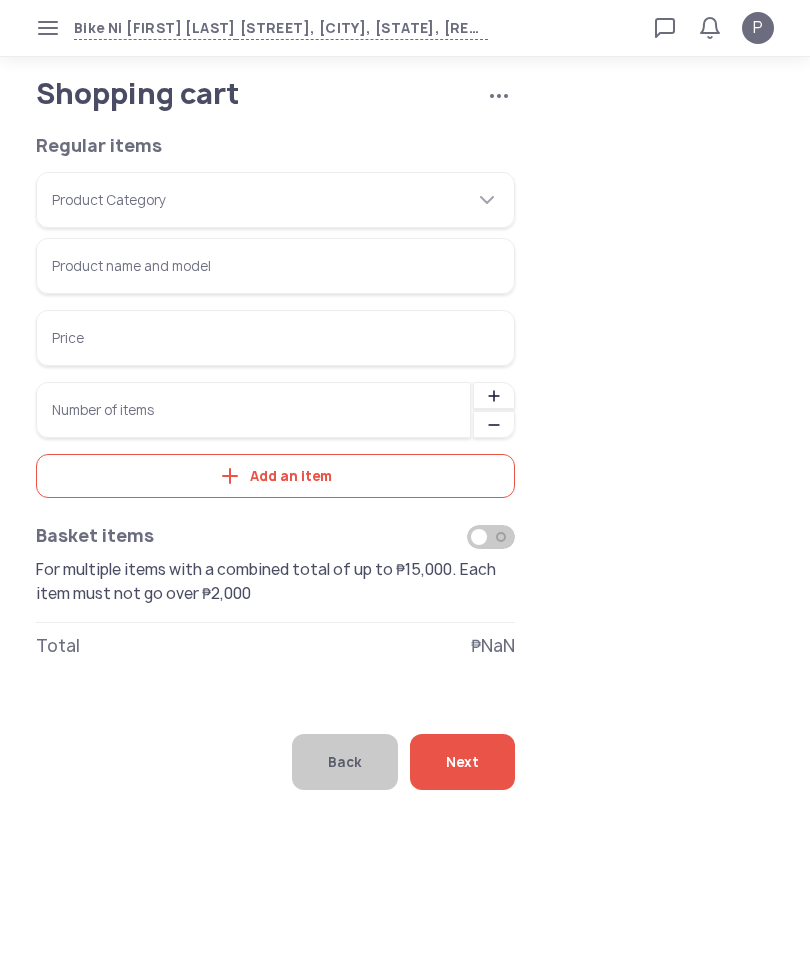click on "Product Category" at bounding box center [275, 200] 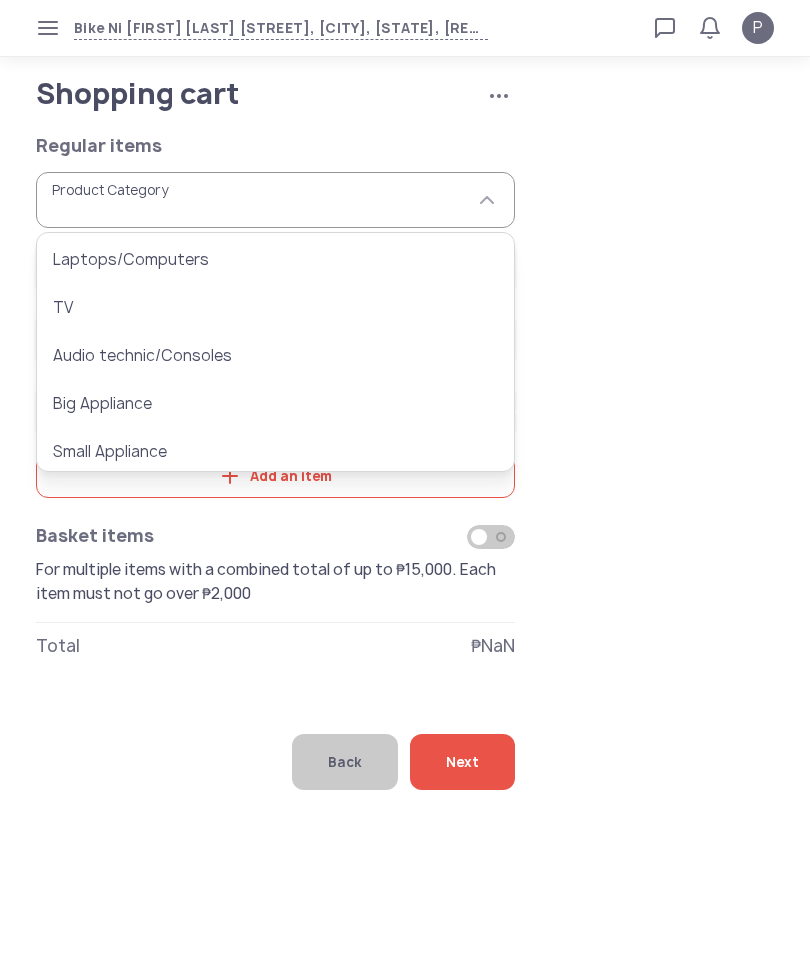 scroll, scrollTop: 133, scrollLeft: 0, axis: vertical 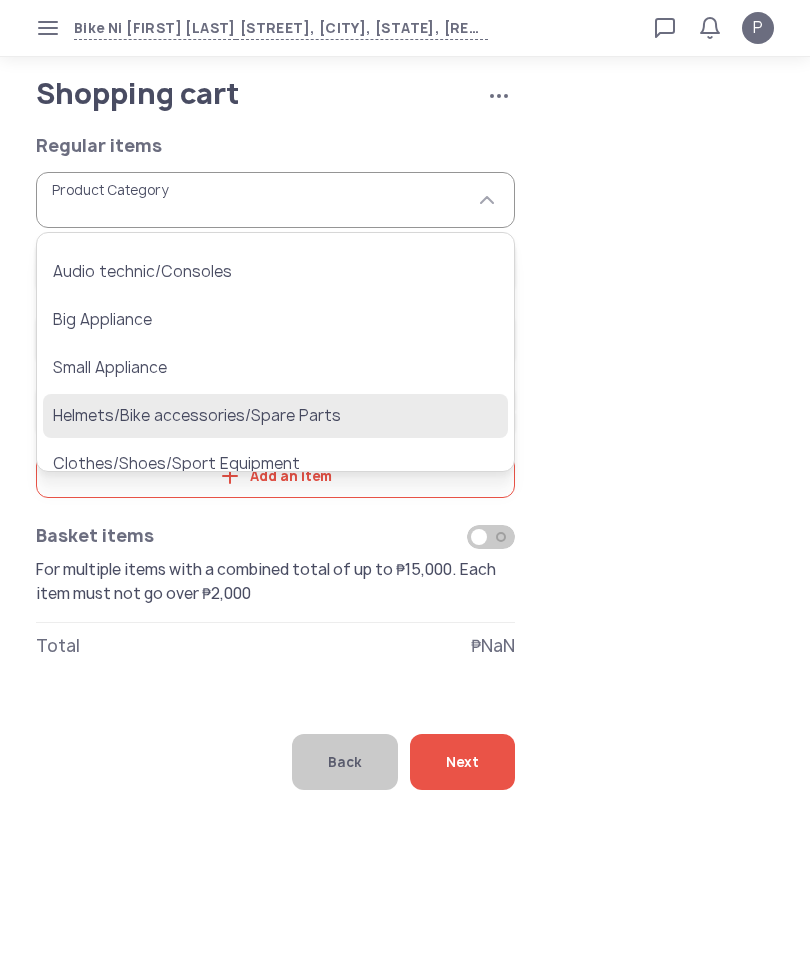 click on "Helmets/Bike accessories/Spare Parts" 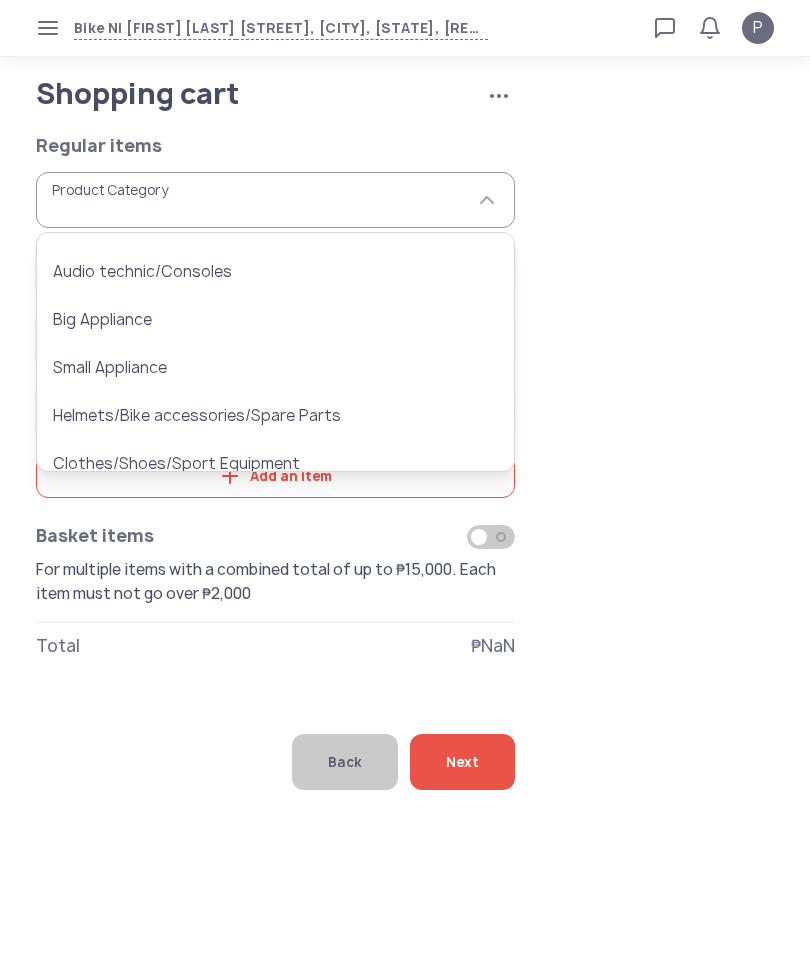 type on "**********" 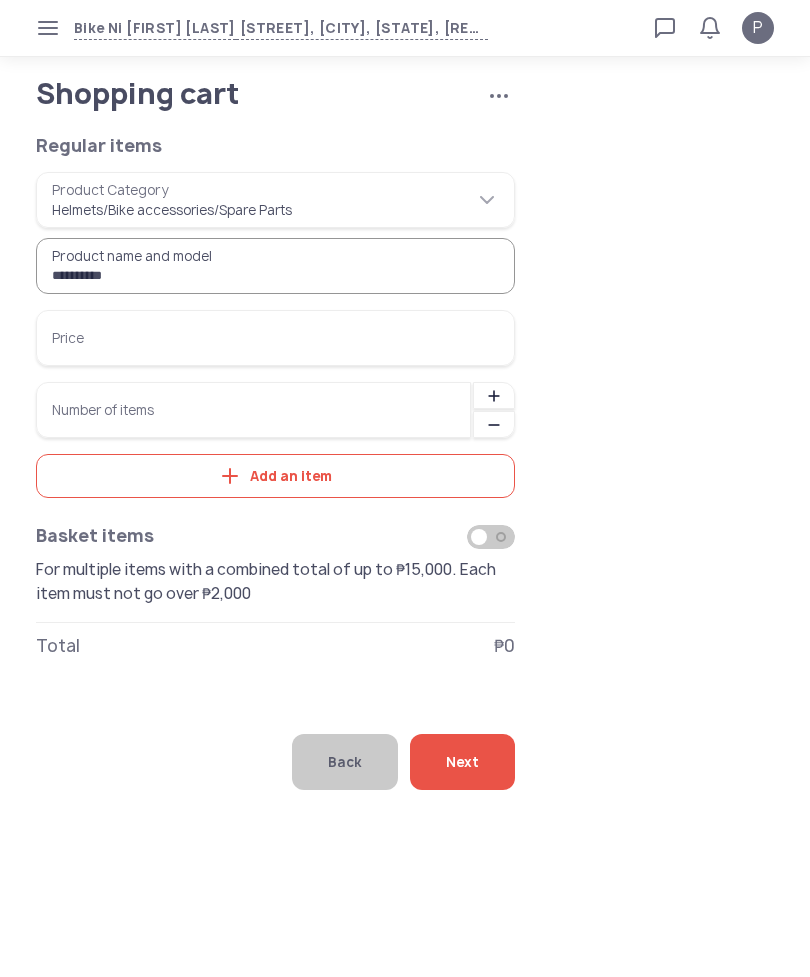 type on "**********" 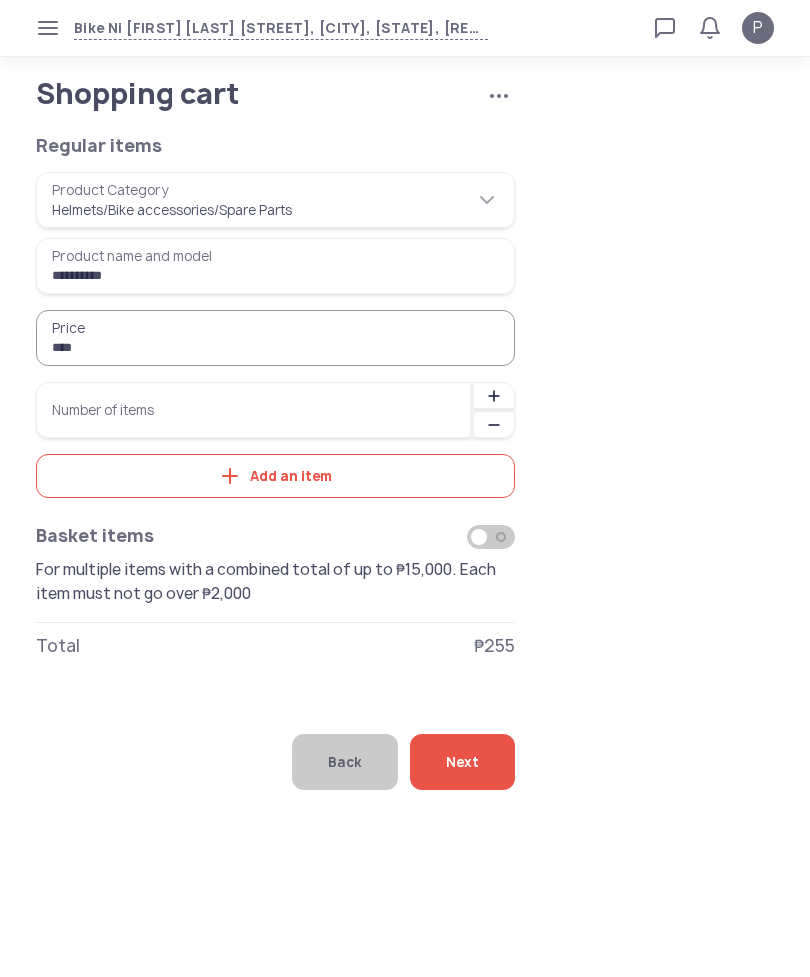 type on "******" 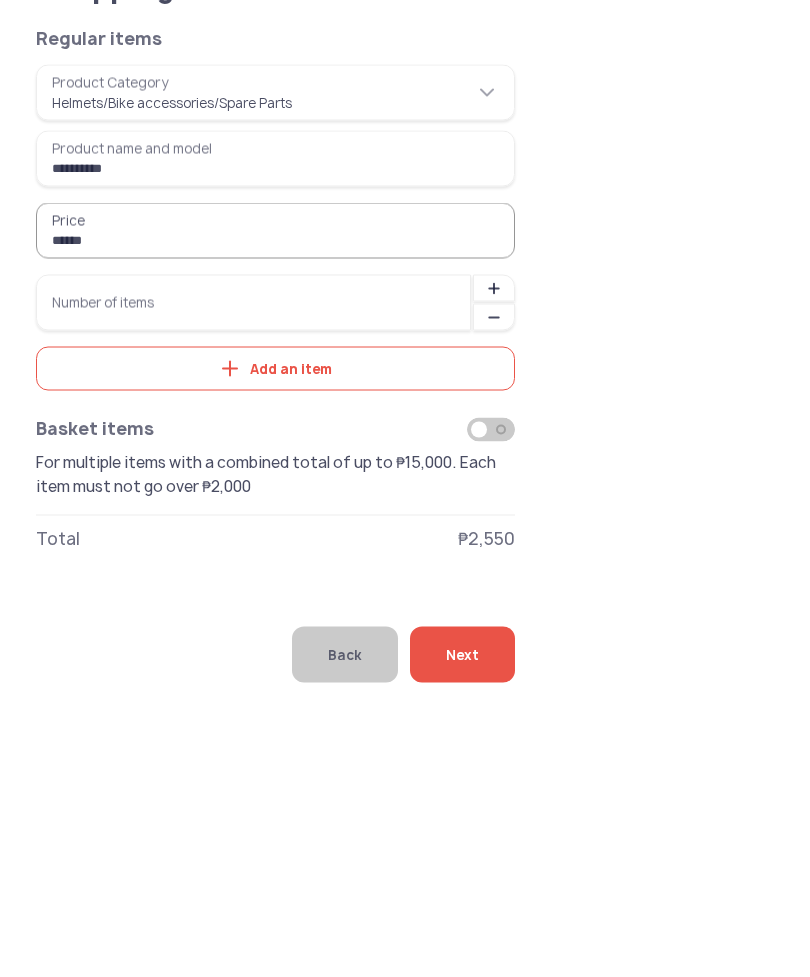click on "Number of items" at bounding box center [253, 410] 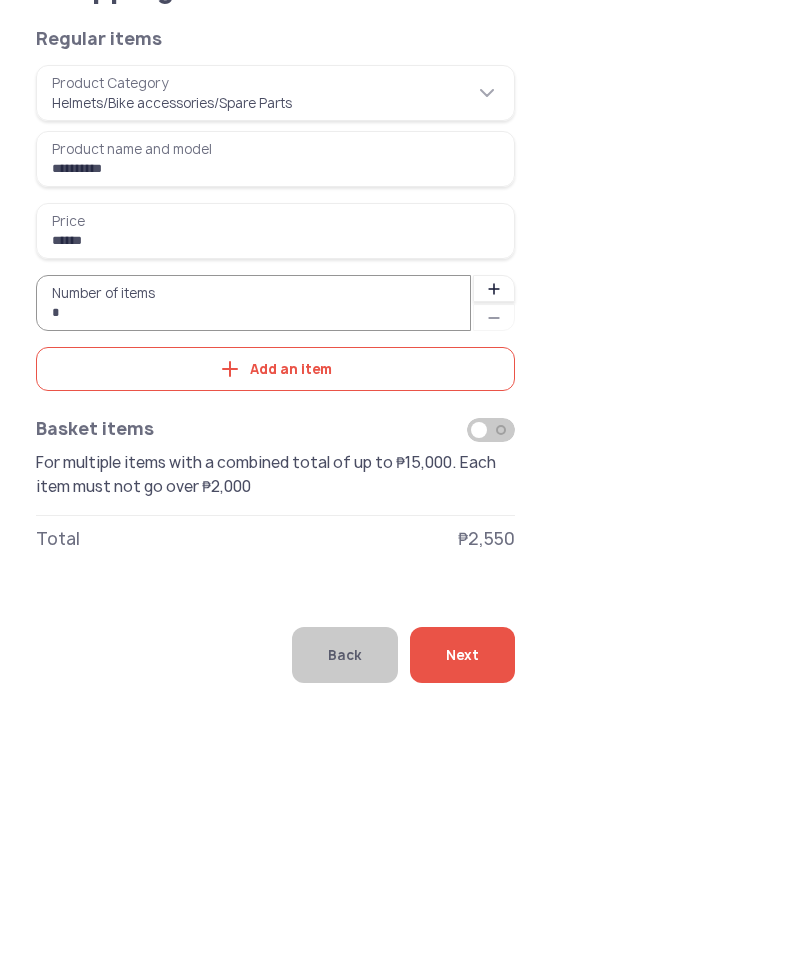 type on "*" 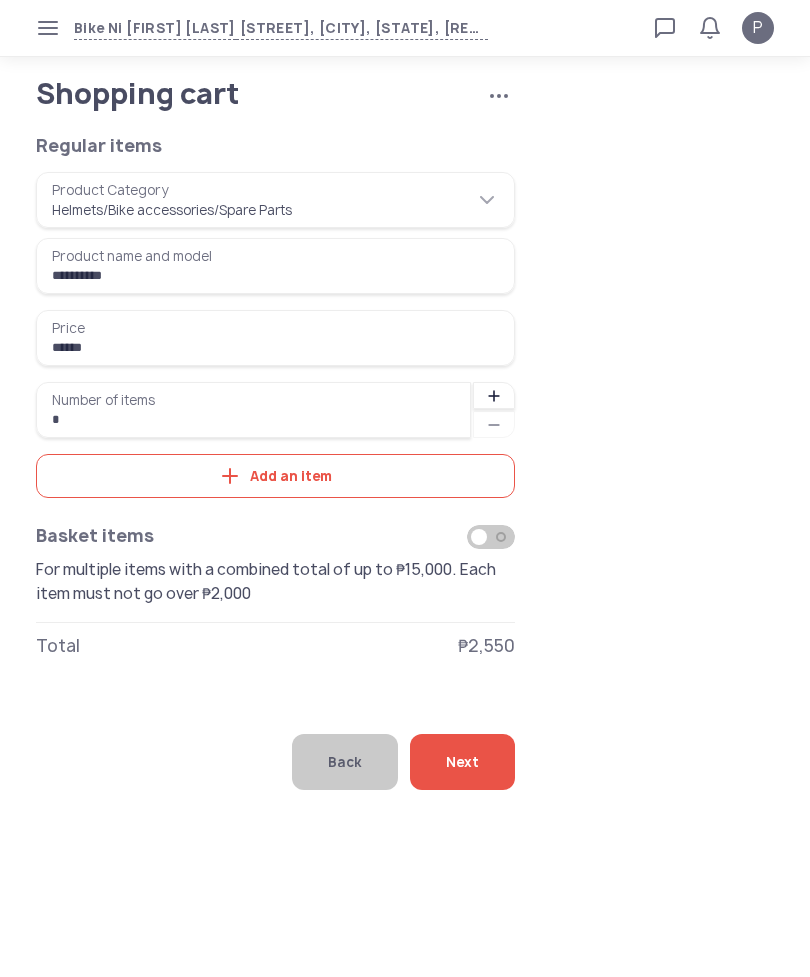 click on "Add an item" 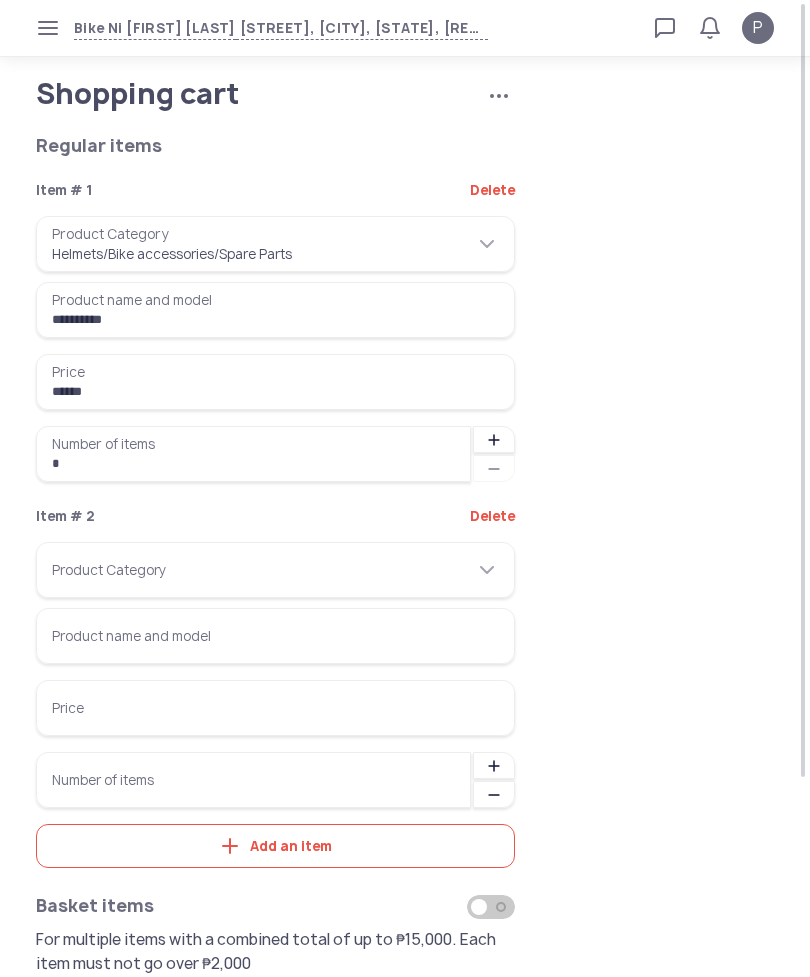 click on "Product Category" at bounding box center [275, 570] 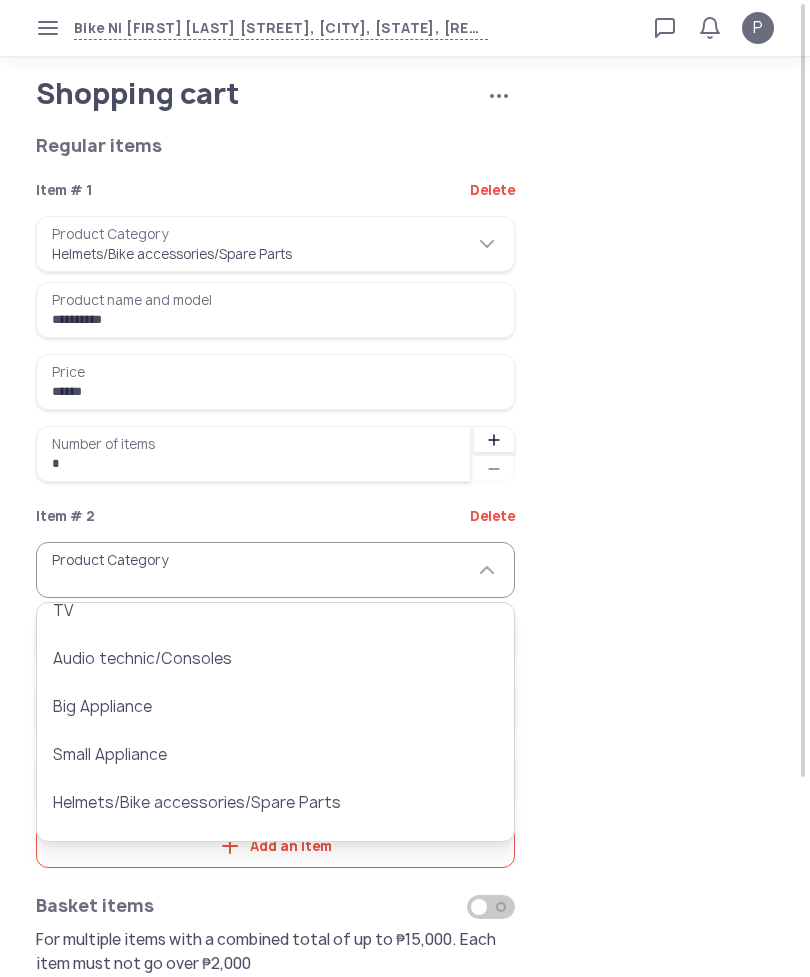 scroll, scrollTop: 137, scrollLeft: 0, axis: vertical 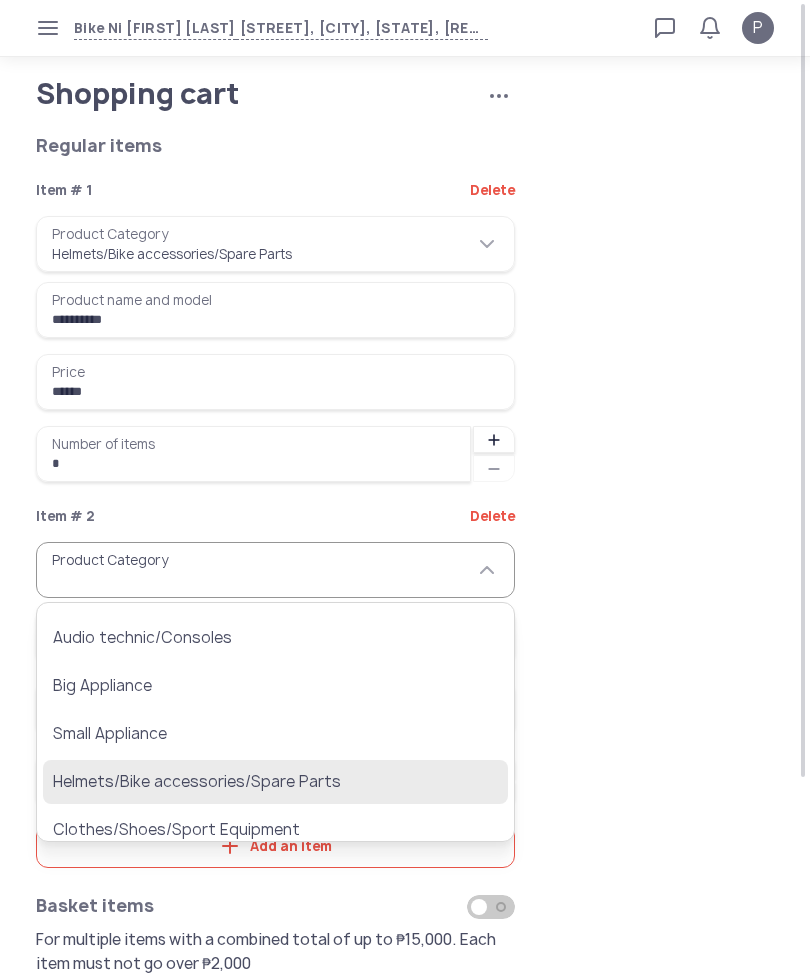 click on "Helmets/Bike accessories/Spare Parts" 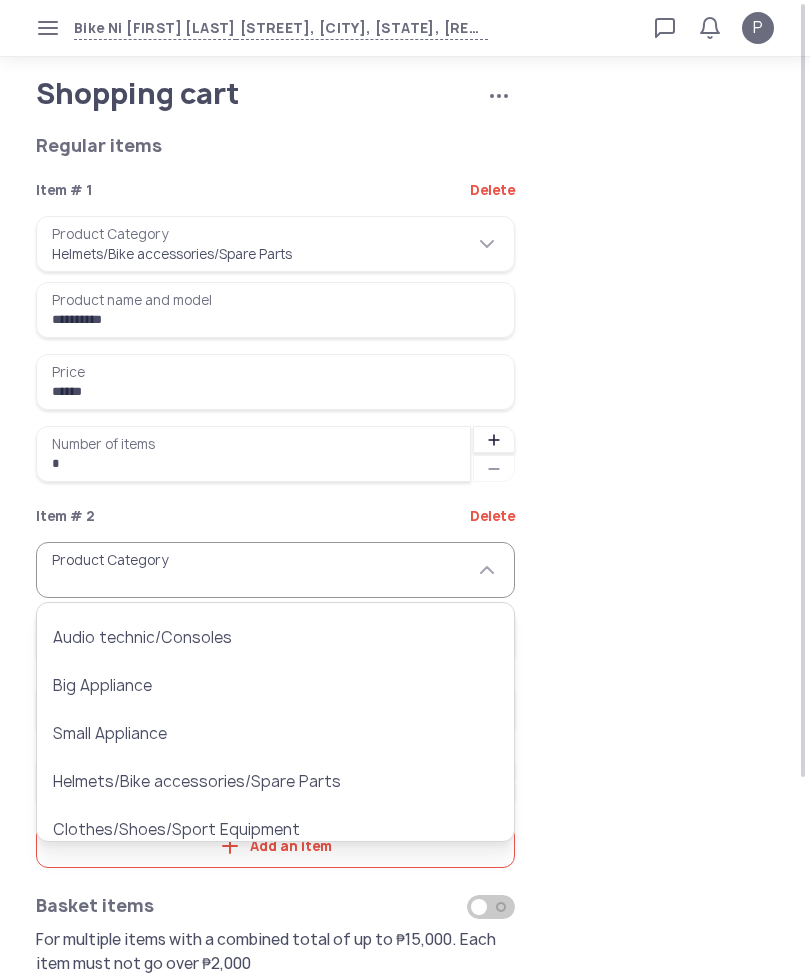 type on "**********" 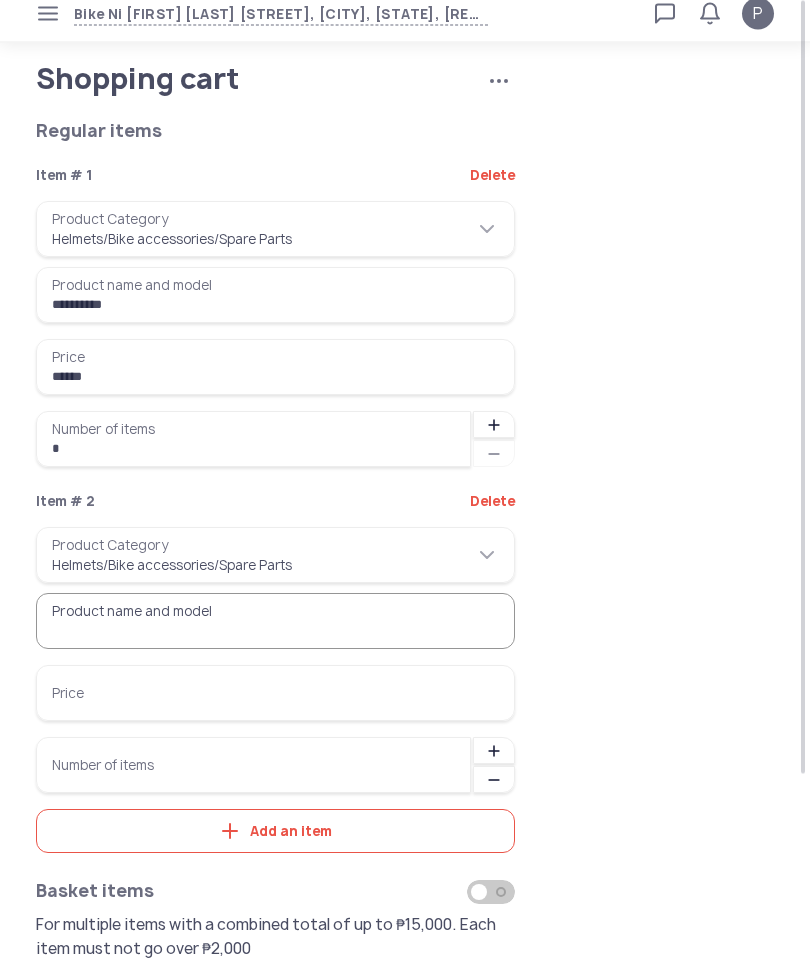 click on "Product name and model" at bounding box center (275, 636) 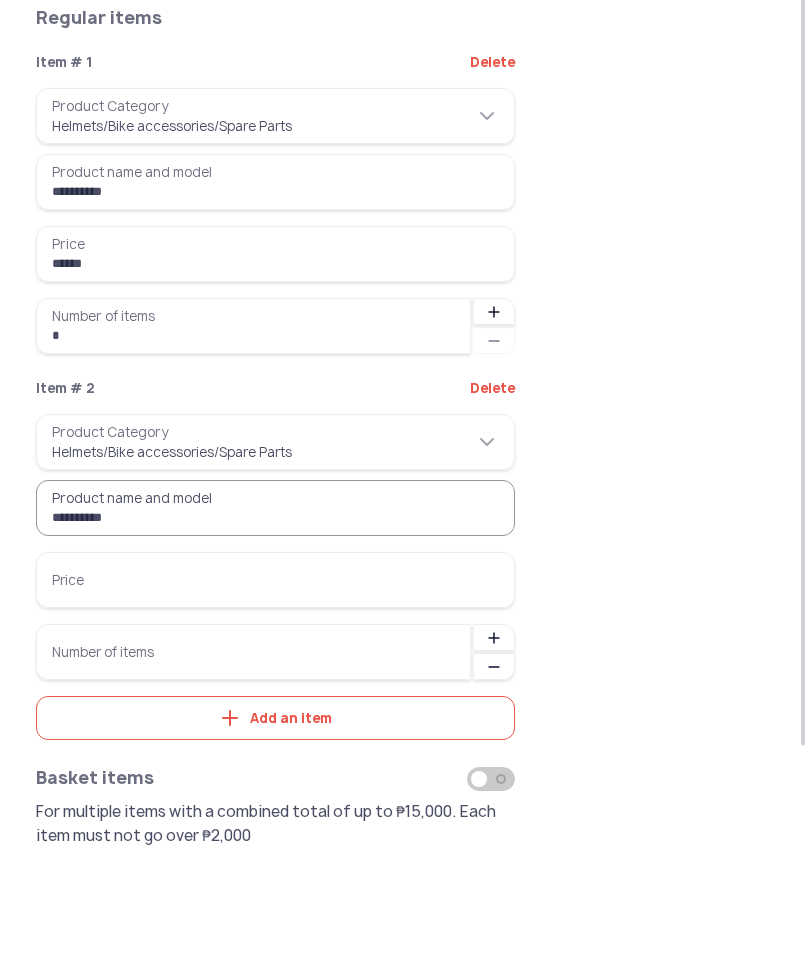 type on "**********" 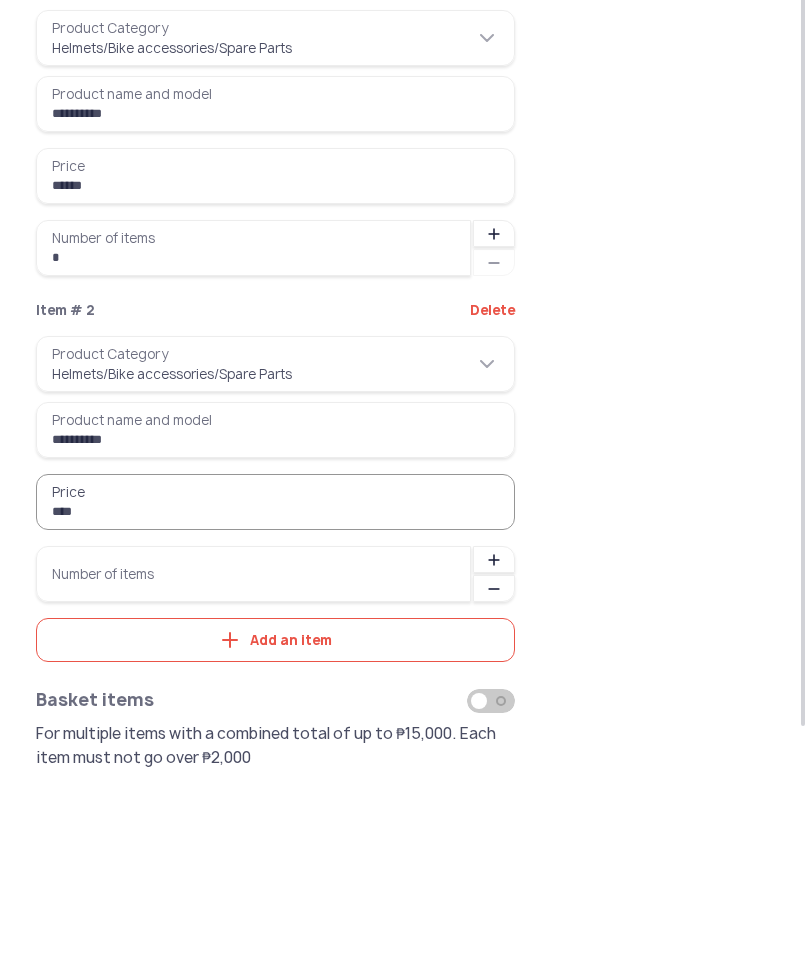 type on "****" 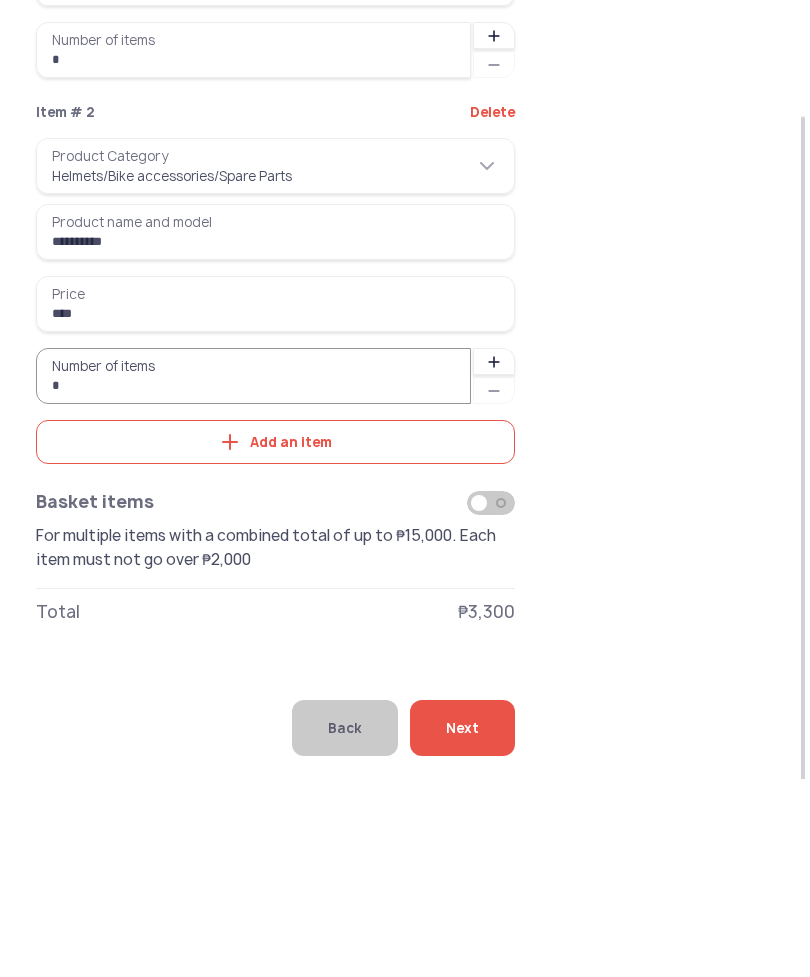 scroll, scrollTop: 214, scrollLeft: 0, axis: vertical 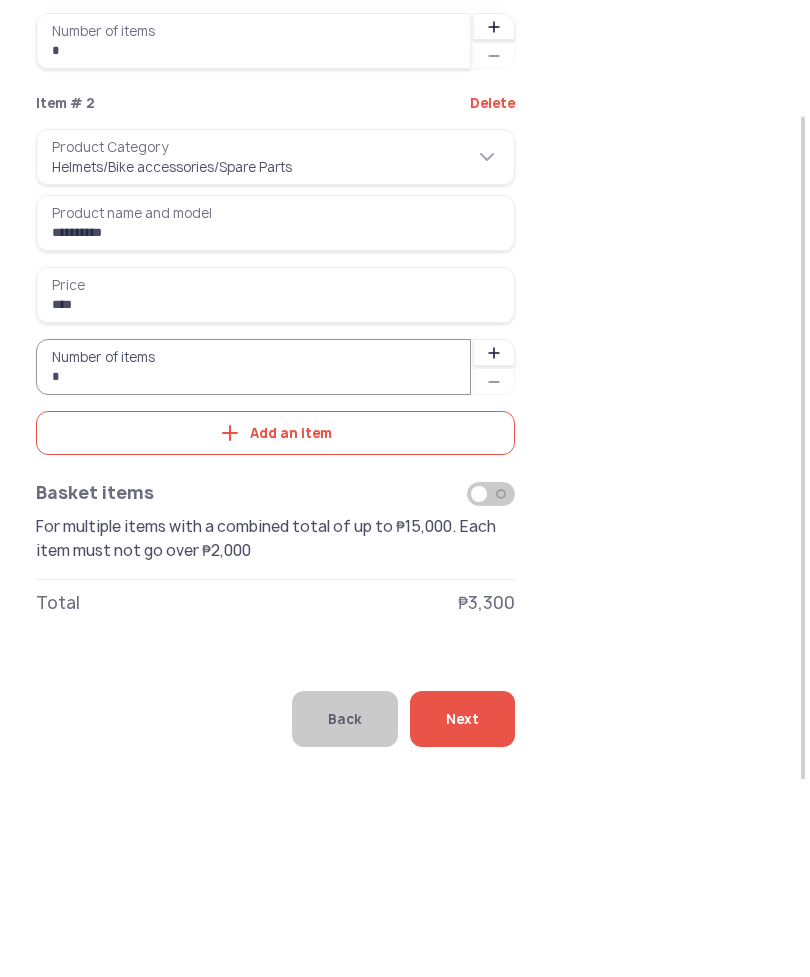 type on "*" 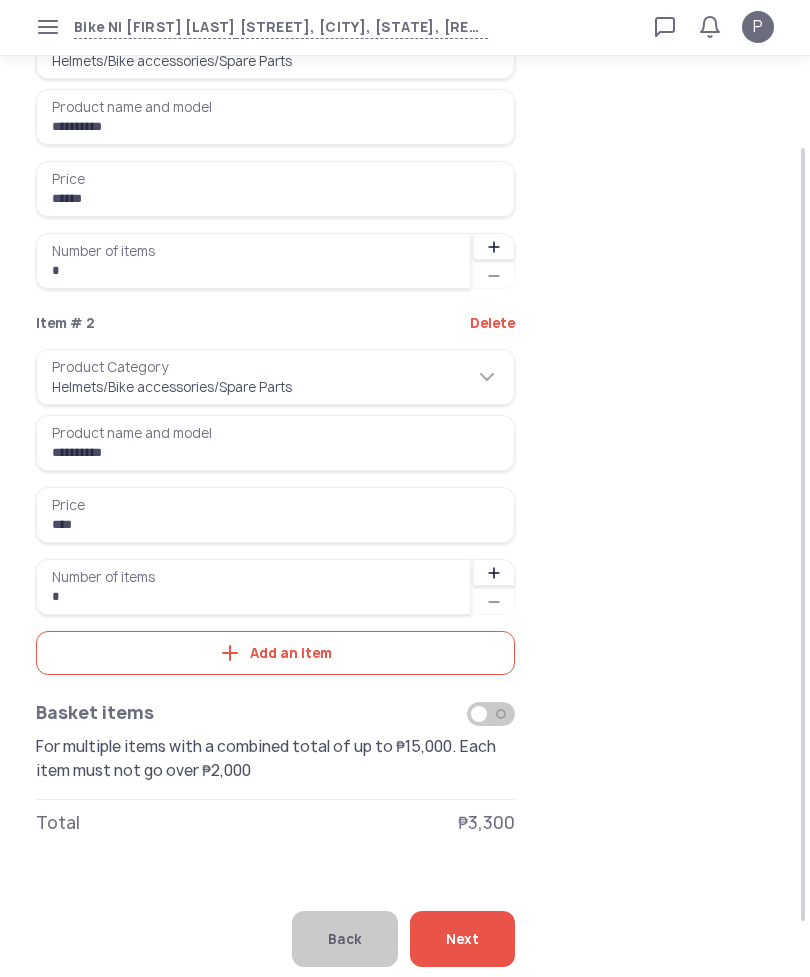 scroll, scrollTop: 0, scrollLeft: 0, axis: both 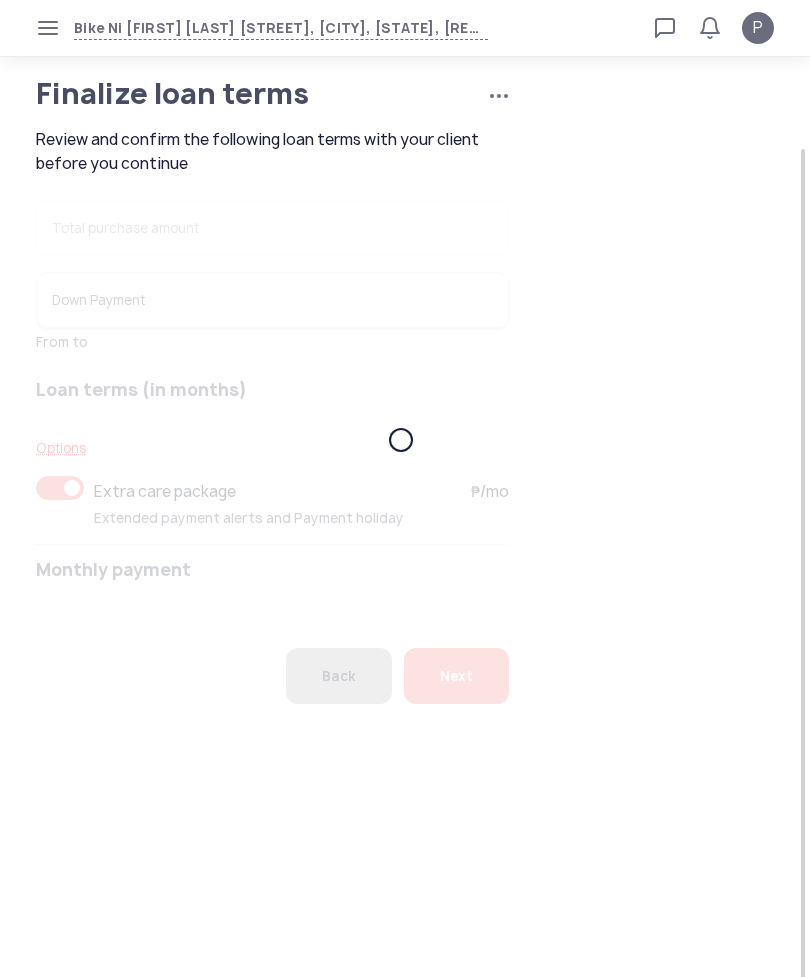 type on "******" 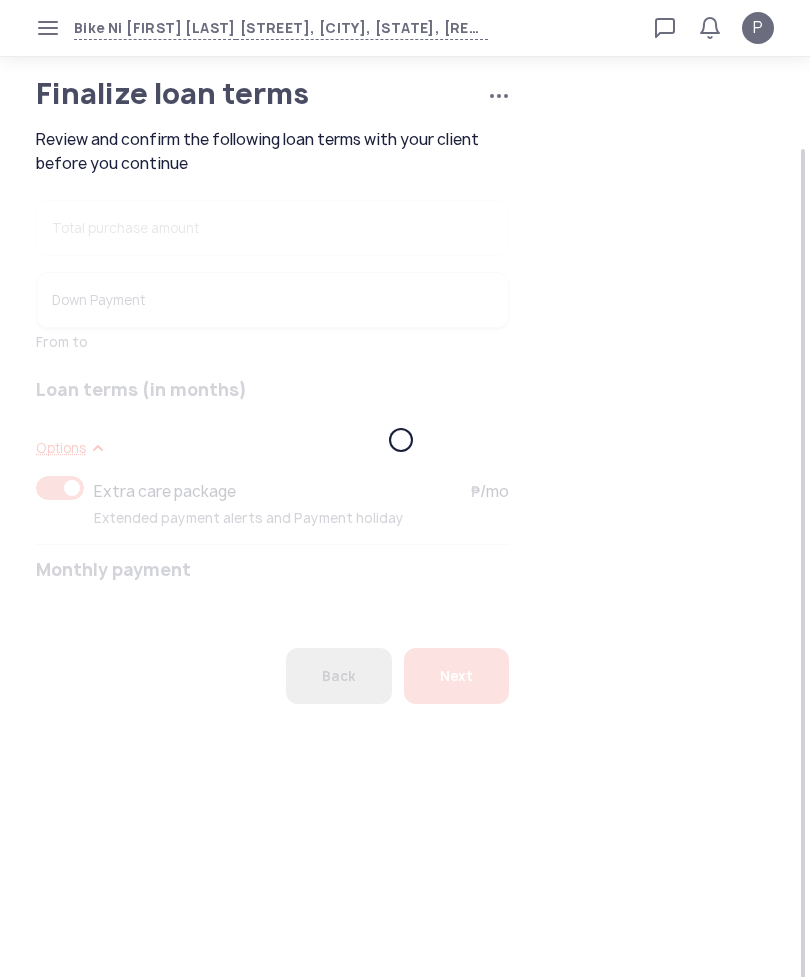 type on "****" 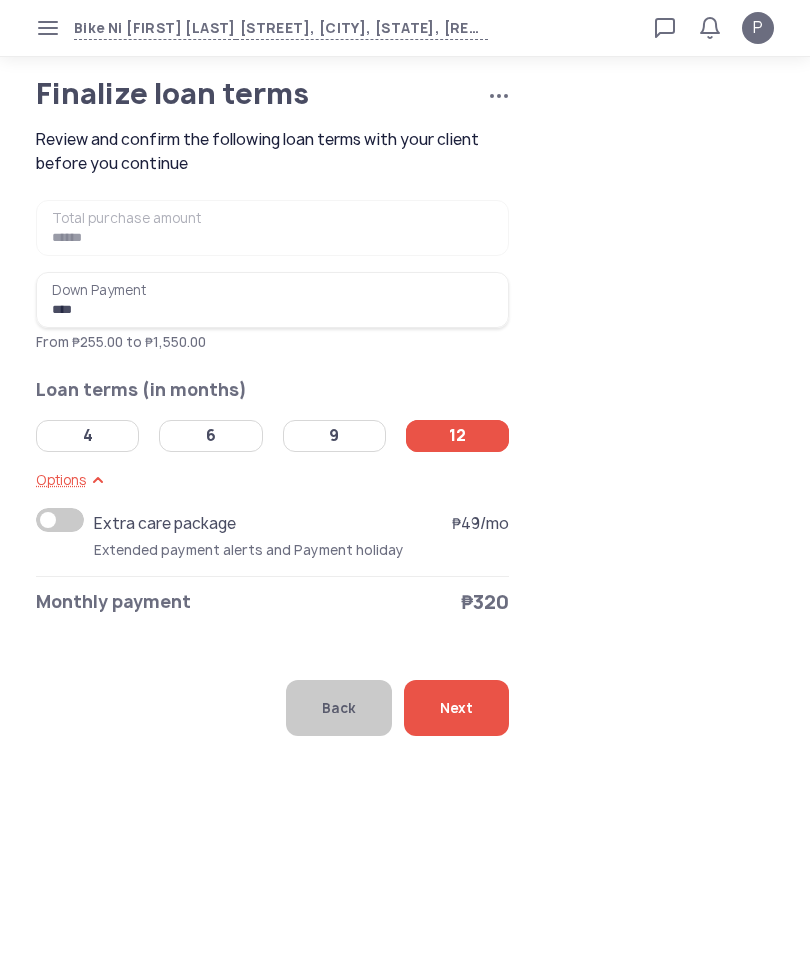 click on "4" 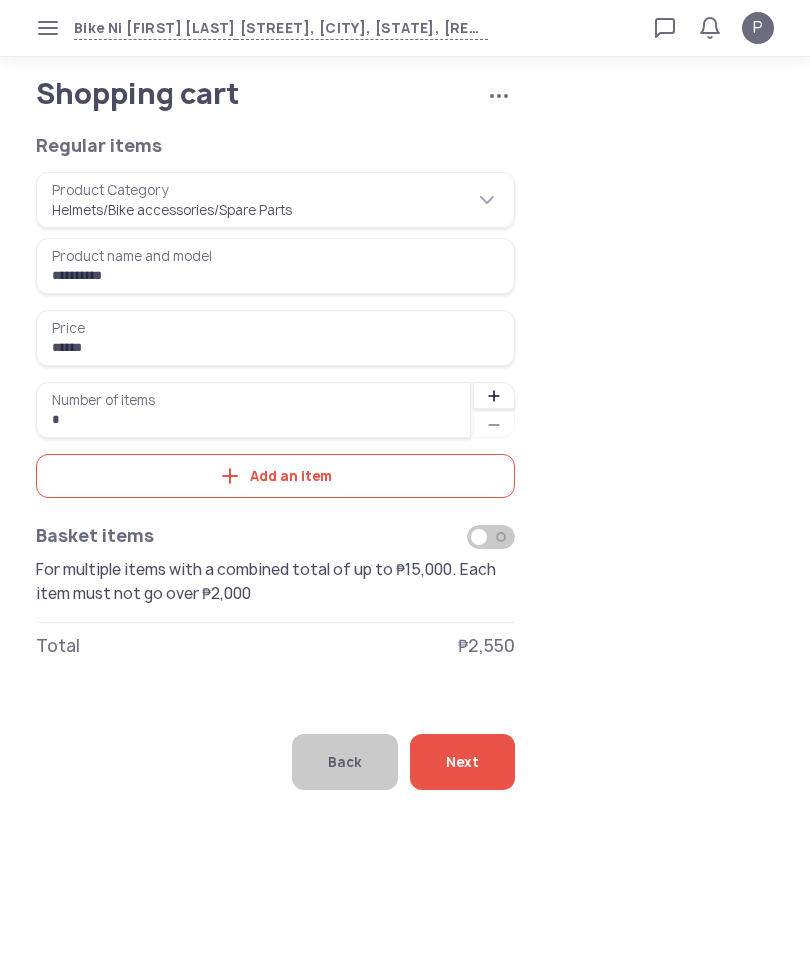 click on "Add an item" 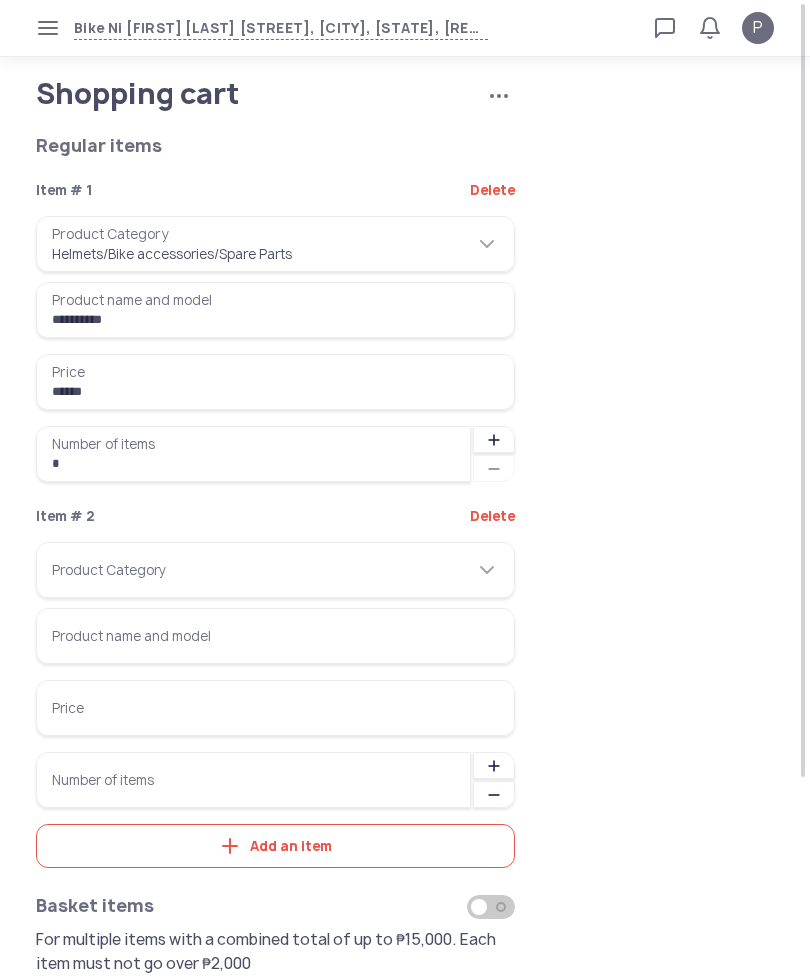 click on "Product Category" at bounding box center [275, 570] 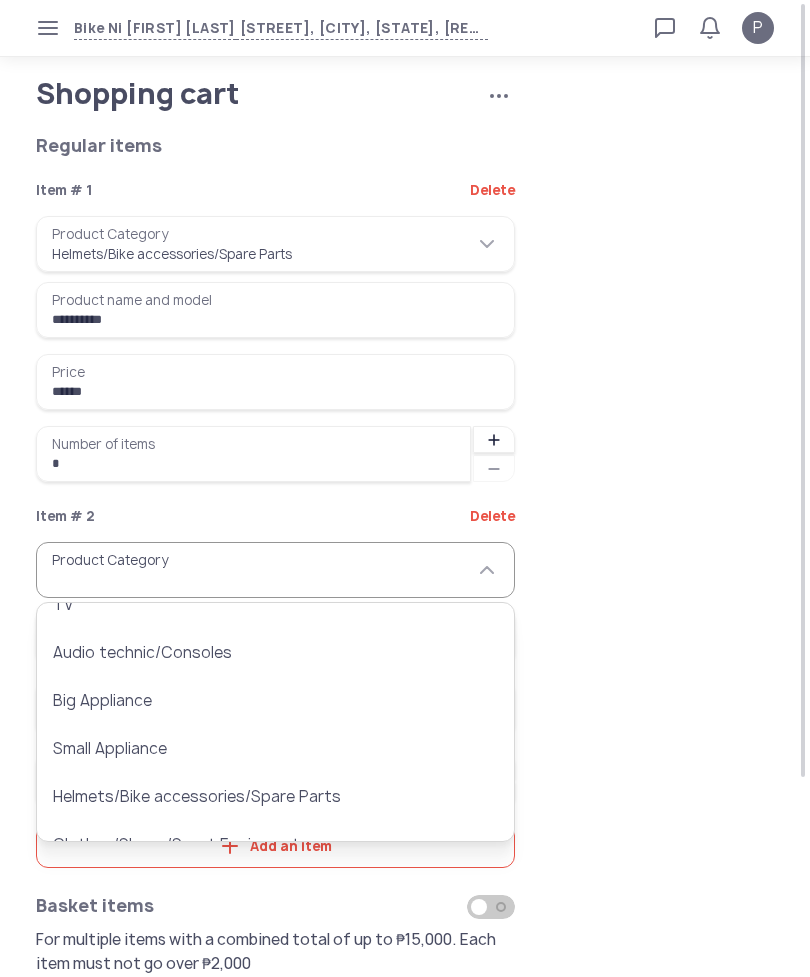 scroll, scrollTop: 123, scrollLeft: 0, axis: vertical 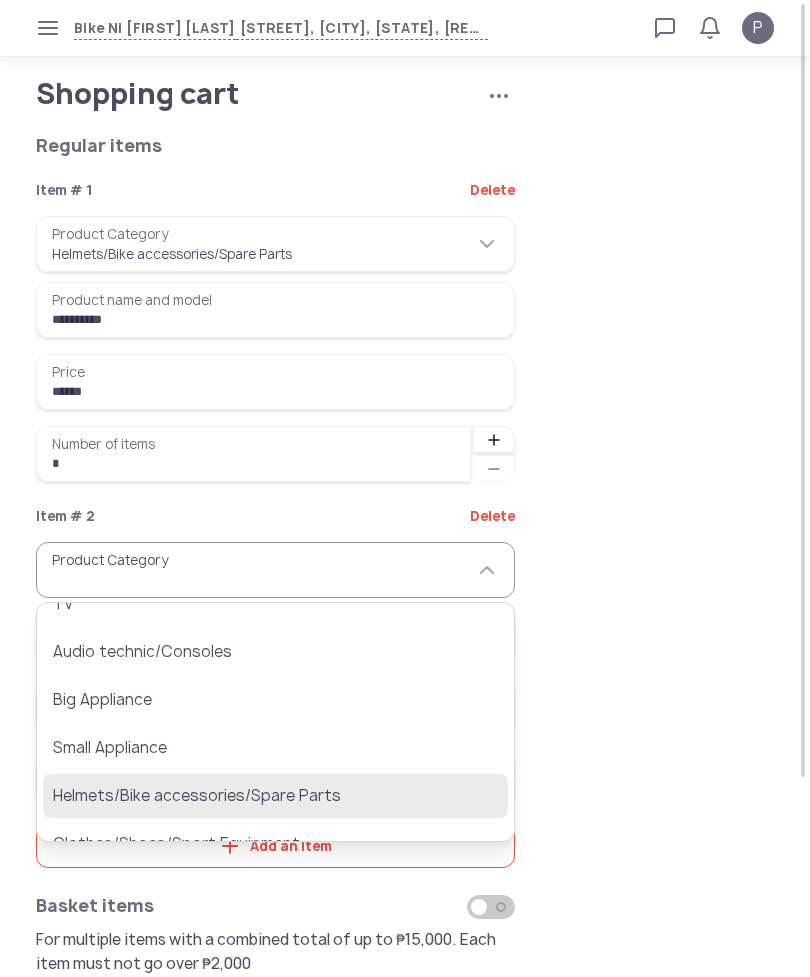 click on "Helmets/Bike accessories/Spare Parts" 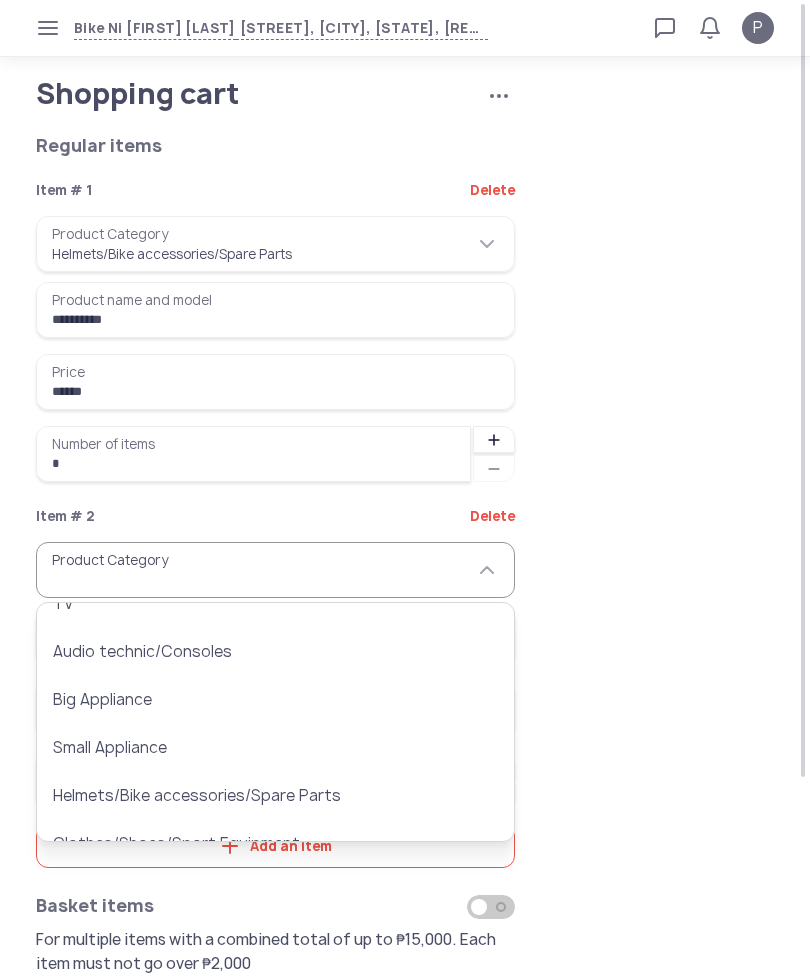 type on "**********" 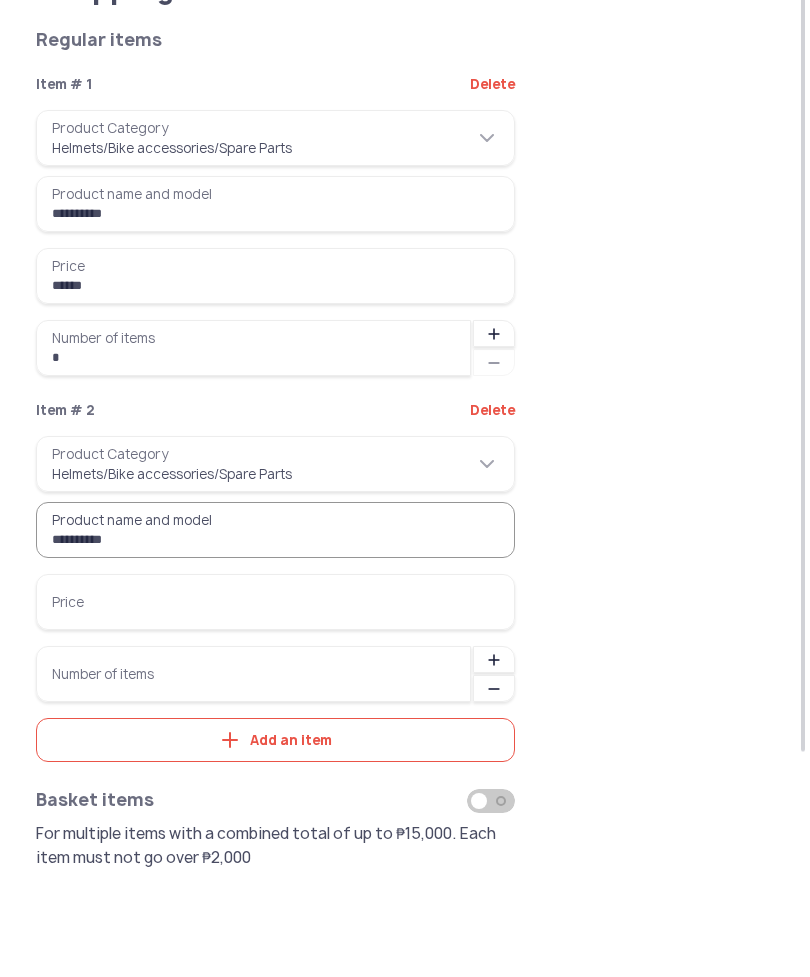 type on "**********" 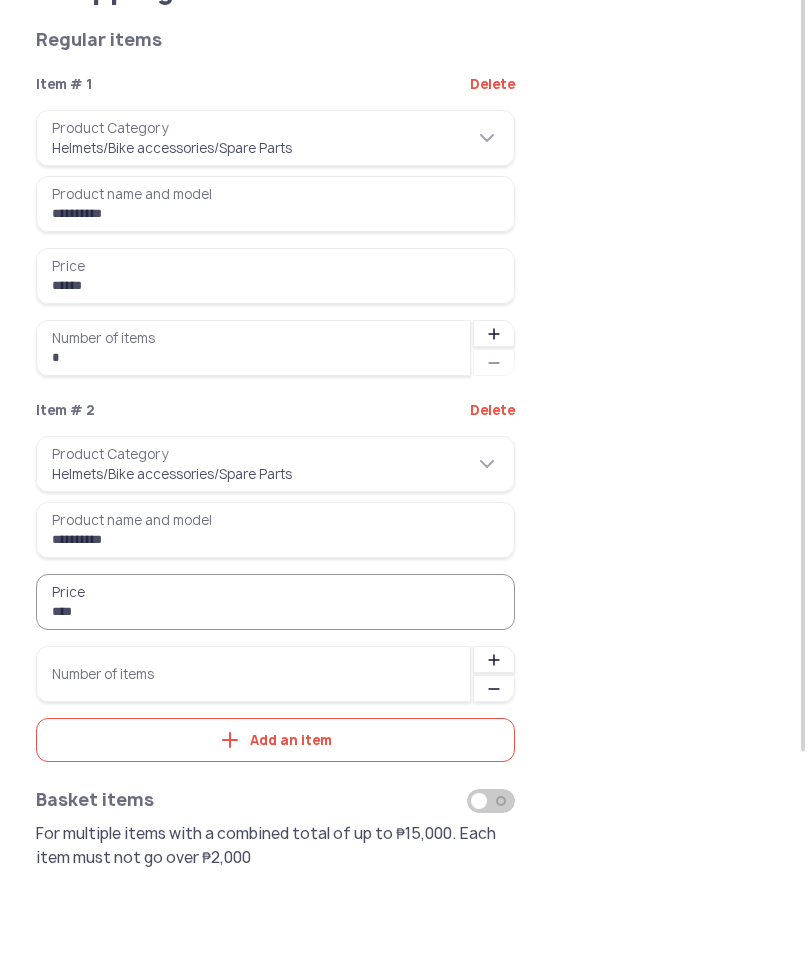 type on "****" 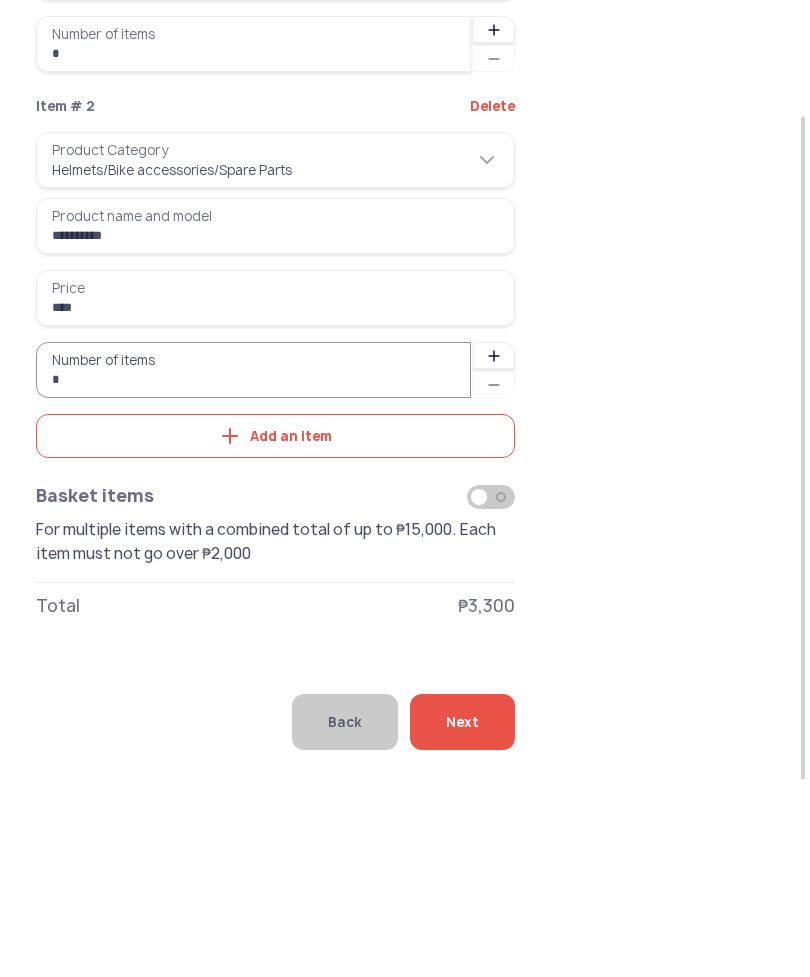scroll, scrollTop: 213, scrollLeft: 0, axis: vertical 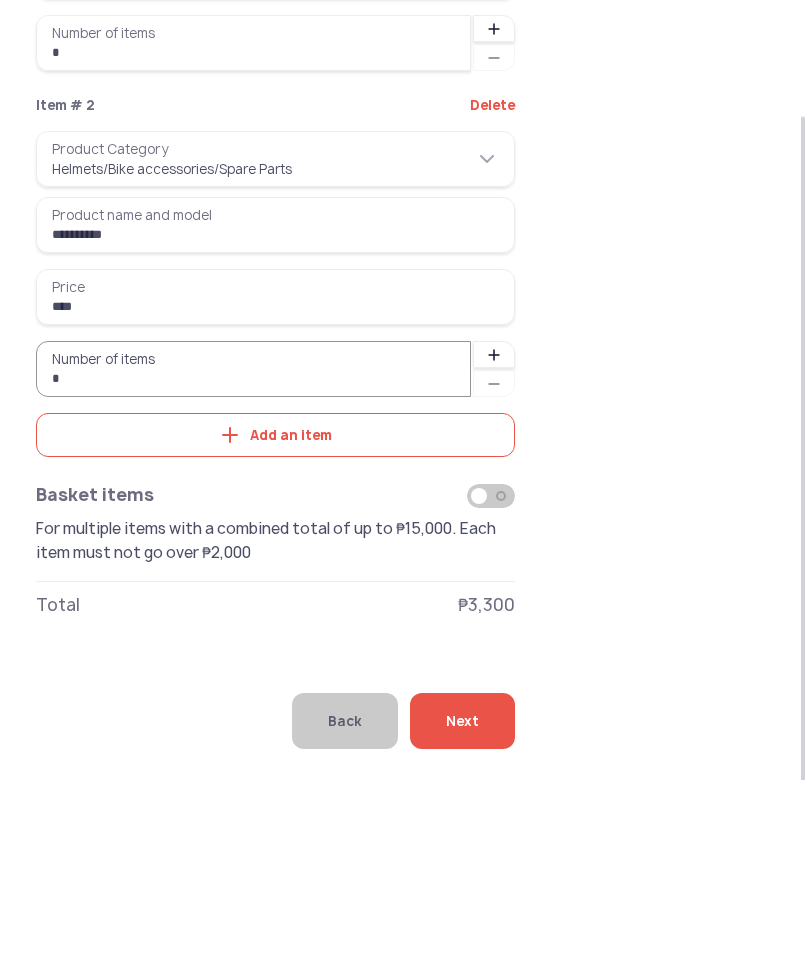 type on "*" 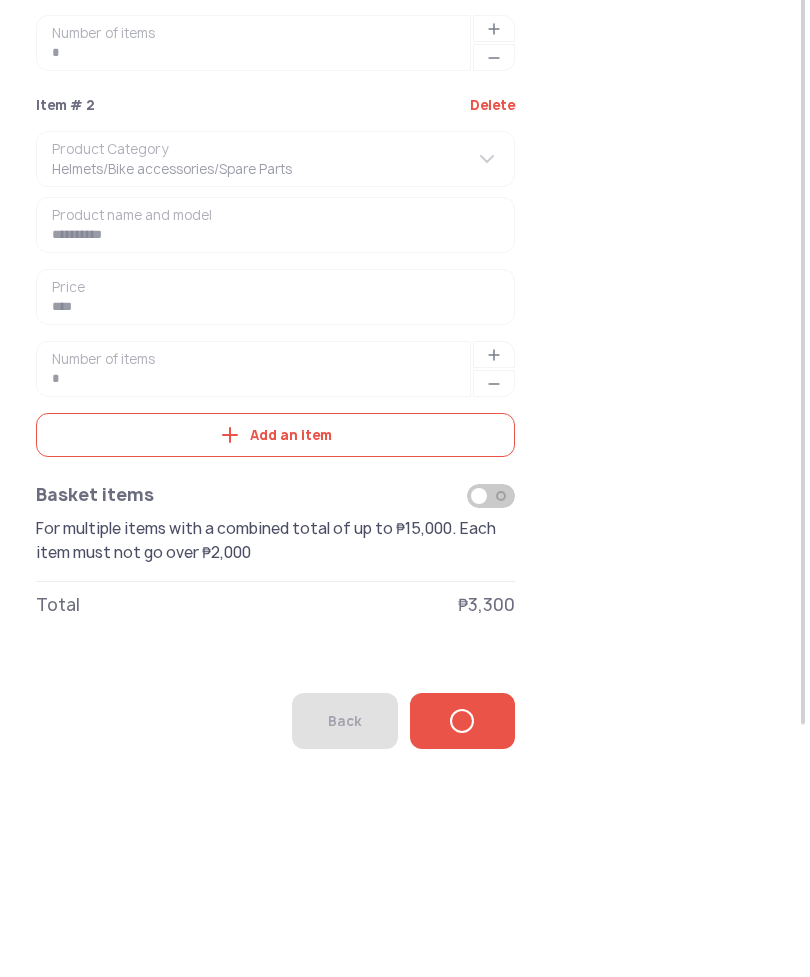 scroll, scrollTop: 192, scrollLeft: 0, axis: vertical 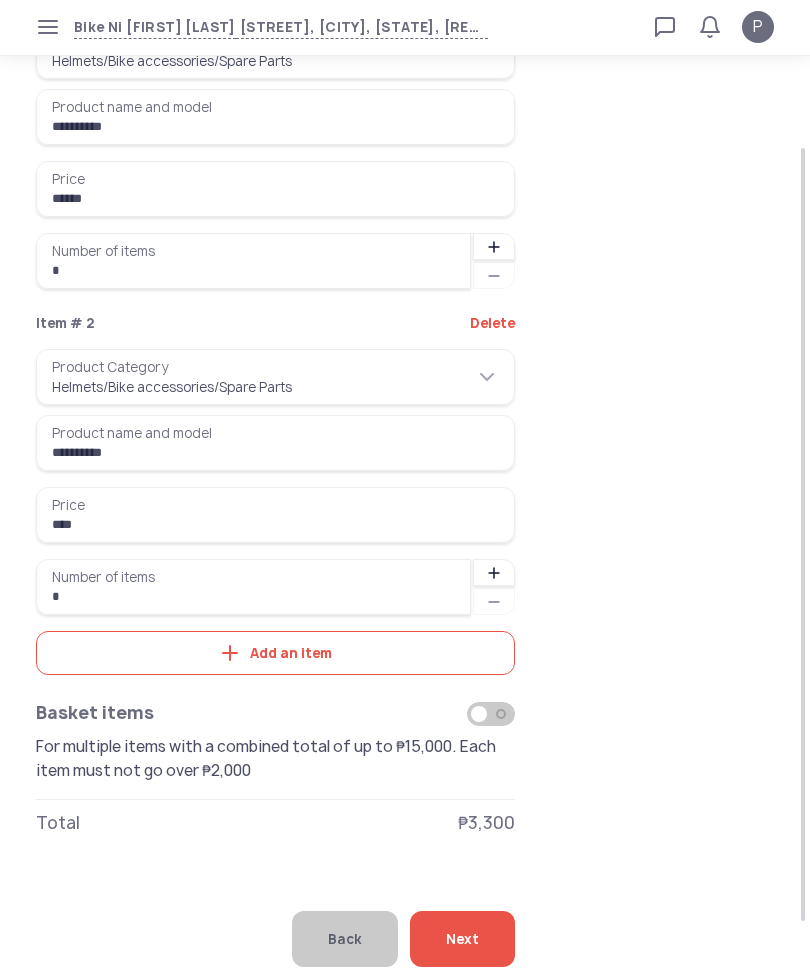 click on "Next" 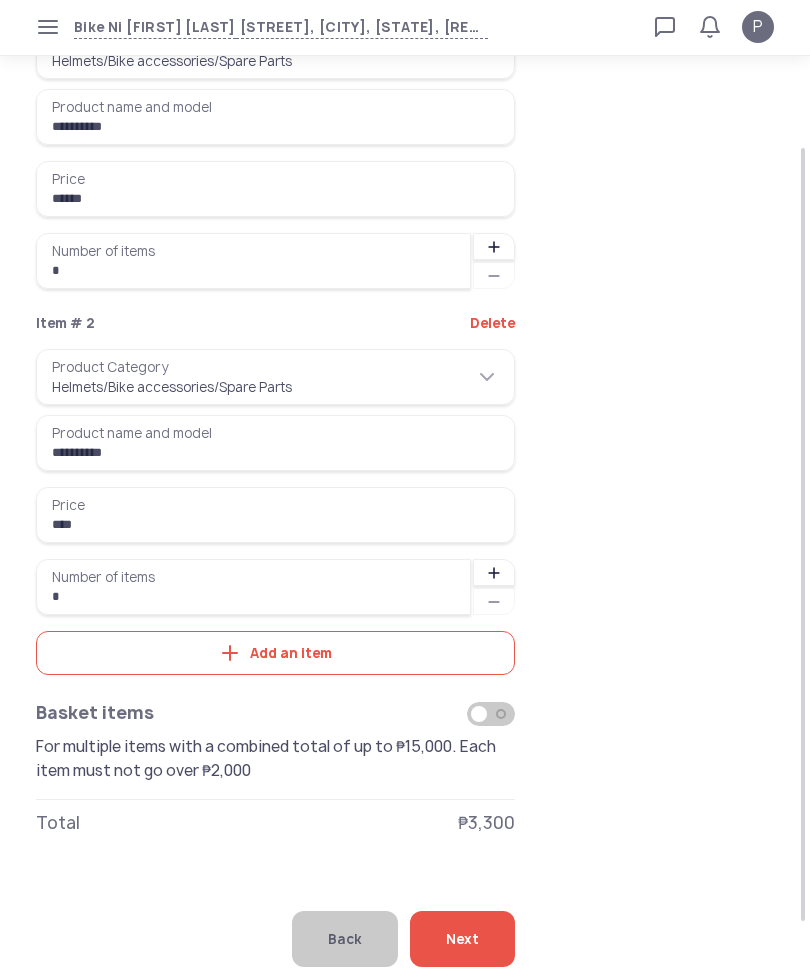 click on "Next" 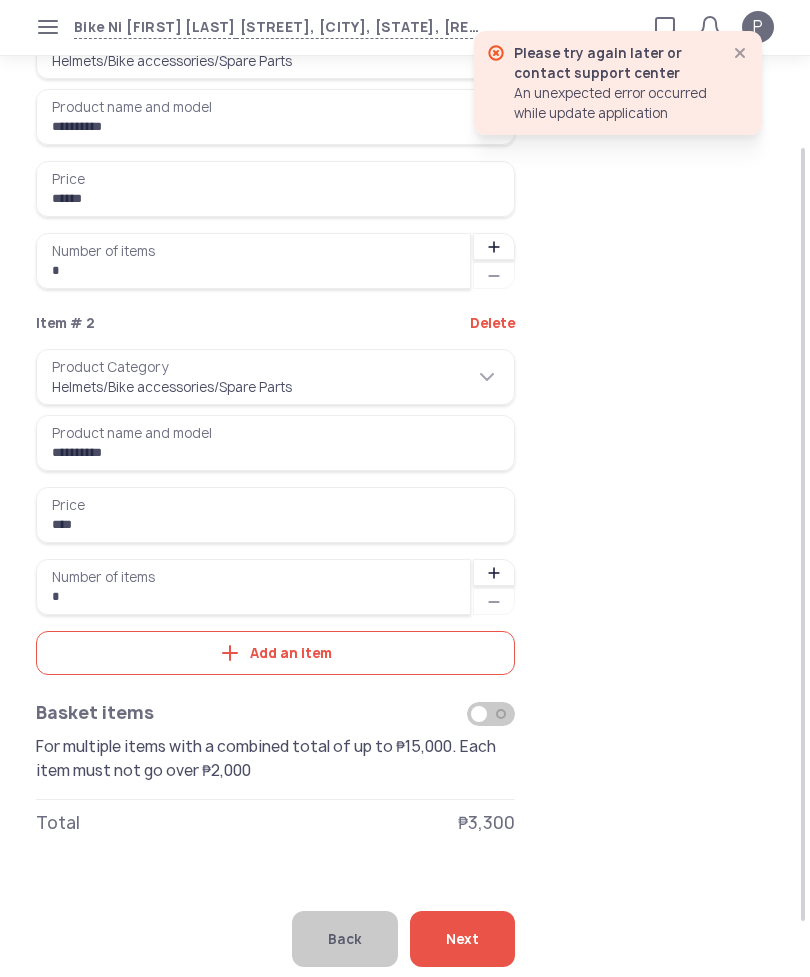 click 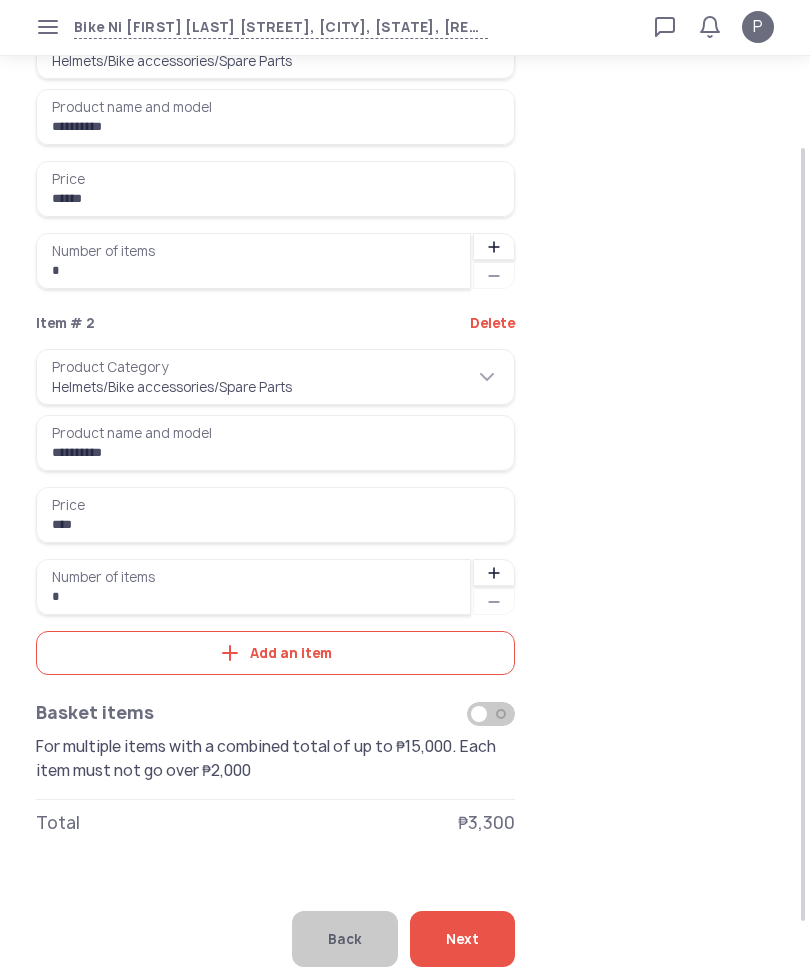 click on "Next" 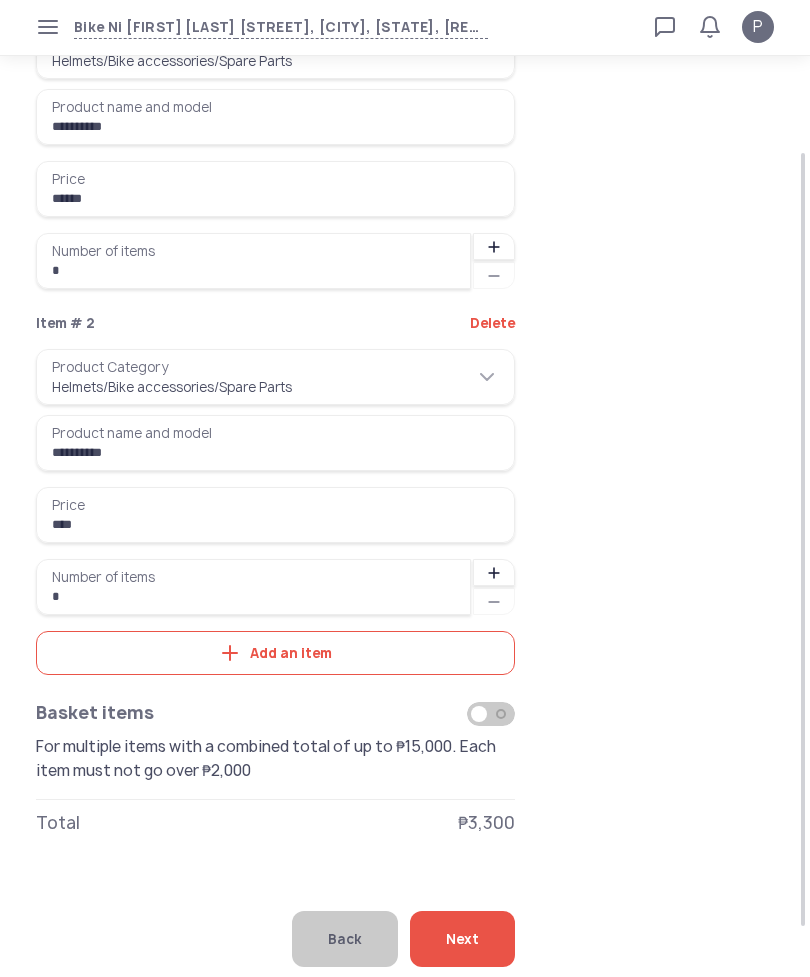 scroll, scrollTop: 192, scrollLeft: 0, axis: vertical 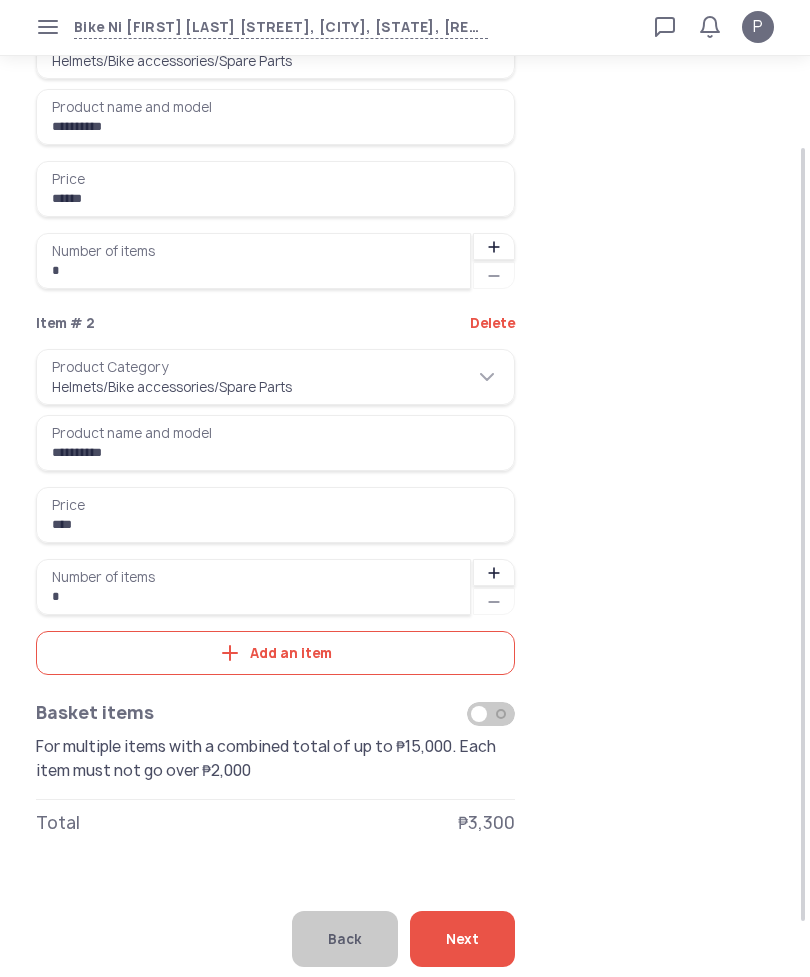 click on "Next" 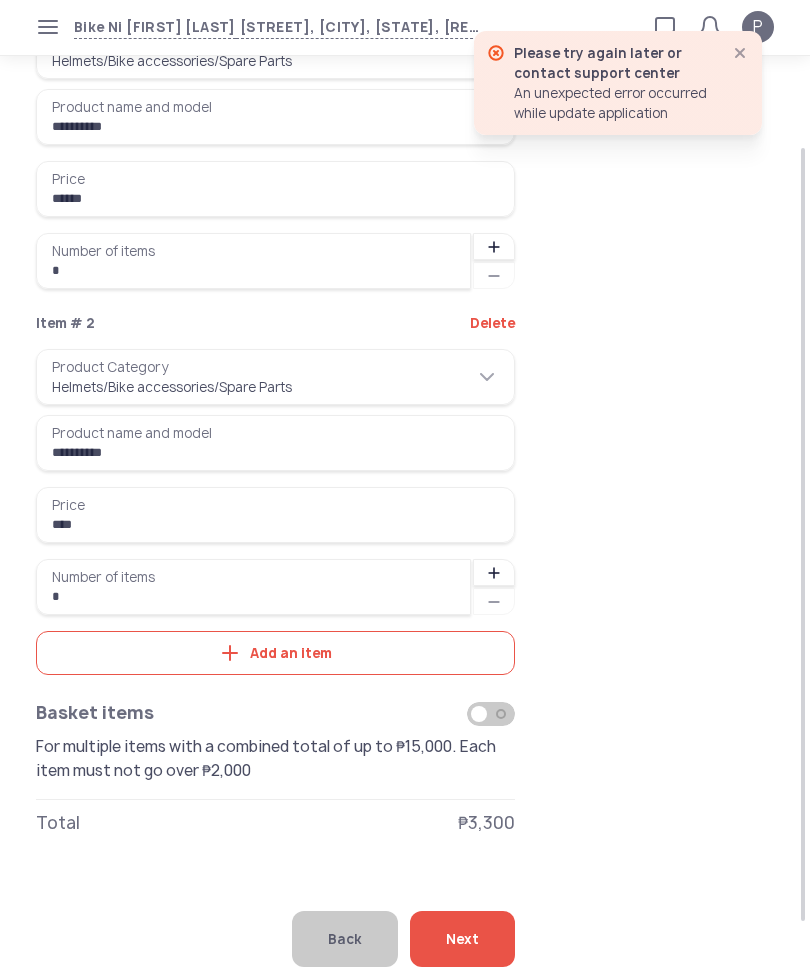 click 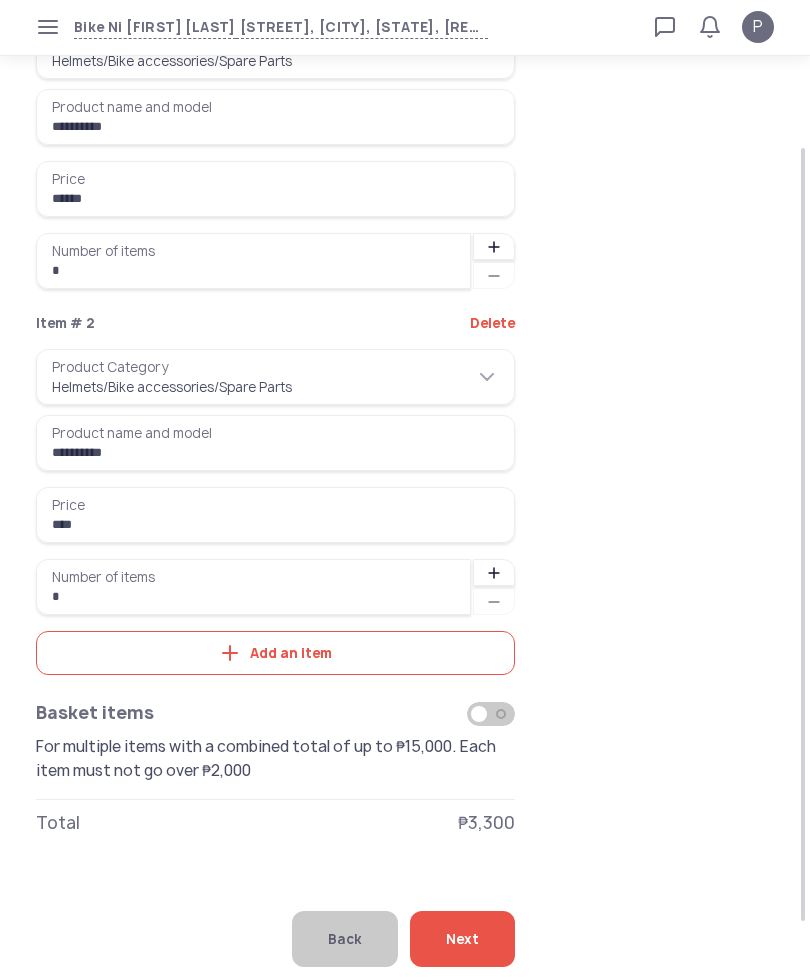 click on "Next" 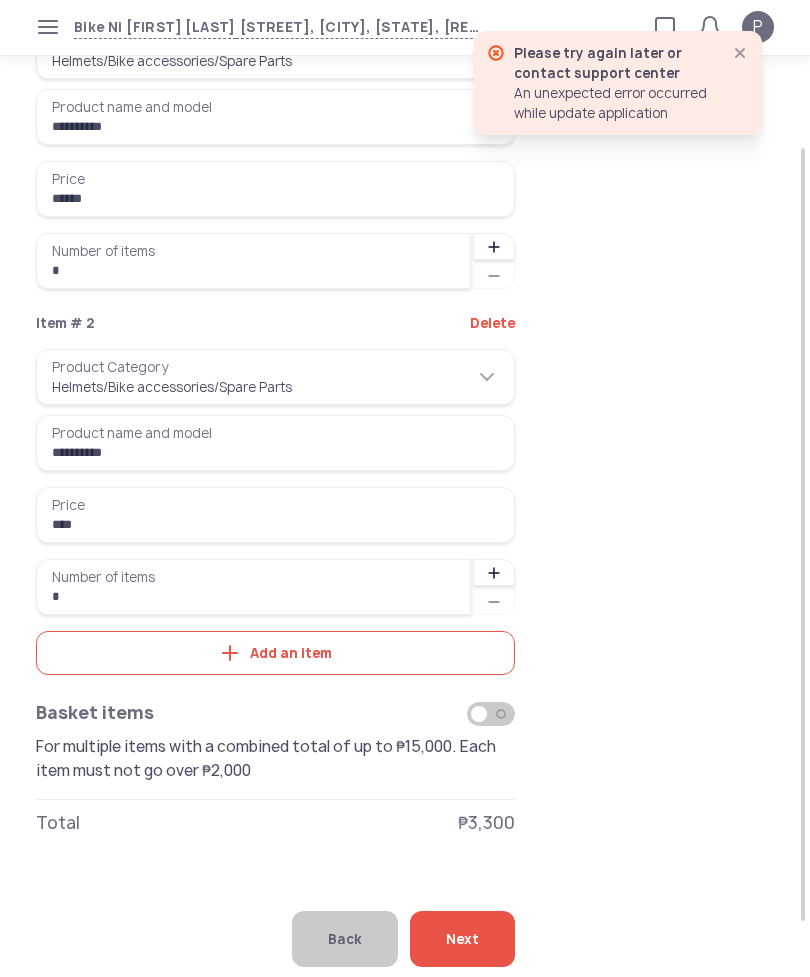click 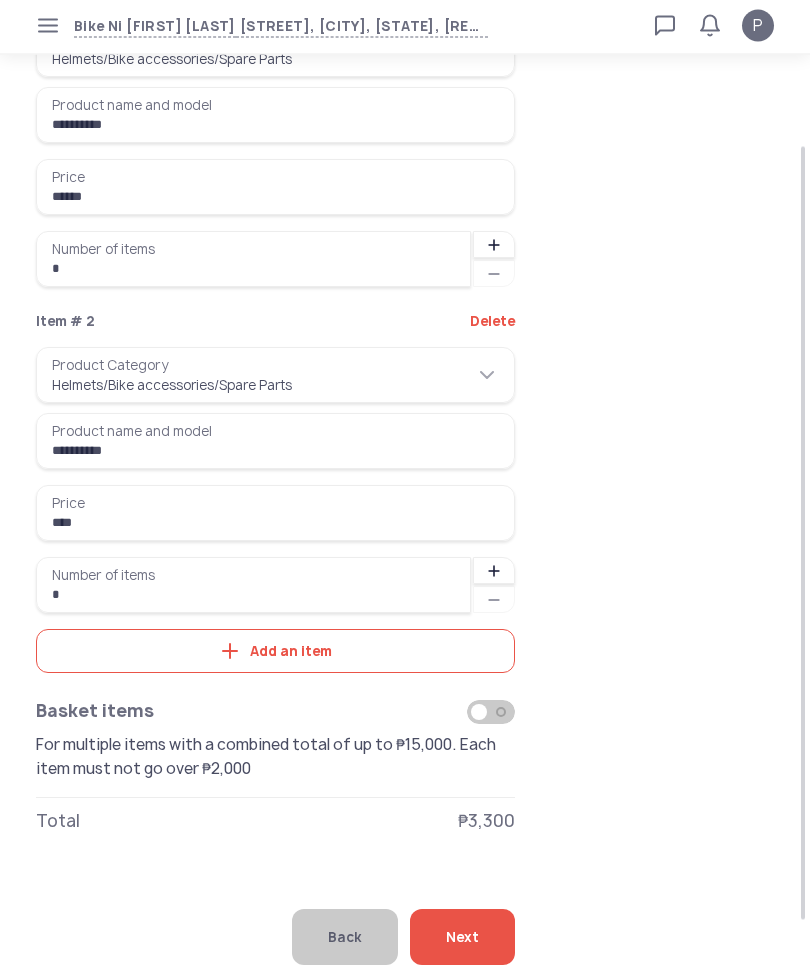 scroll, scrollTop: 192, scrollLeft: 0, axis: vertical 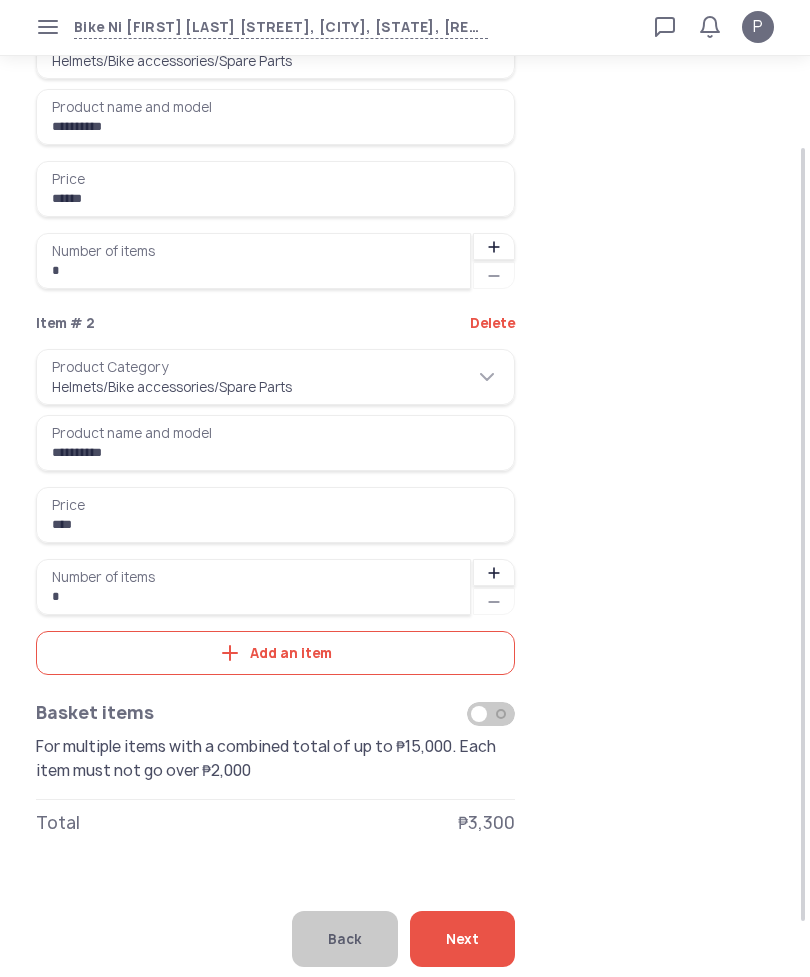 click on "Next" 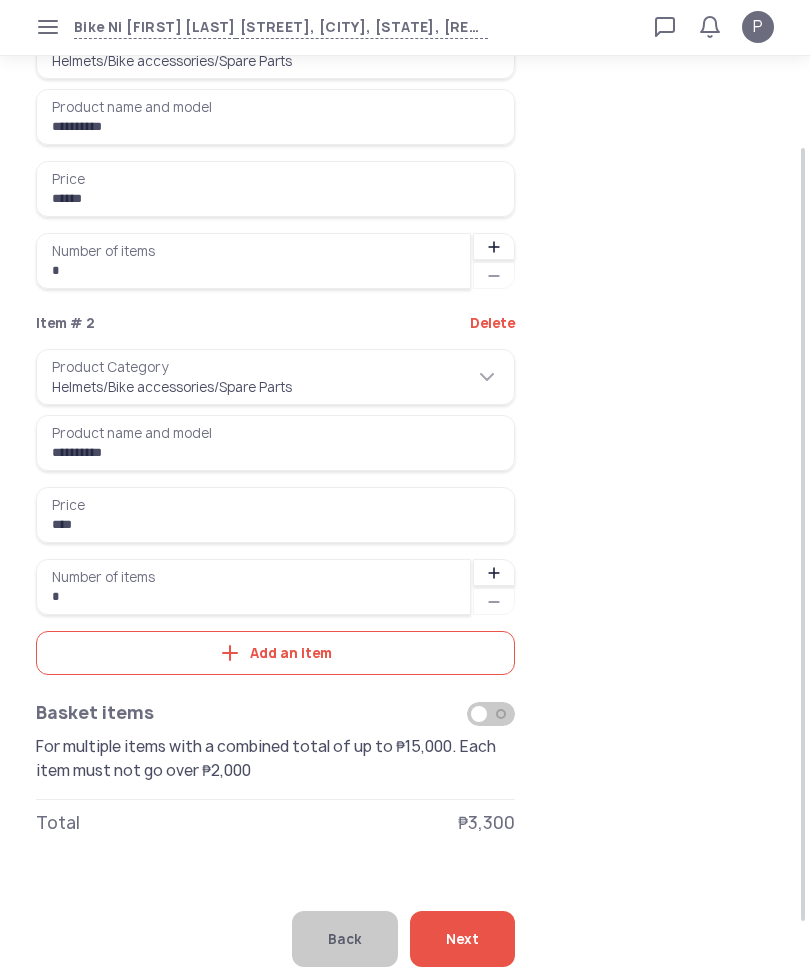 click on "Back   Next" 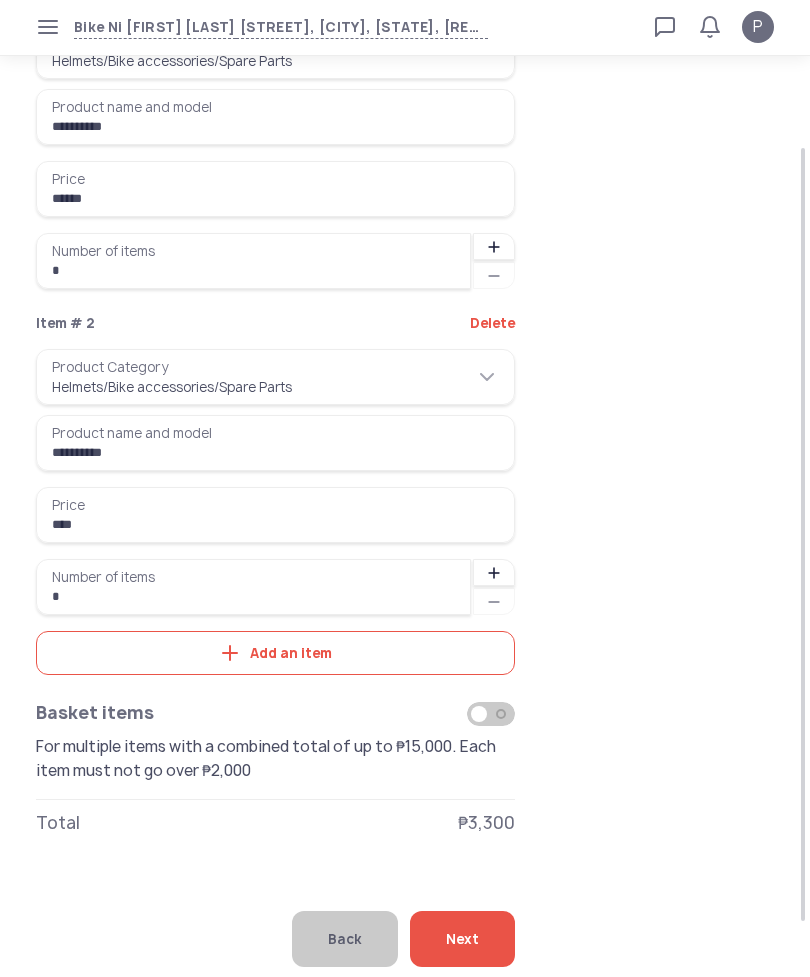 click on "Next" 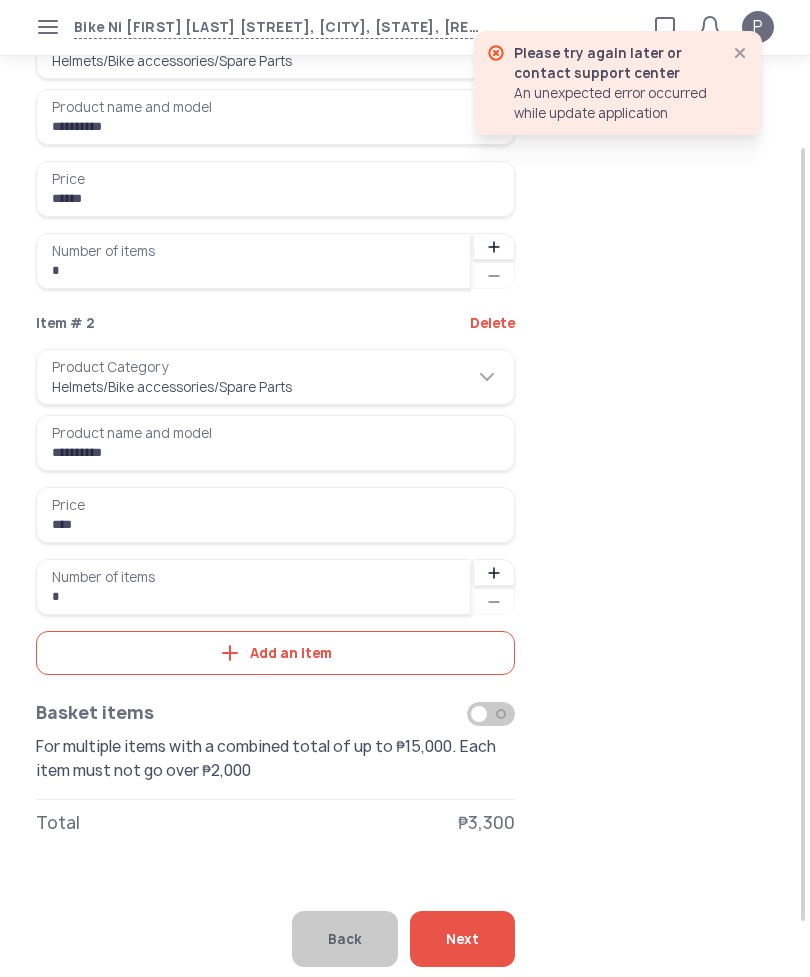 click 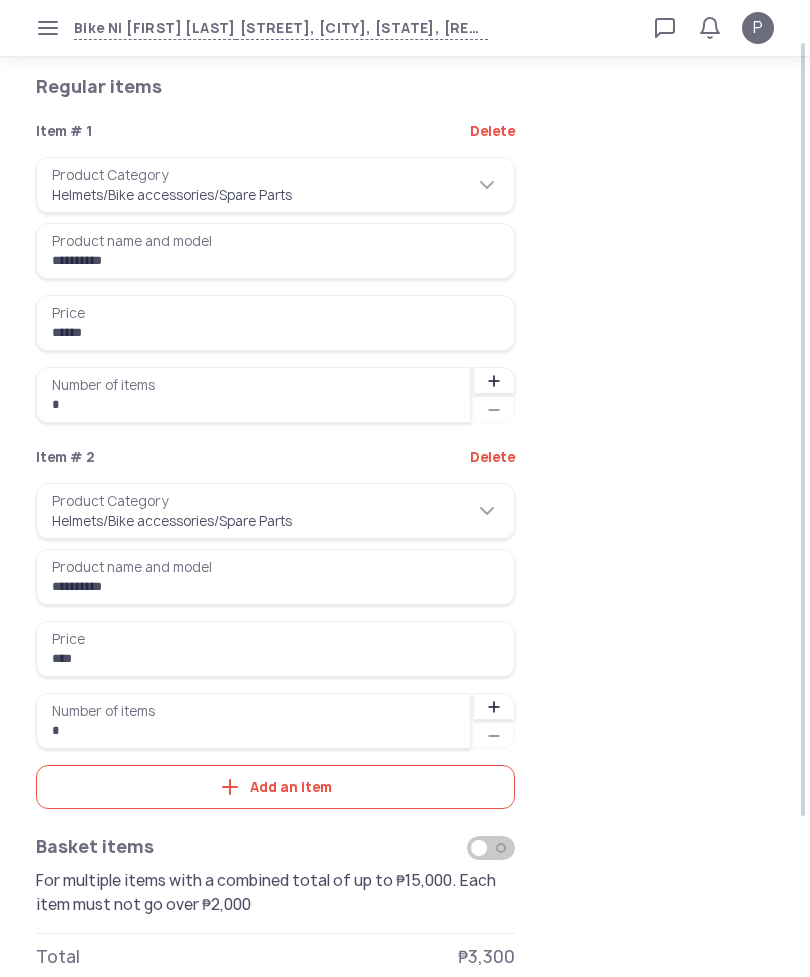 scroll, scrollTop: 62, scrollLeft: 0, axis: vertical 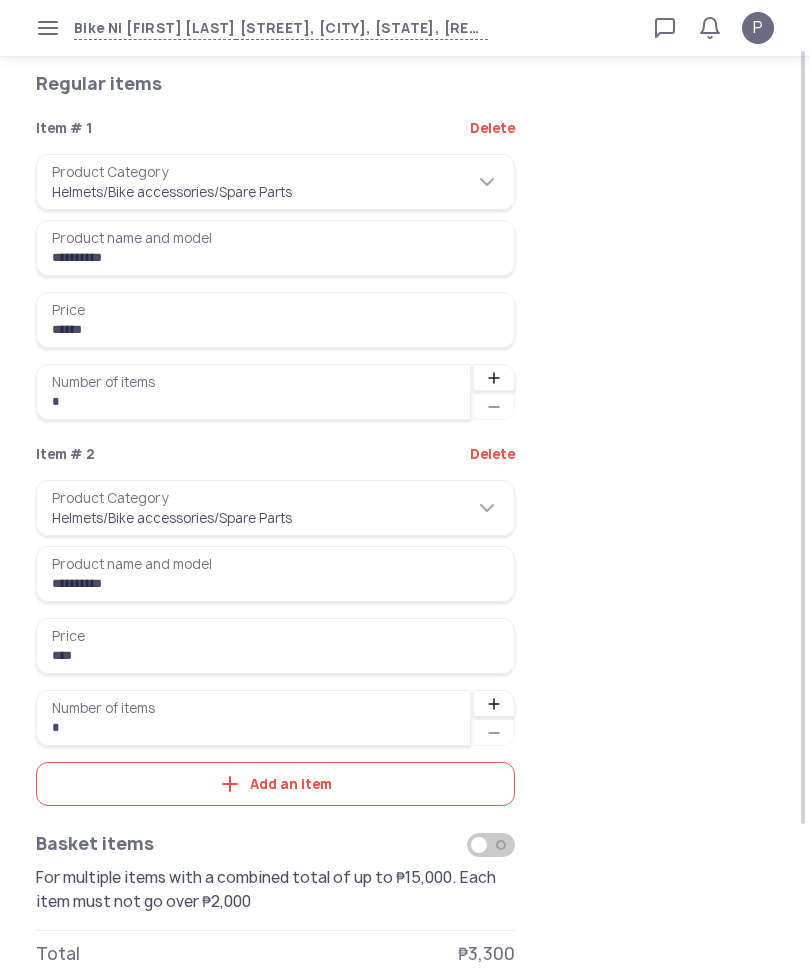 click on "**********" at bounding box center (275, 508) 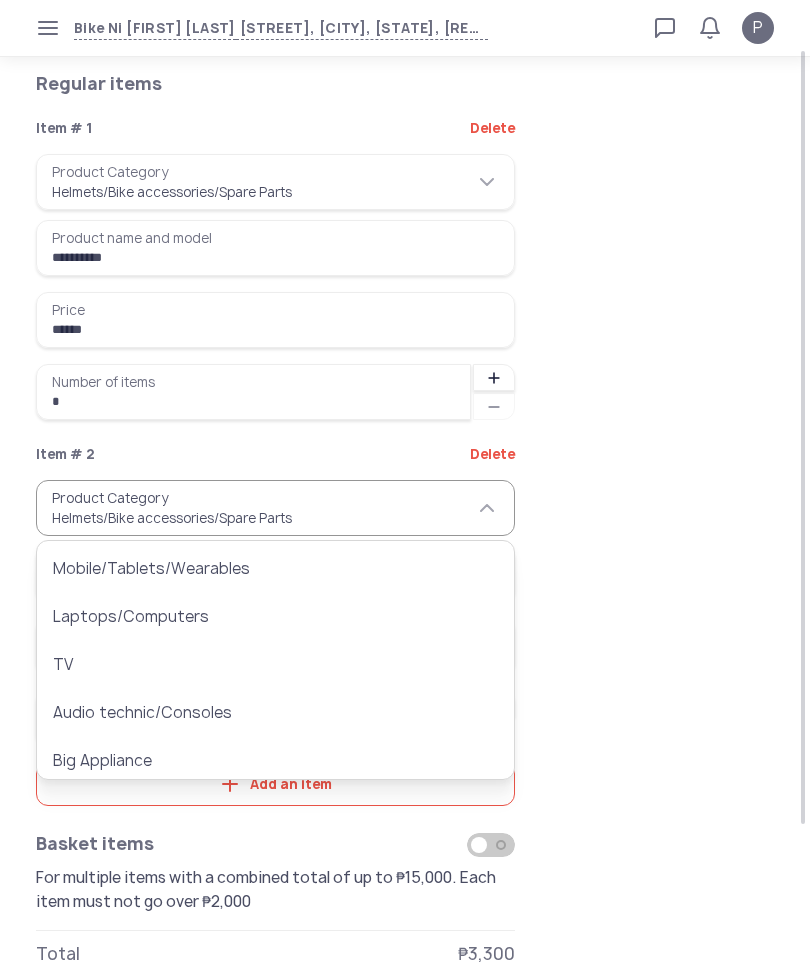 scroll, scrollTop: 0, scrollLeft: 0, axis: both 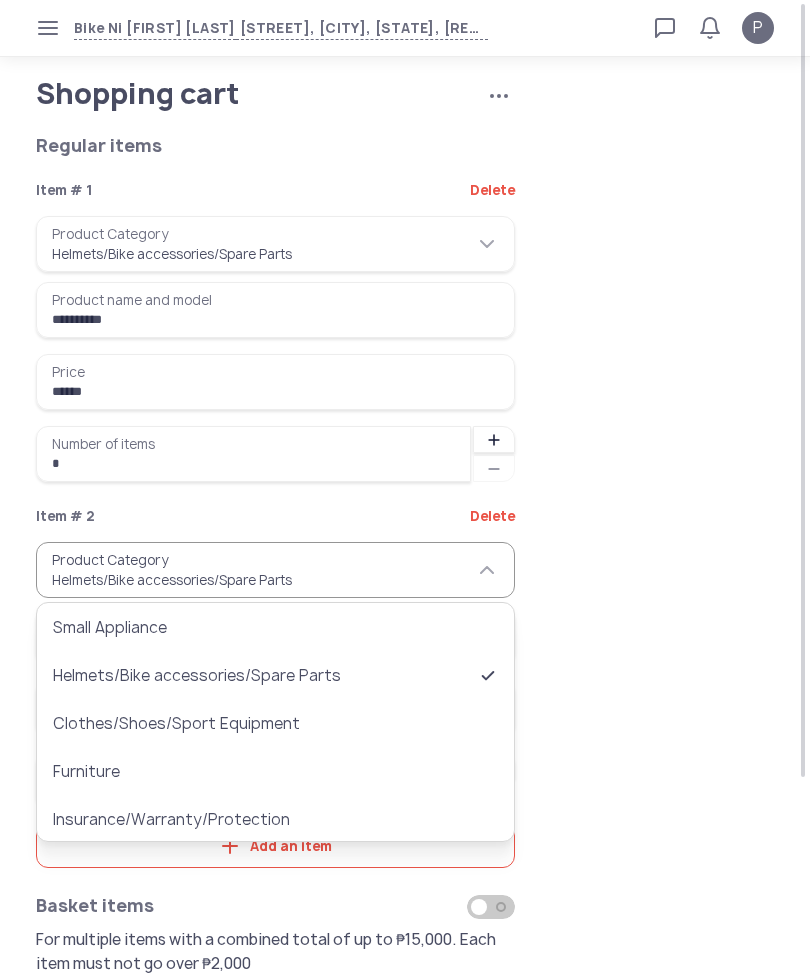 click on "**********" 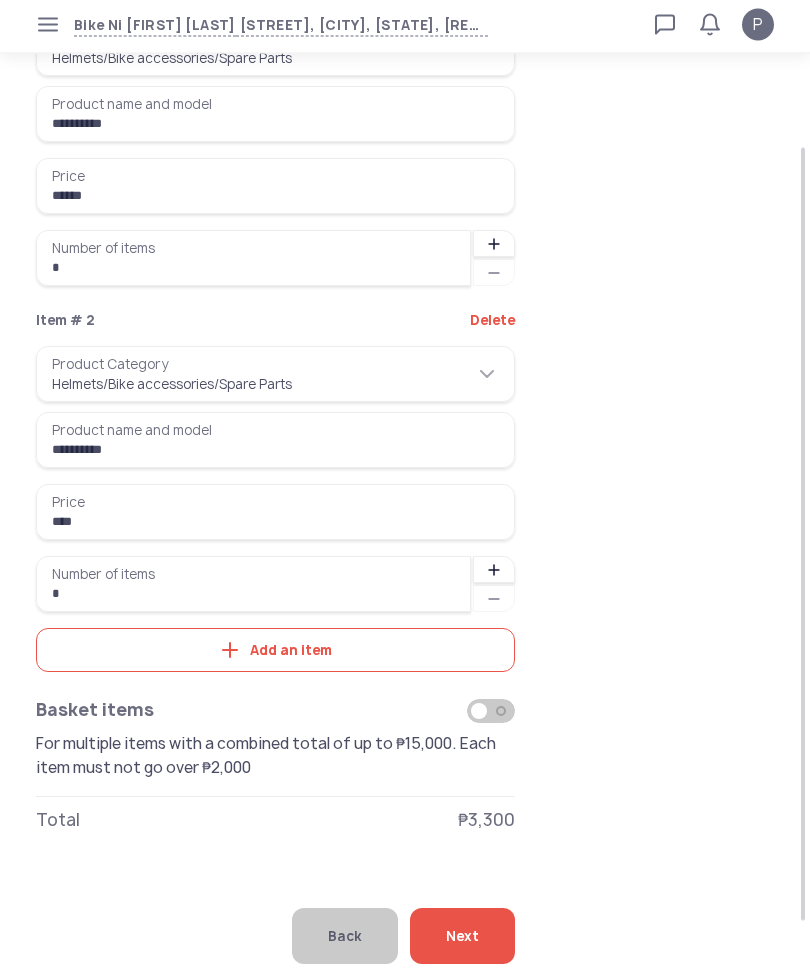 scroll, scrollTop: 192, scrollLeft: 0, axis: vertical 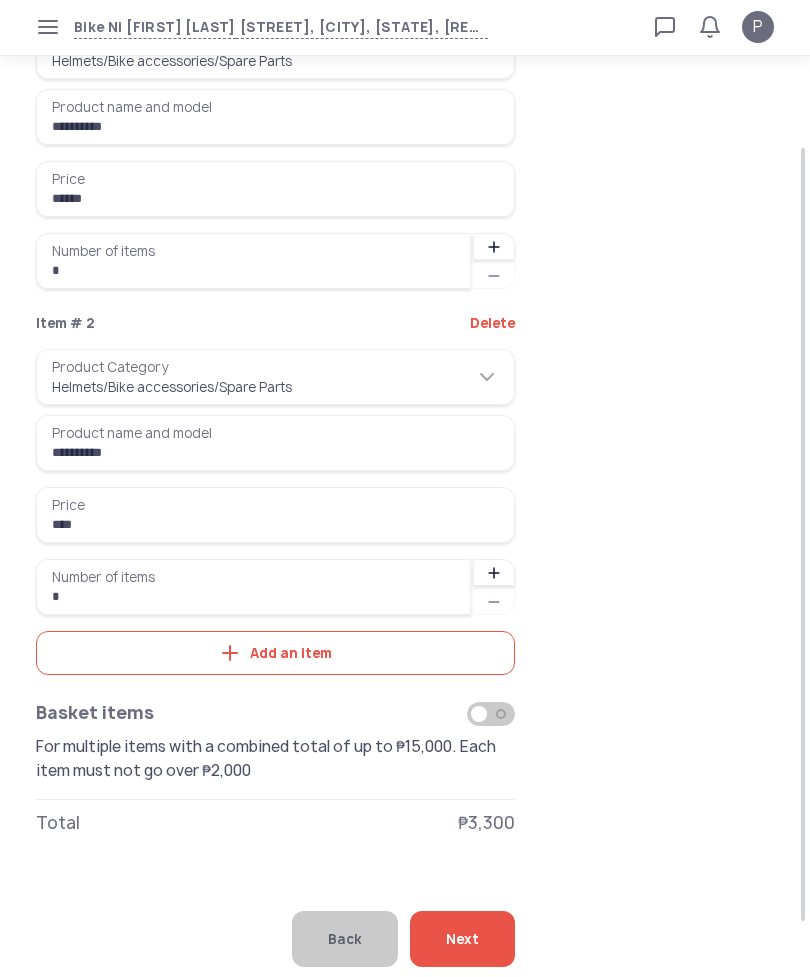 click on "Next" 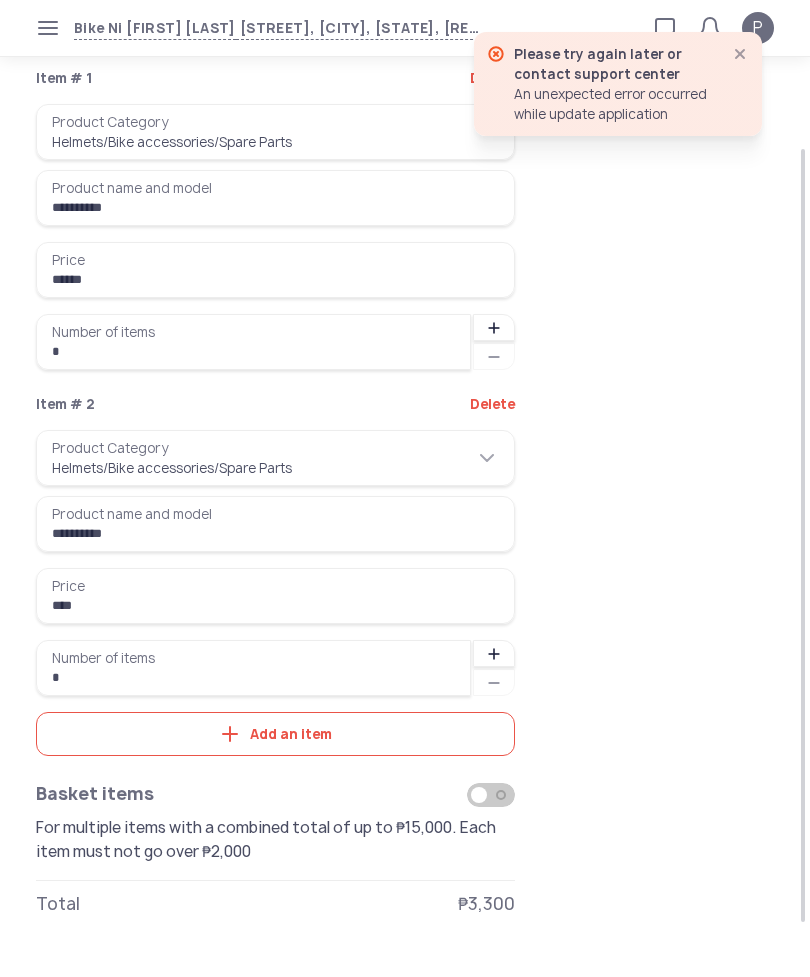 scroll, scrollTop: 0, scrollLeft: 0, axis: both 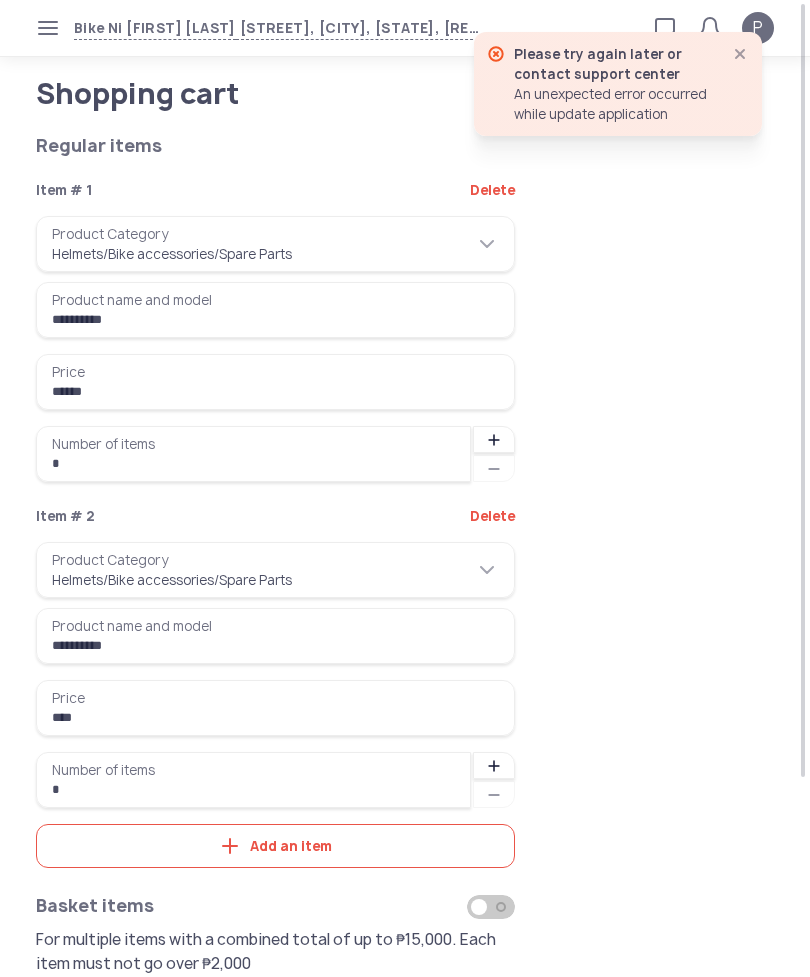 click 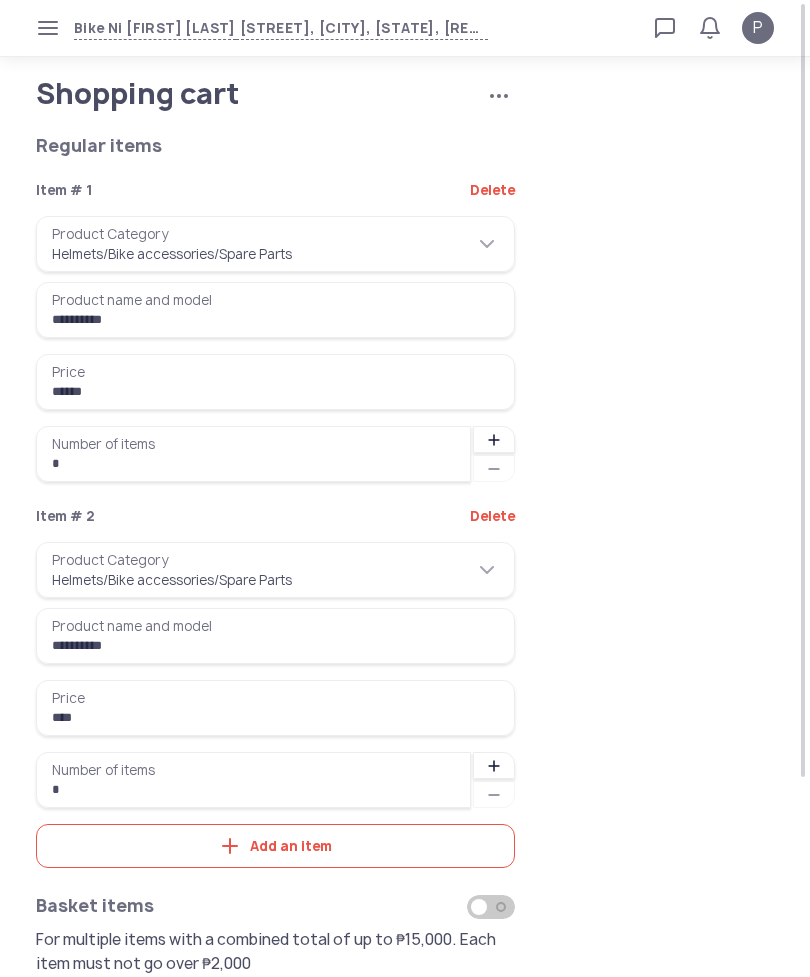click 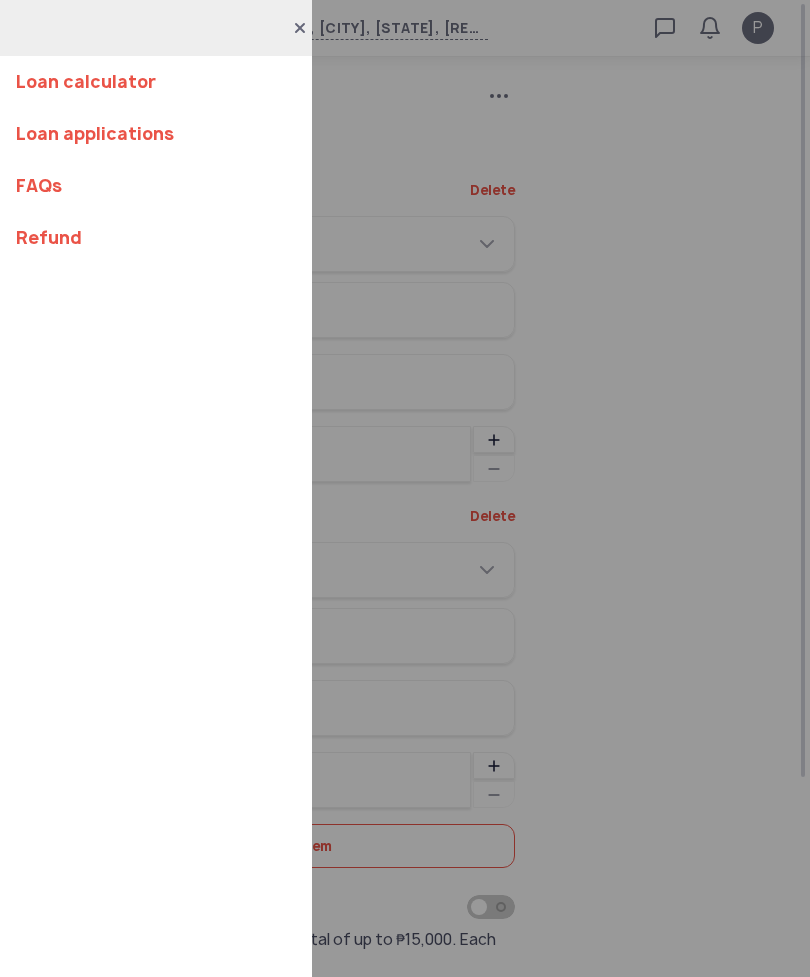 click on "Loan calculator Loan applications FAQs Refund" 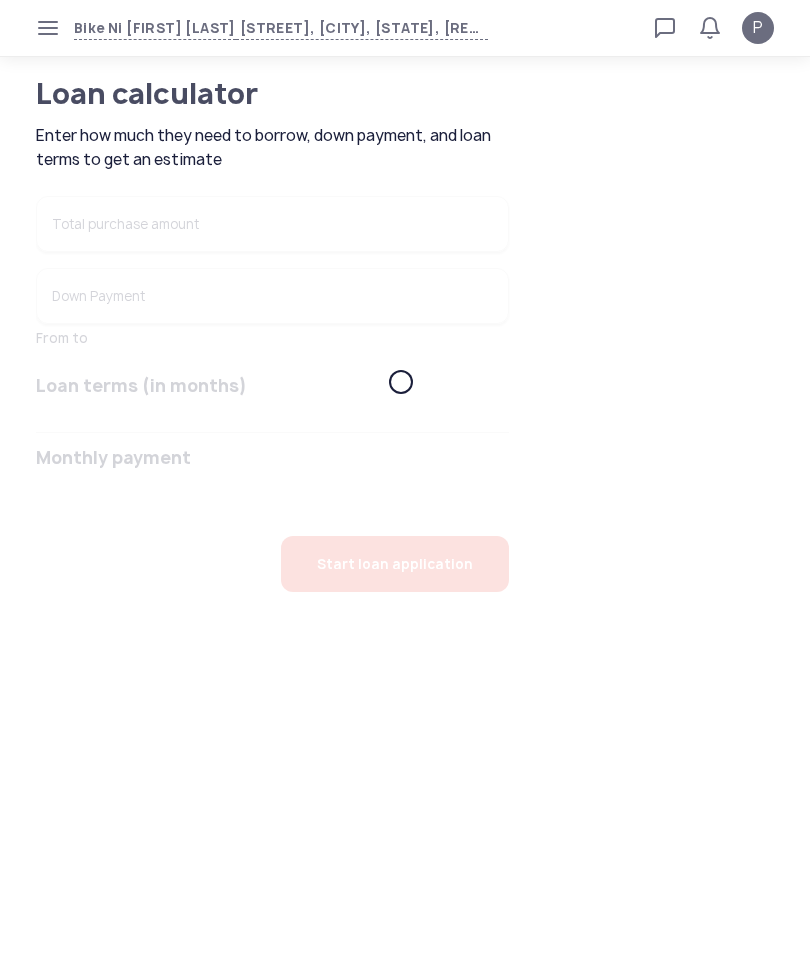 type on "******" 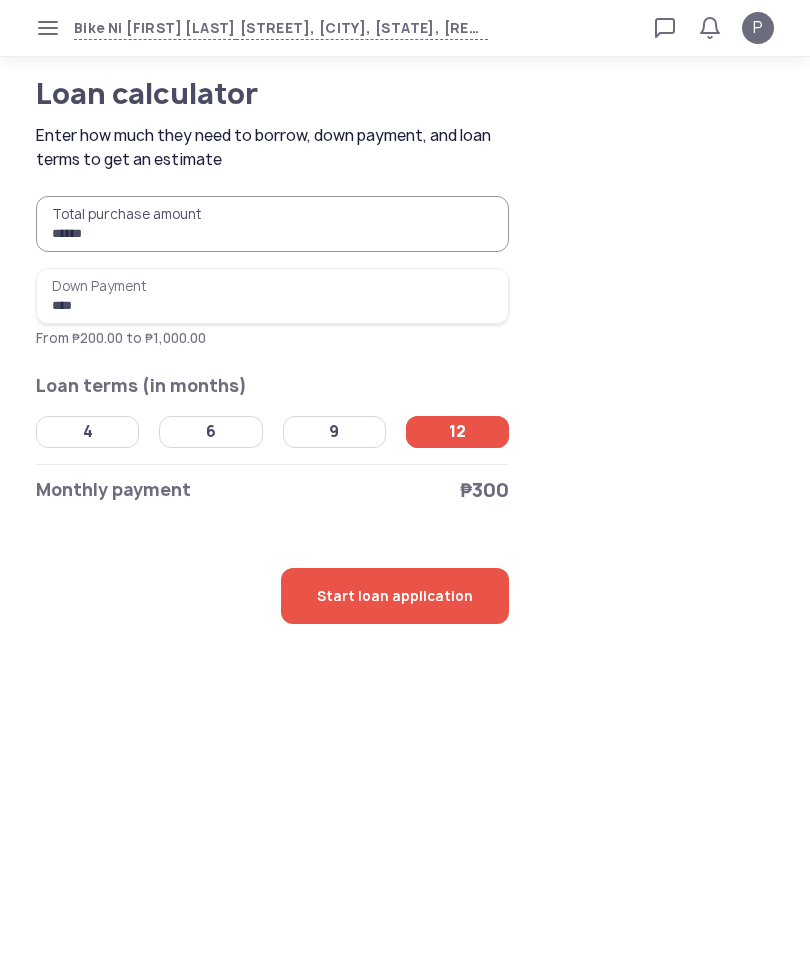 click on "******" at bounding box center [272, 224] 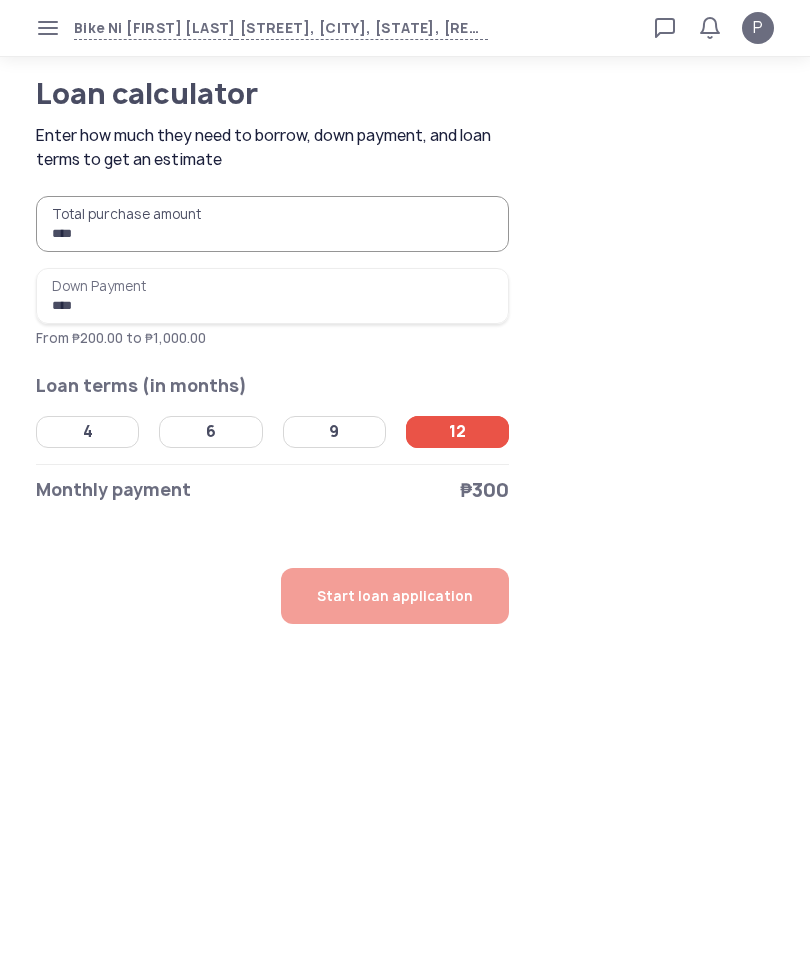 type on "******" 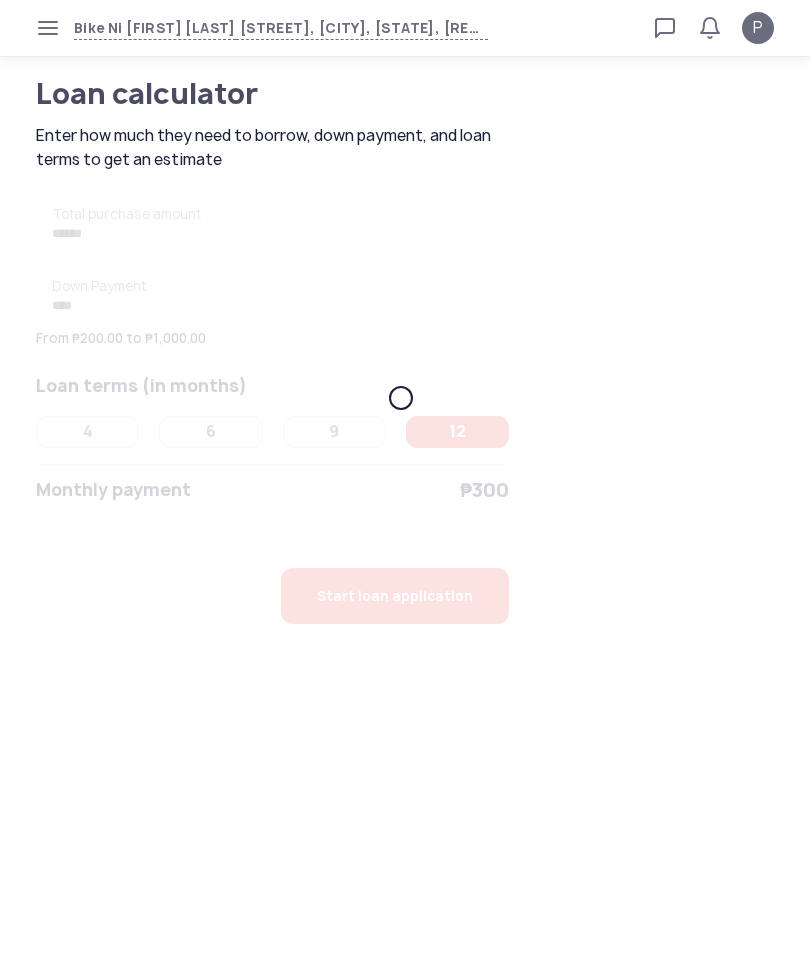 type on "****" 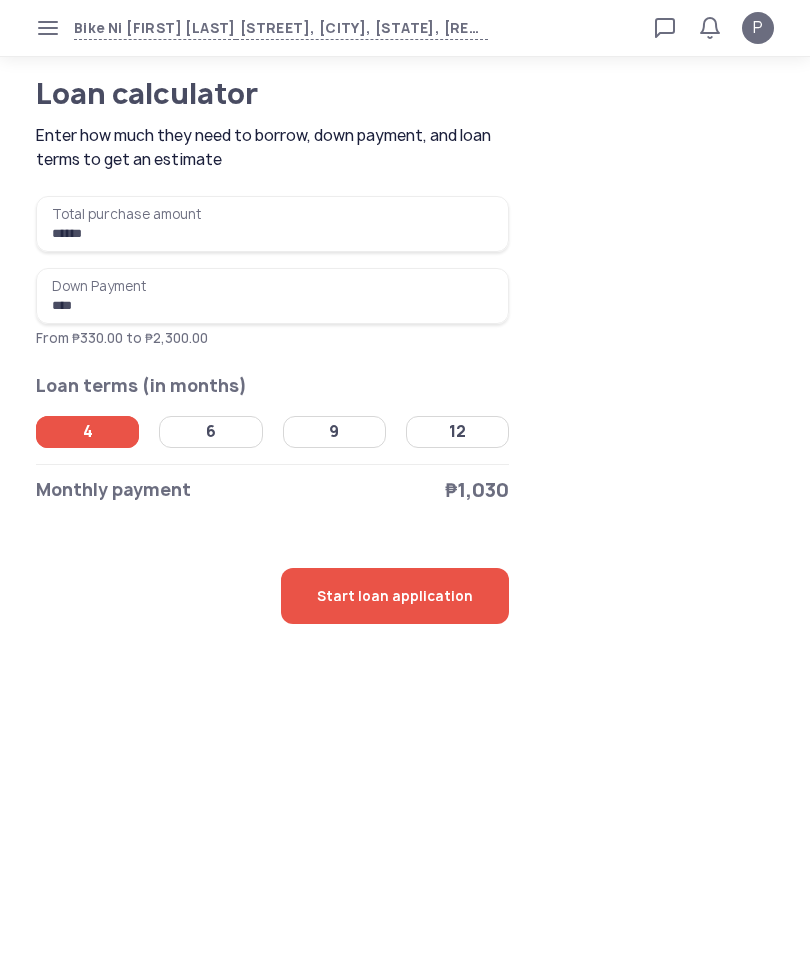click on "Start loan application" 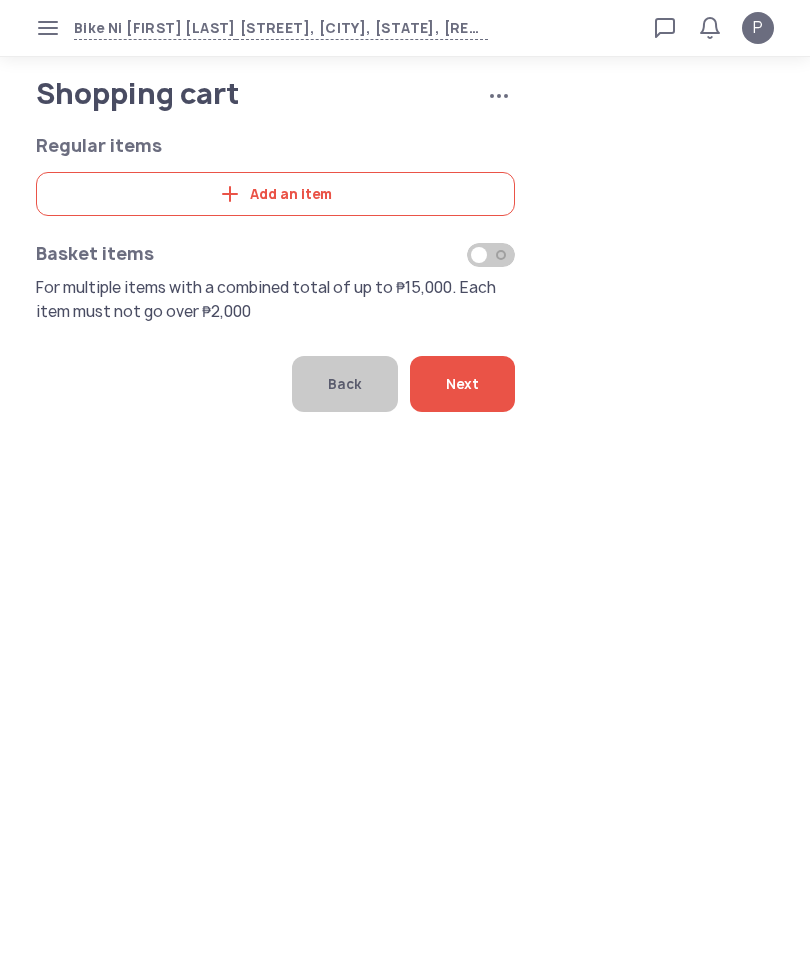 click on "Add an item" 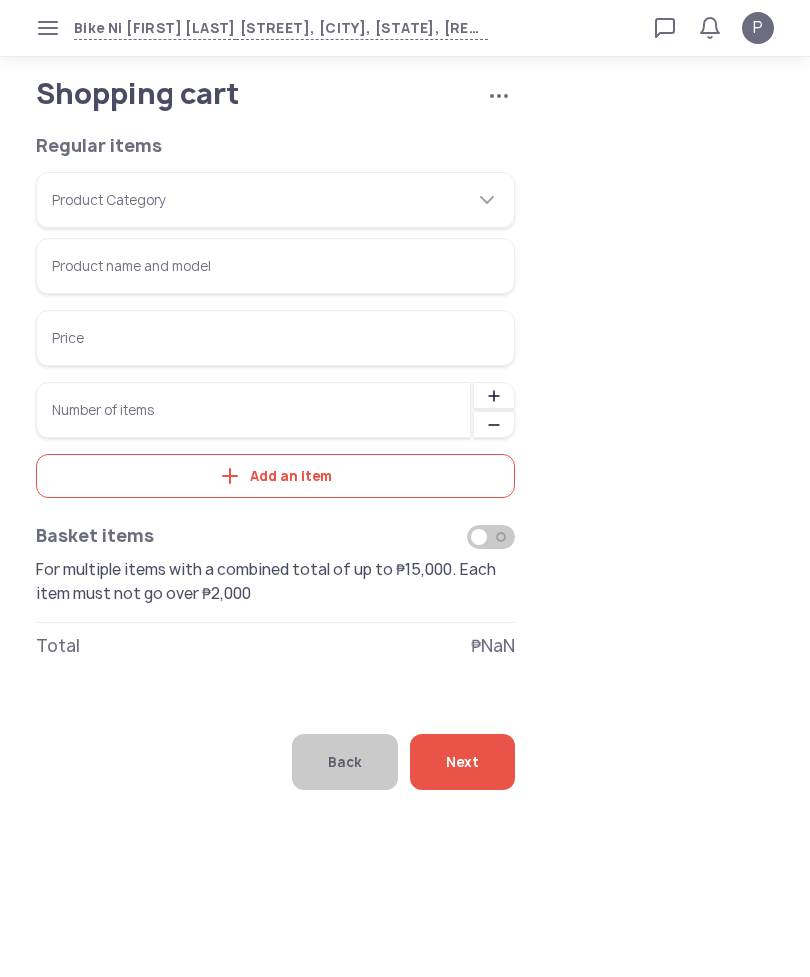 click on "Product Category" at bounding box center (275, 200) 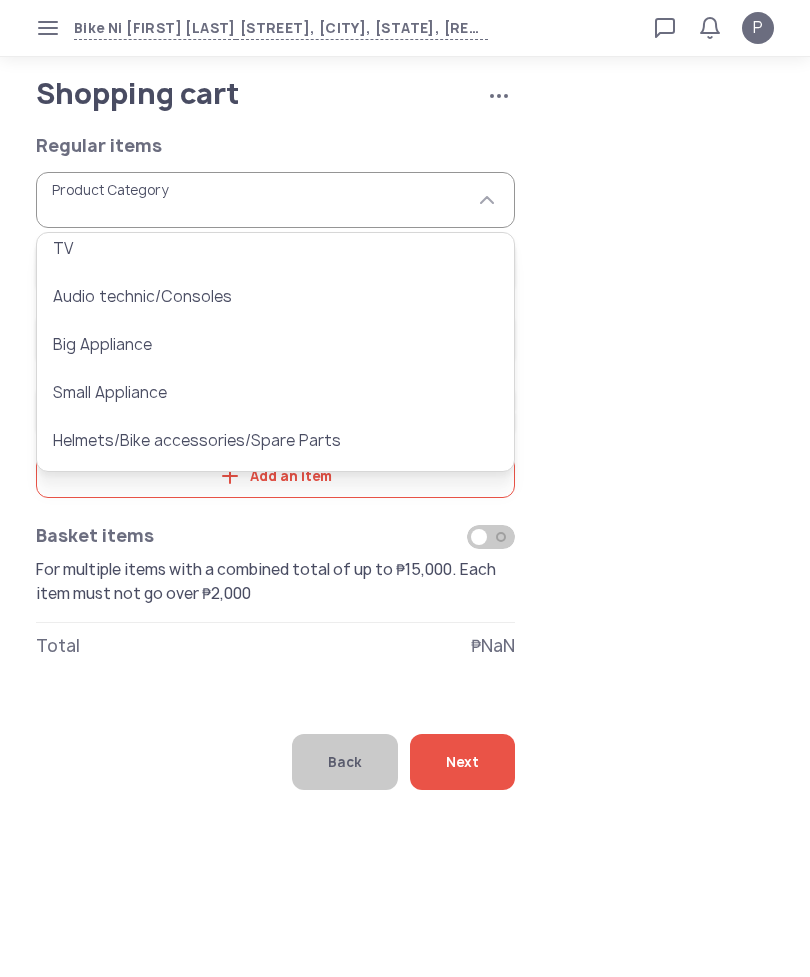 scroll, scrollTop: 109, scrollLeft: 0, axis: vertical 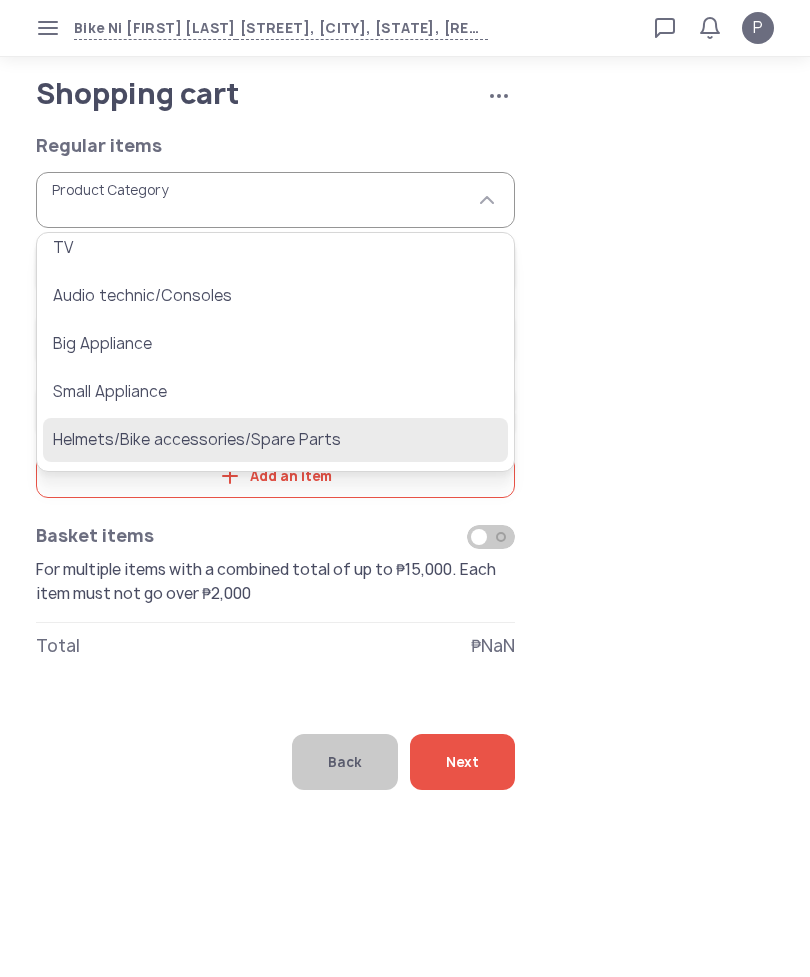click on "Helmets/Bike accessories/Spare Parts" 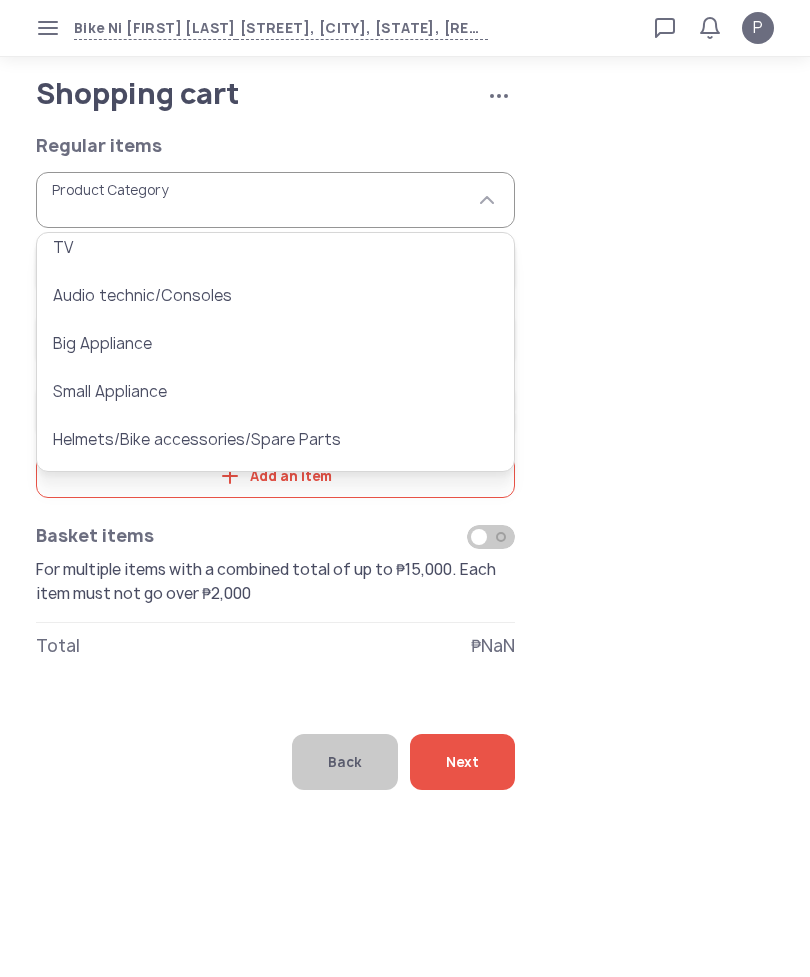 type on "**********" 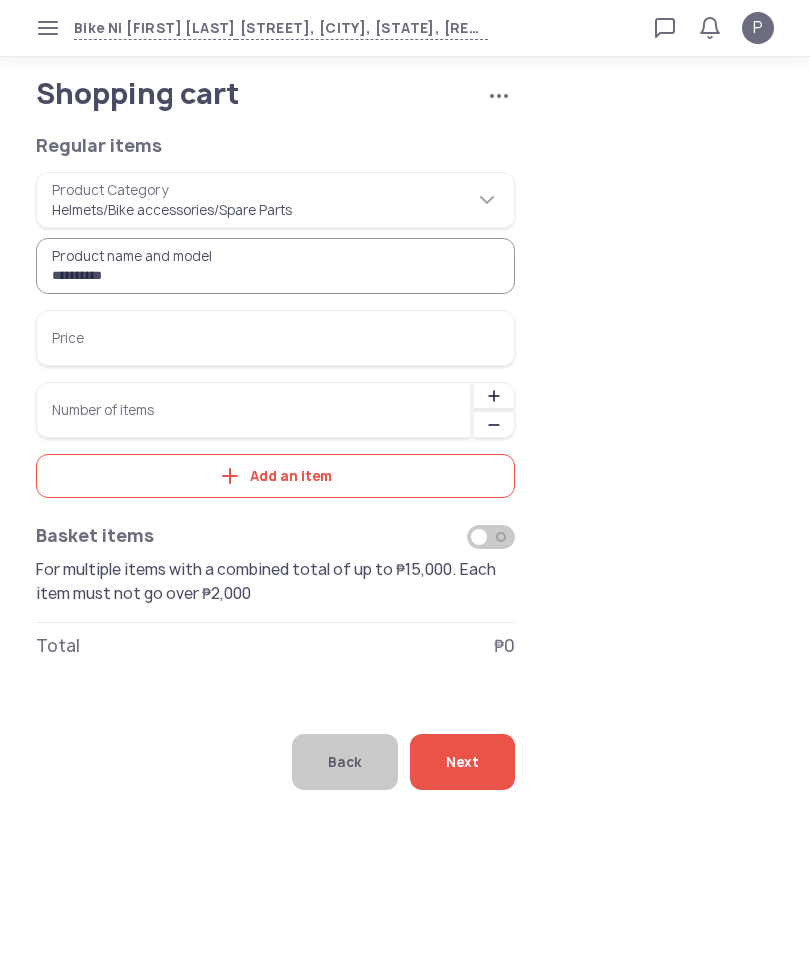 type on "**********" 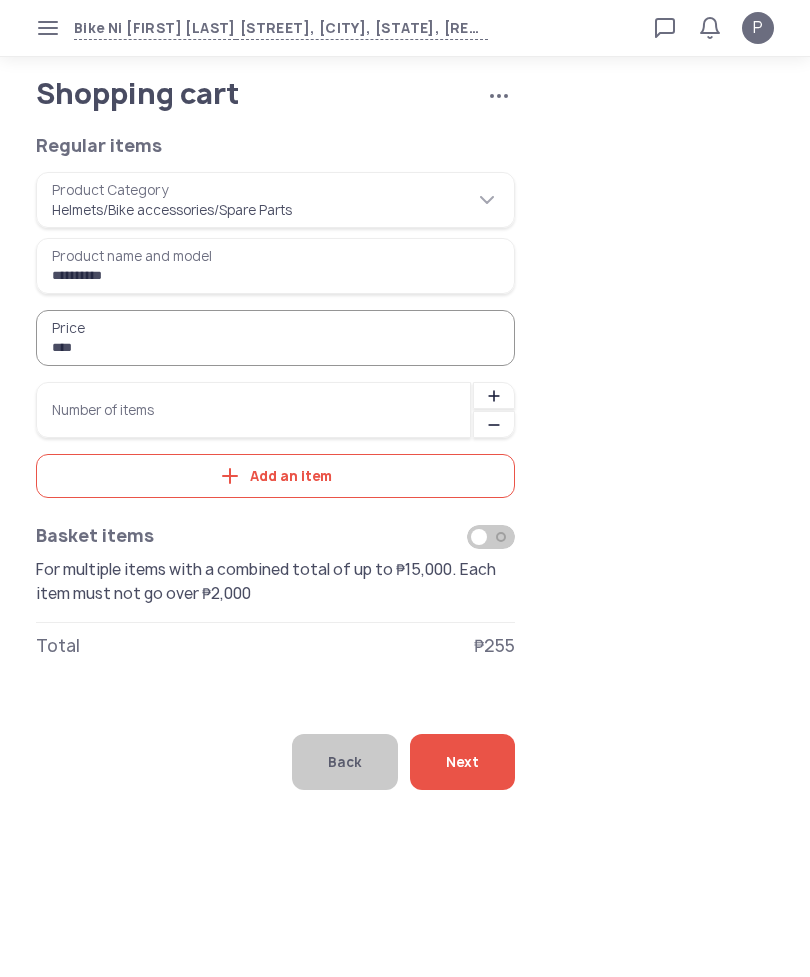 type on "******" 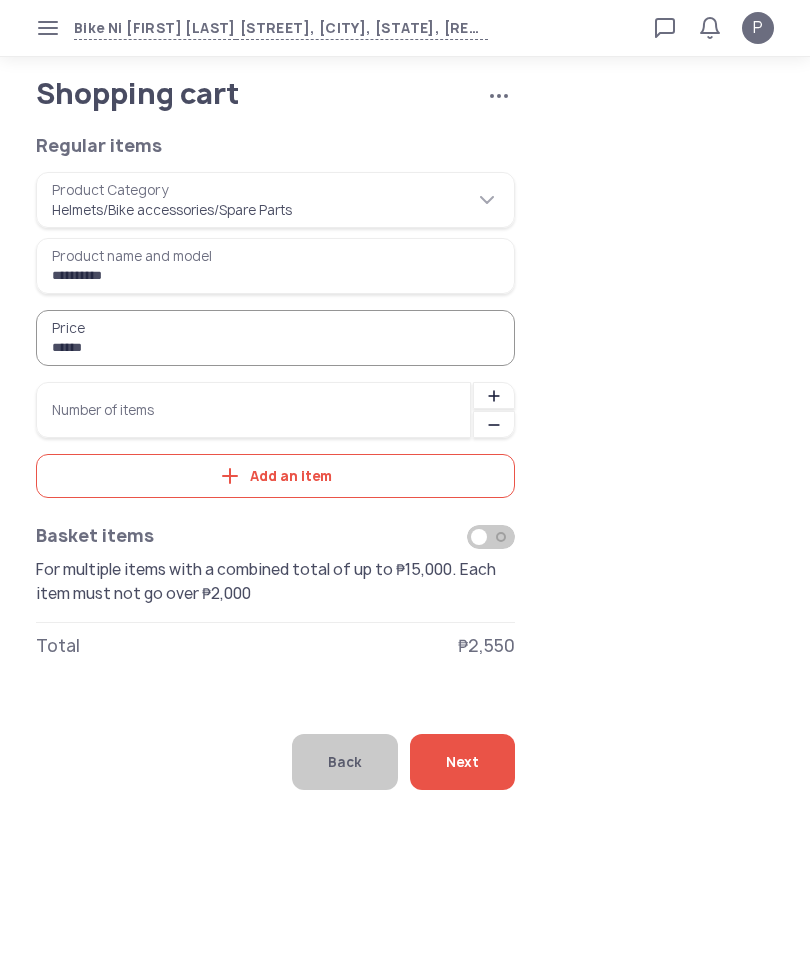 click on "Number of items" at bounding box center (253, 410) 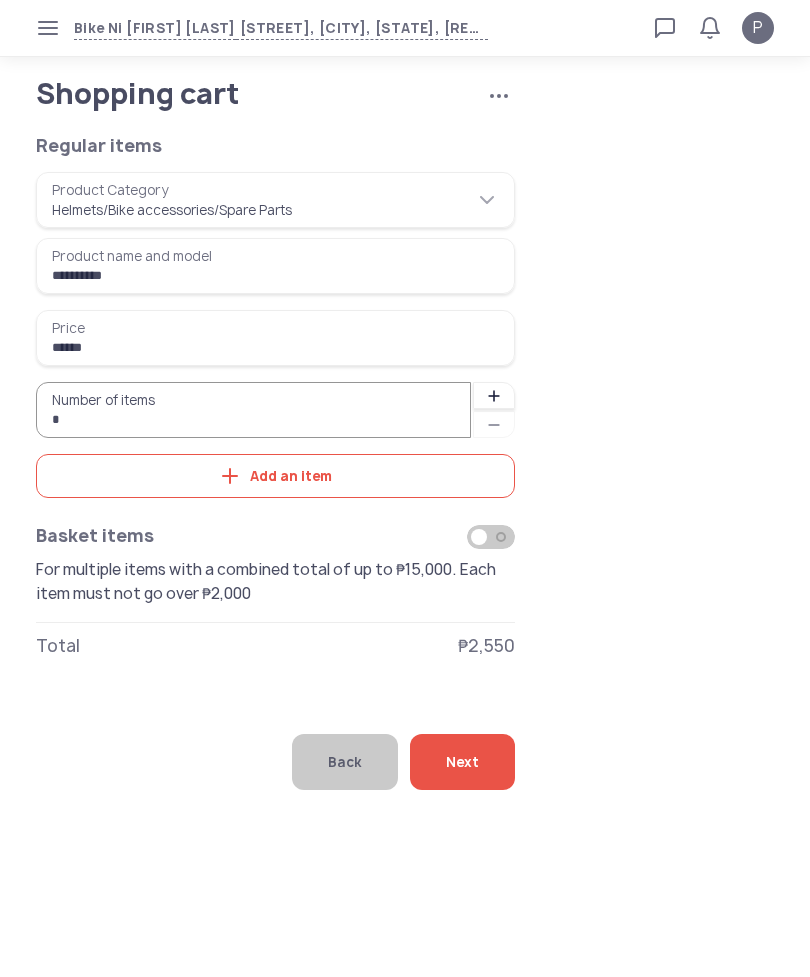 type on "*" 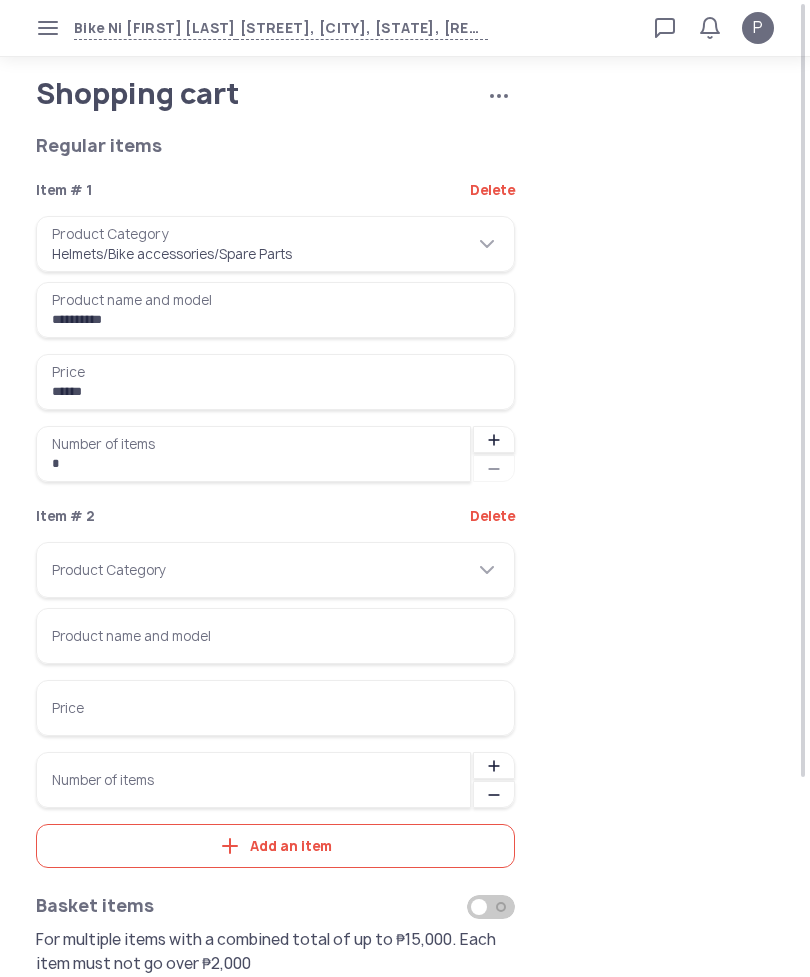 click on "Product Category" at bounding box center (275, 570) 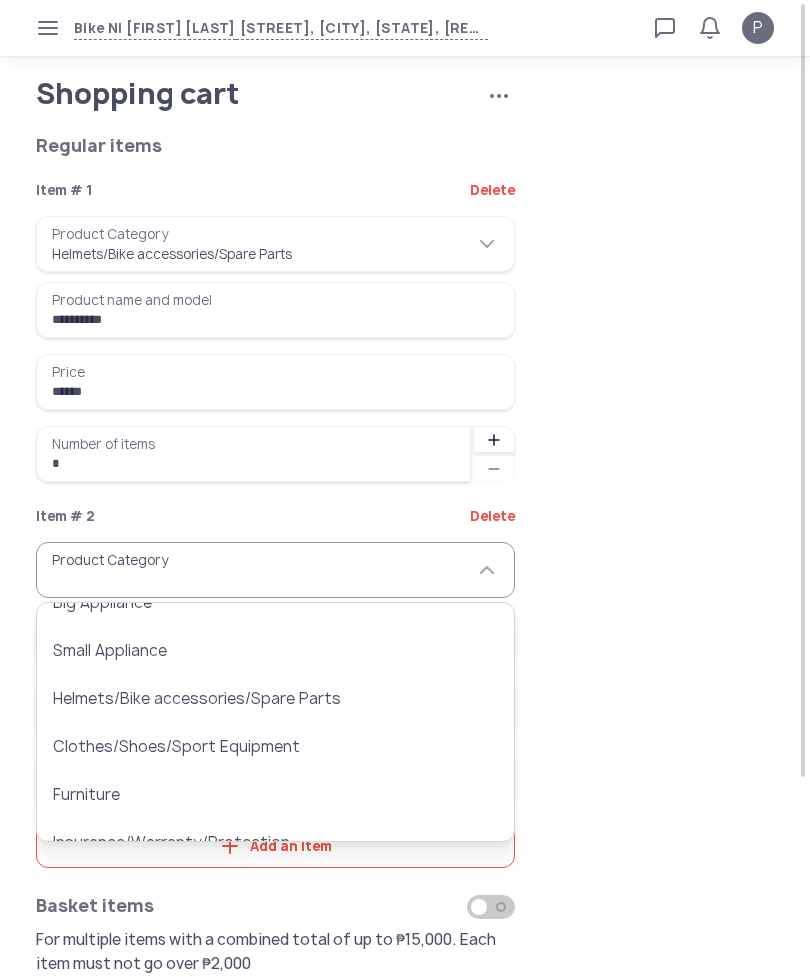 scroll, scrollTop: 221, scrollLeft: 0, axis: vertical 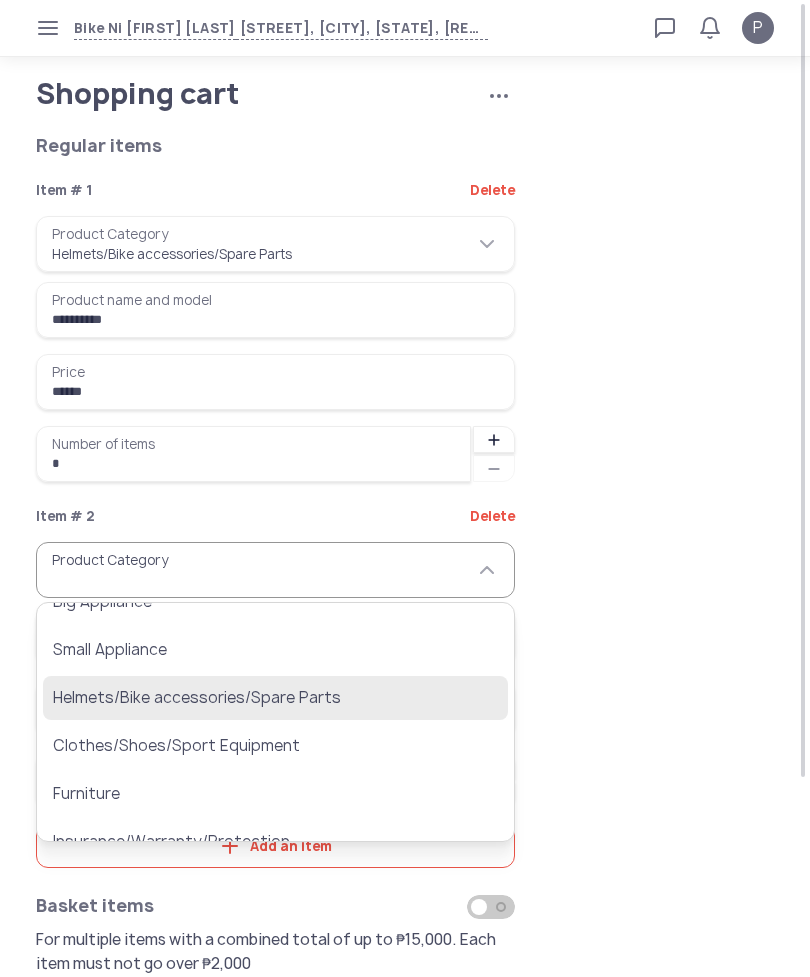 click on "Helmets/Bike accessories/Spare Parts" 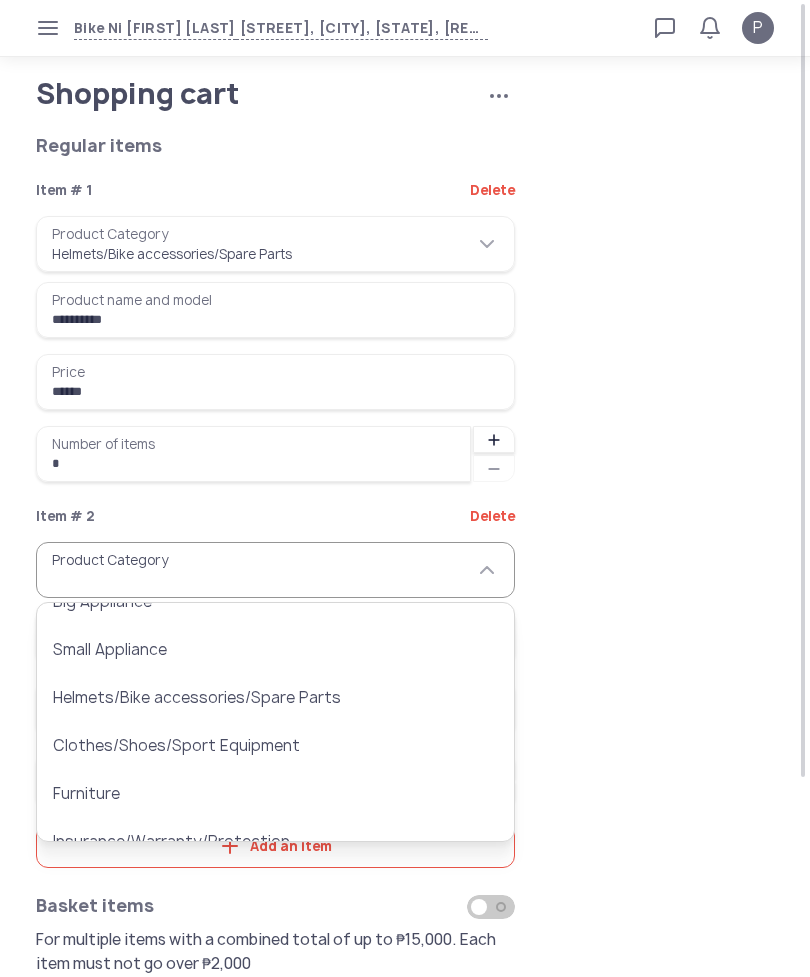 type on "**********" 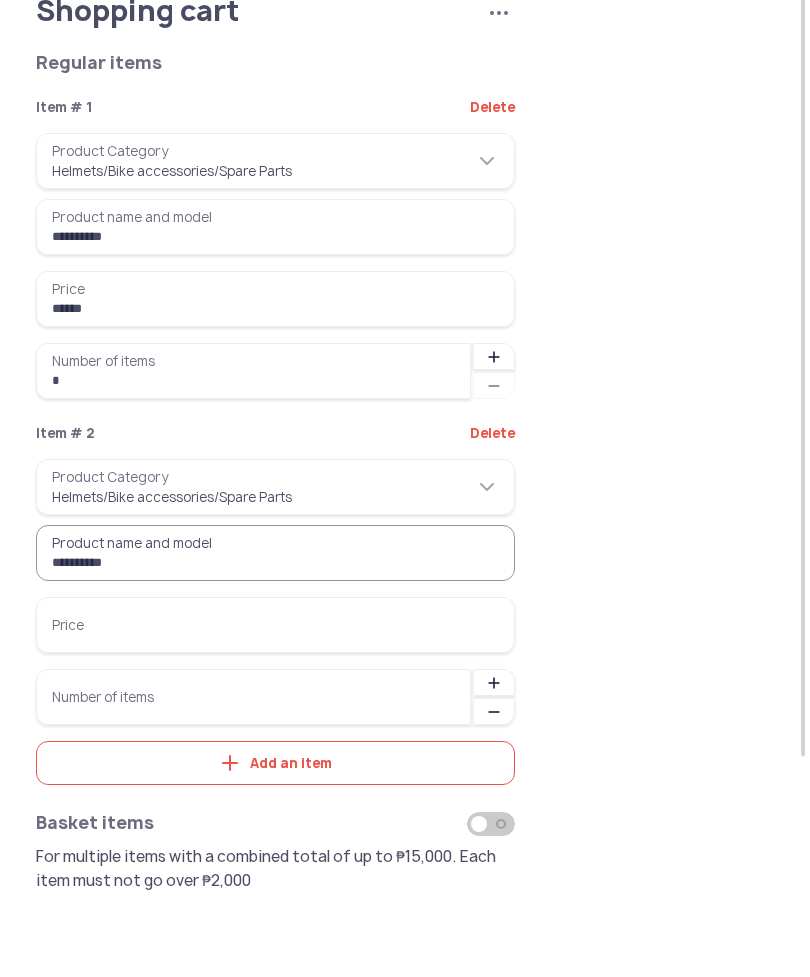 type on "**********" 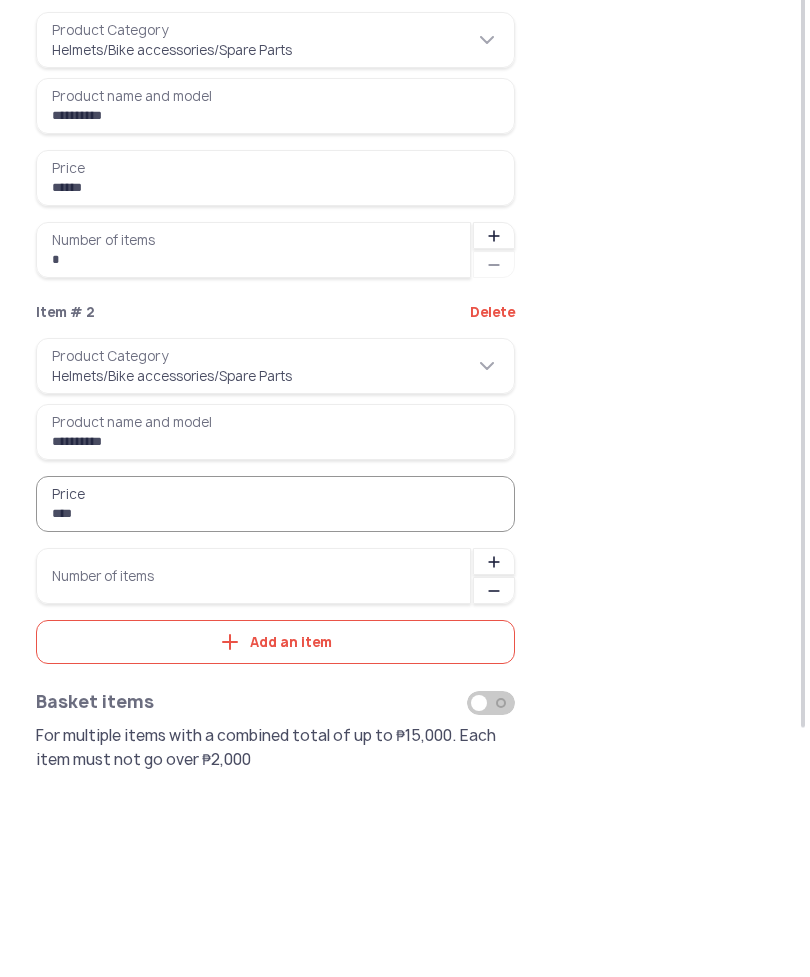 type on "****" 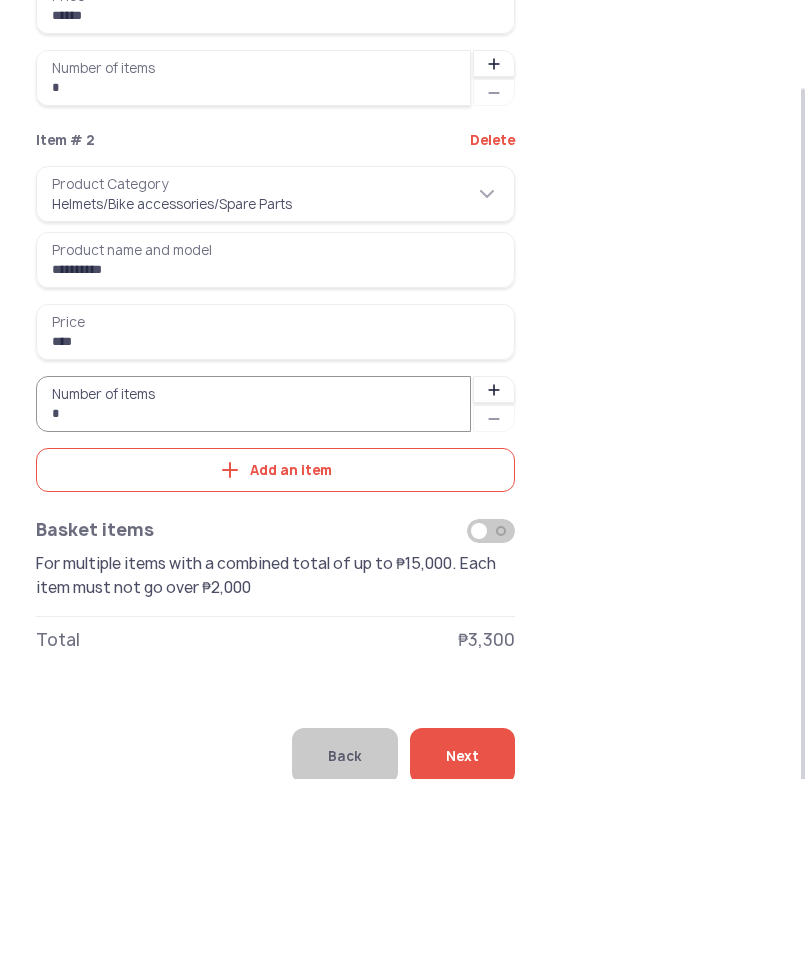type on "*" 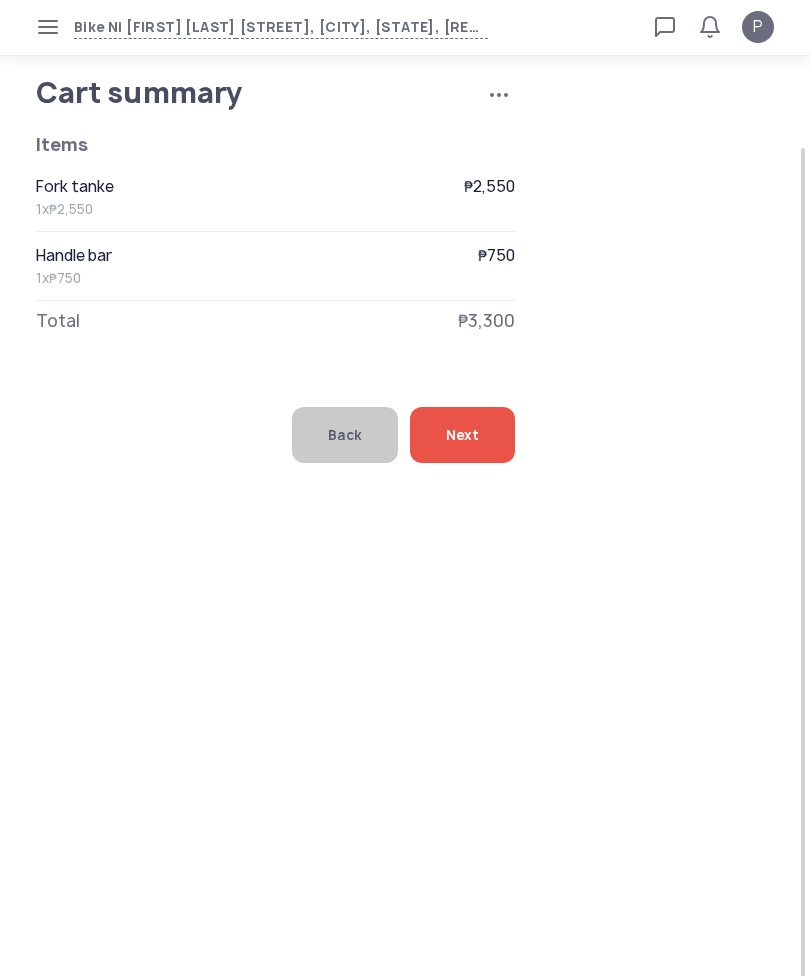 scroll, scrollTop: 0, scrollLeft: 0, axis: both 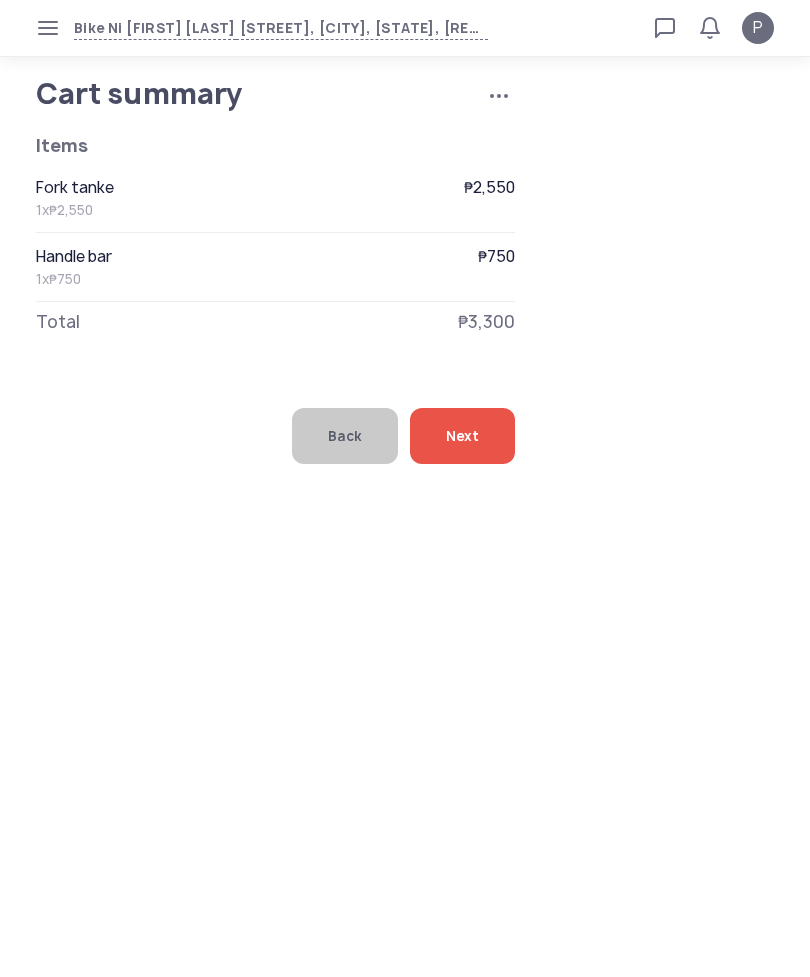 click on "Next" 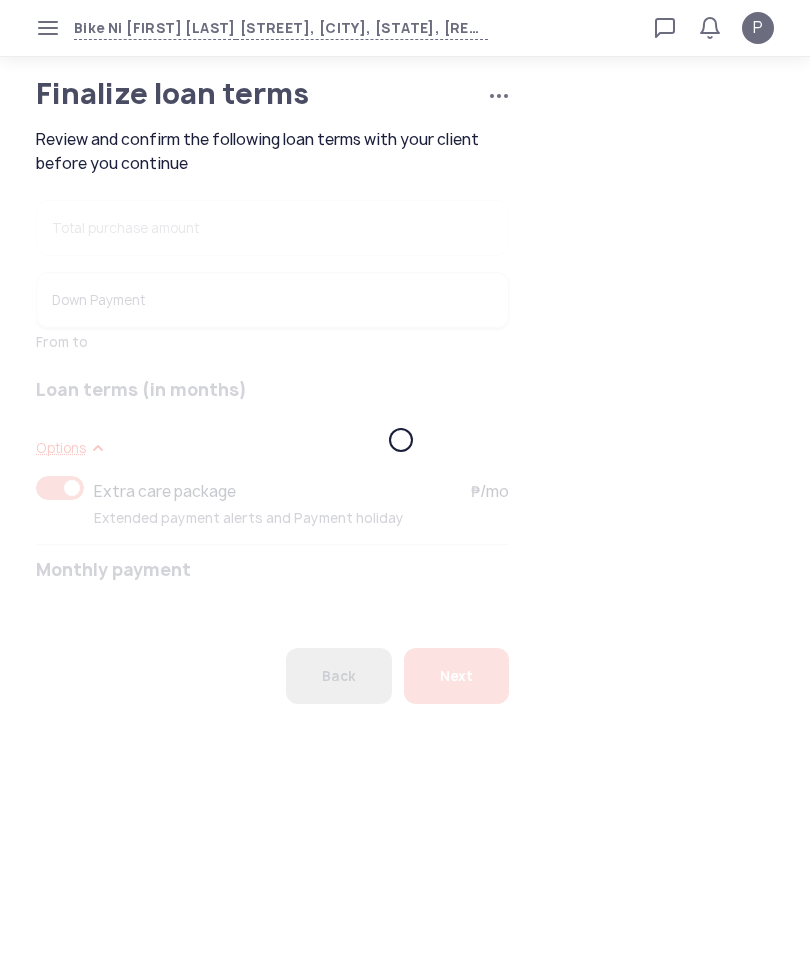 type on "******" 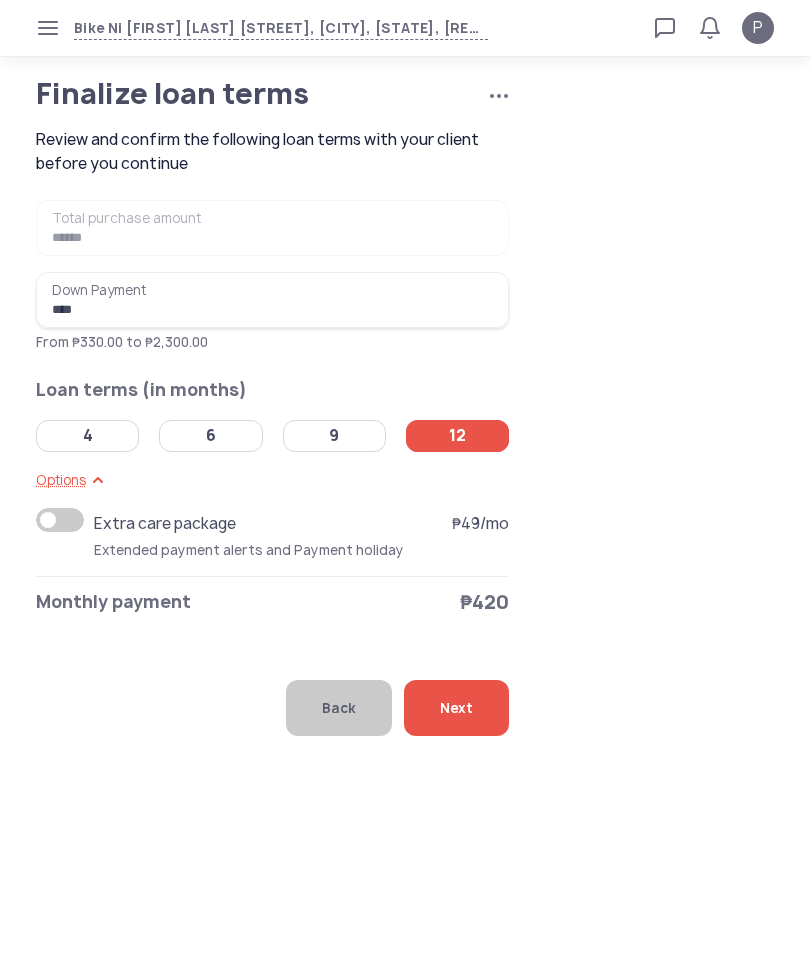 click on "4" 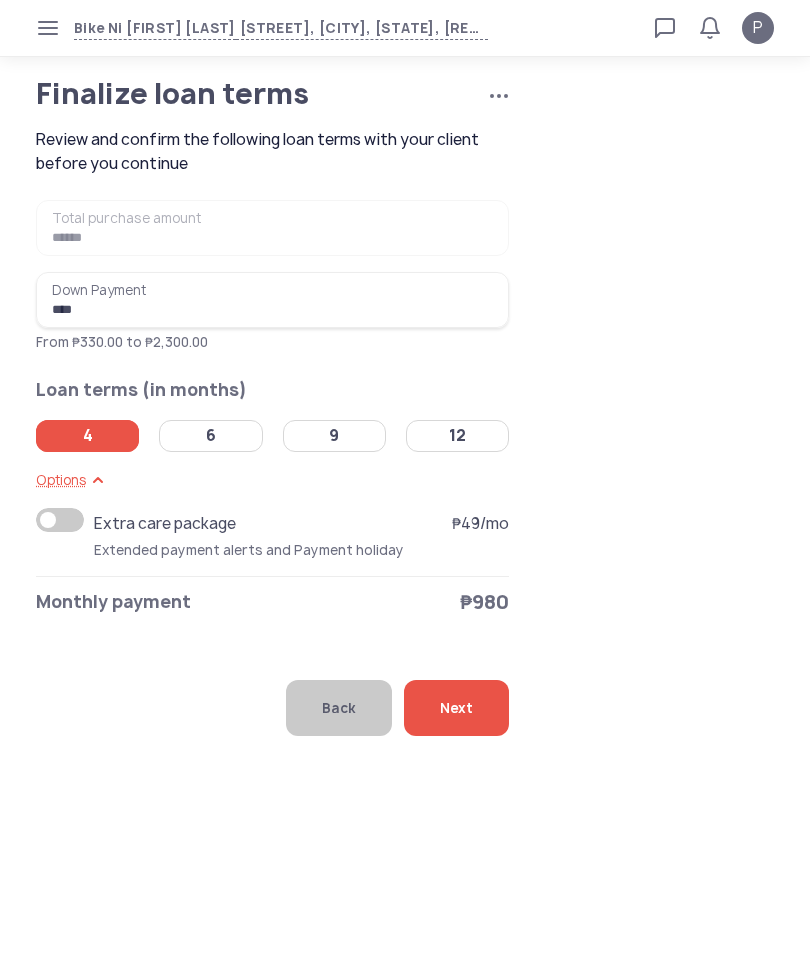 click on "Next" 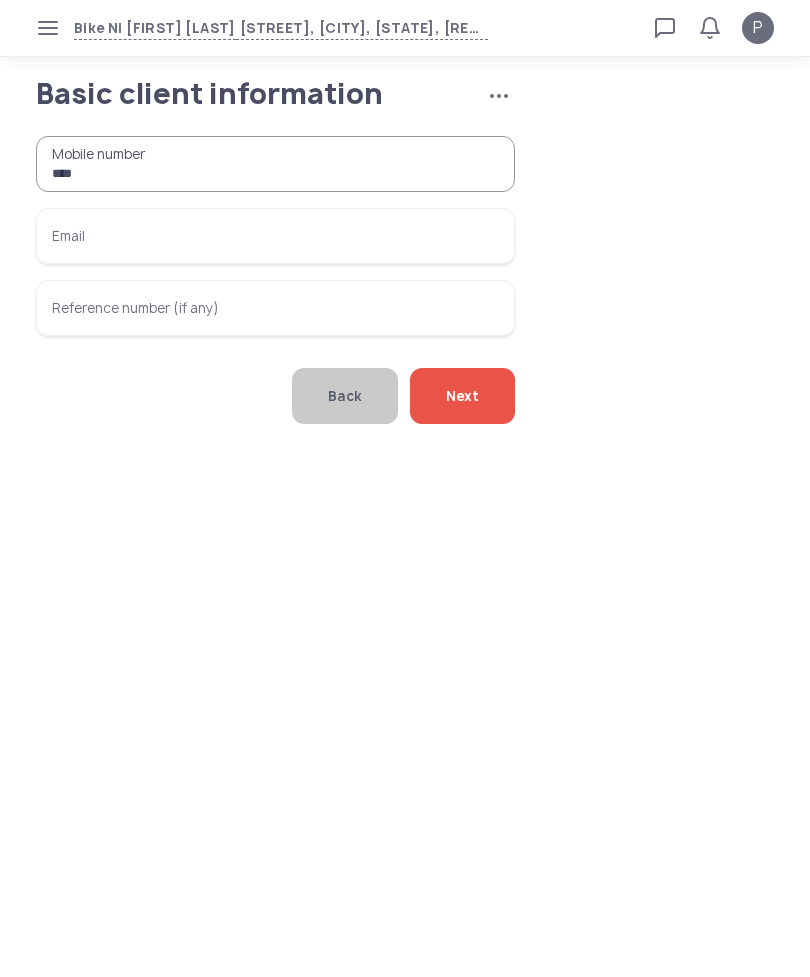 click on "***" at bounding box center [275, 164] 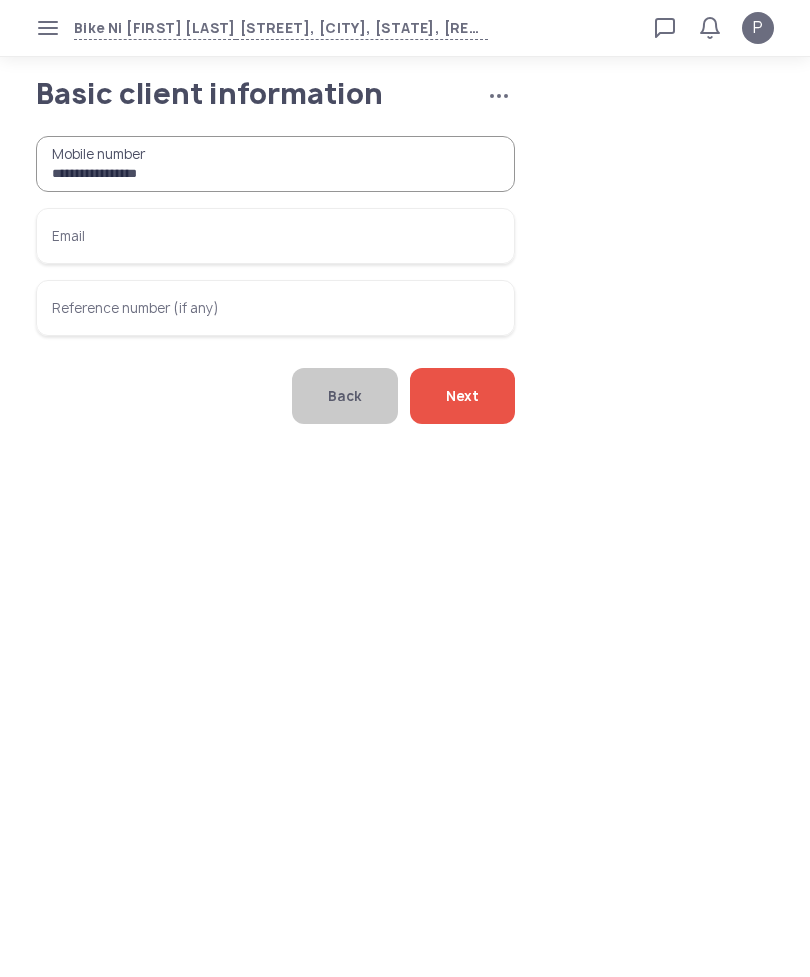 type on "**********" 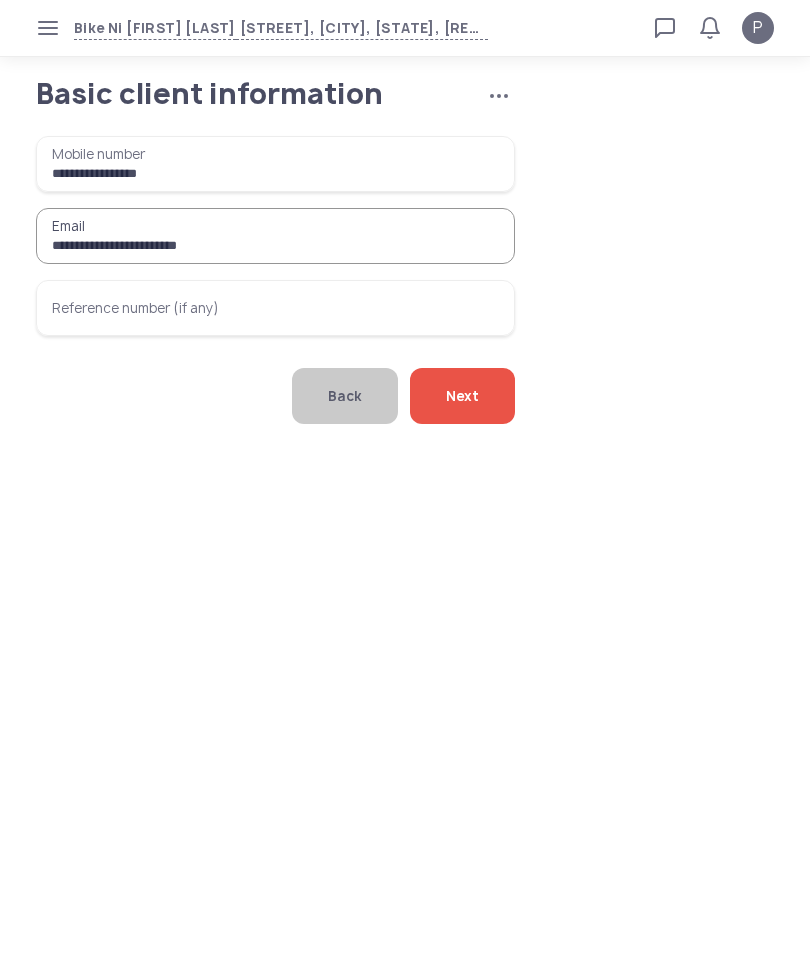 type on "**********" 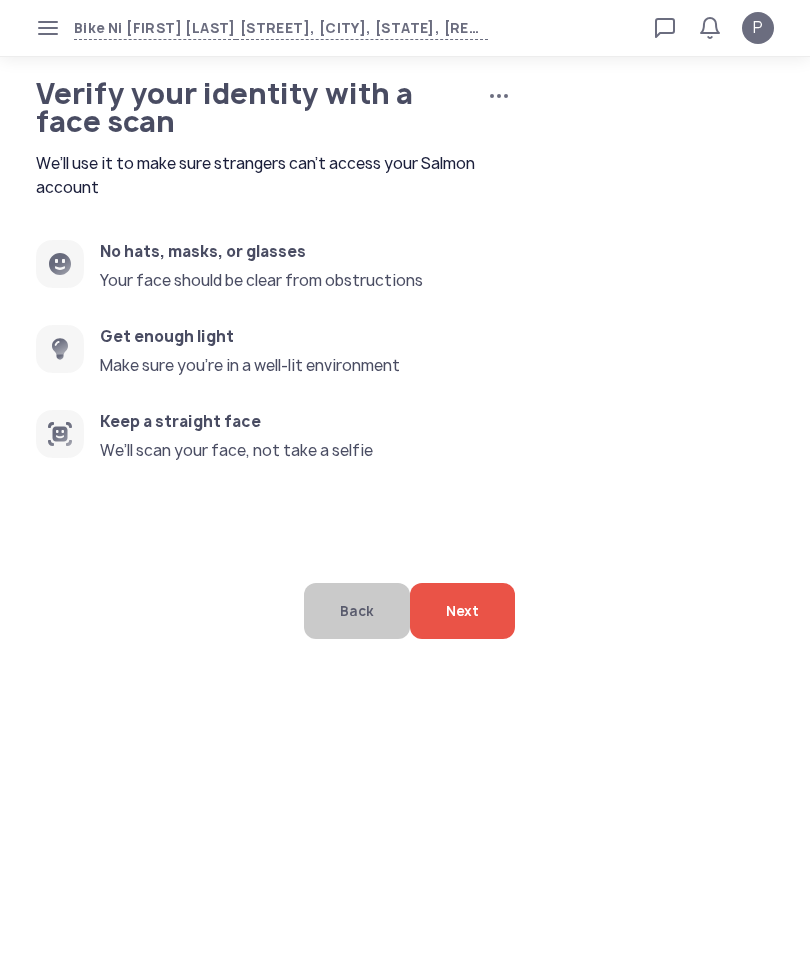 click on "Next" 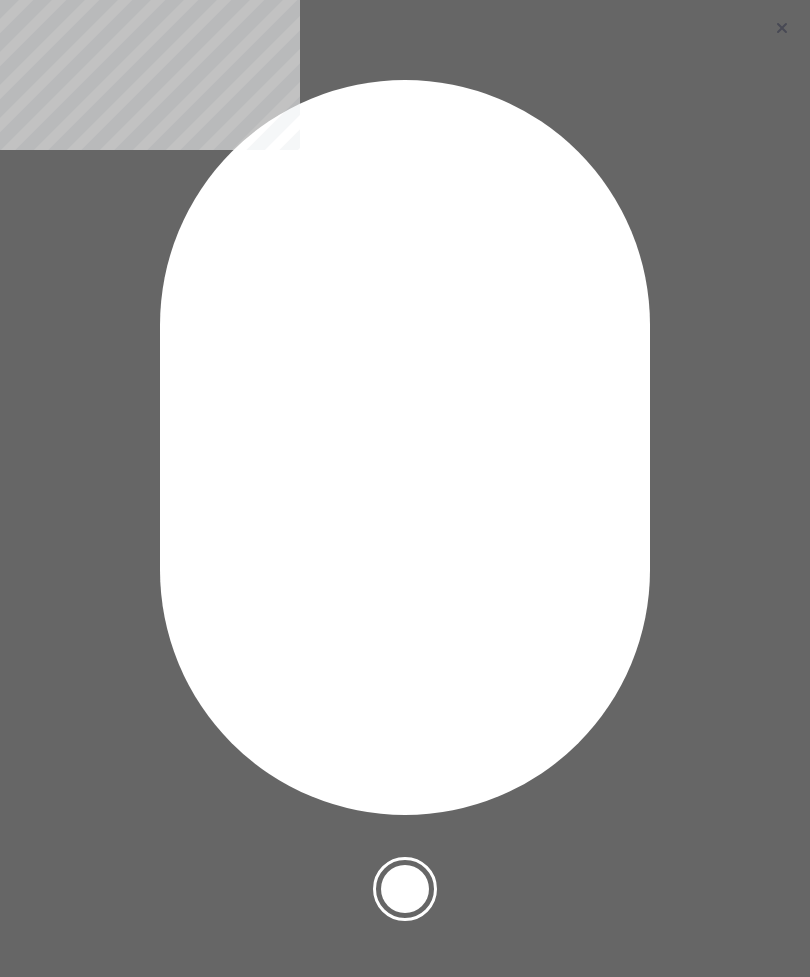 click 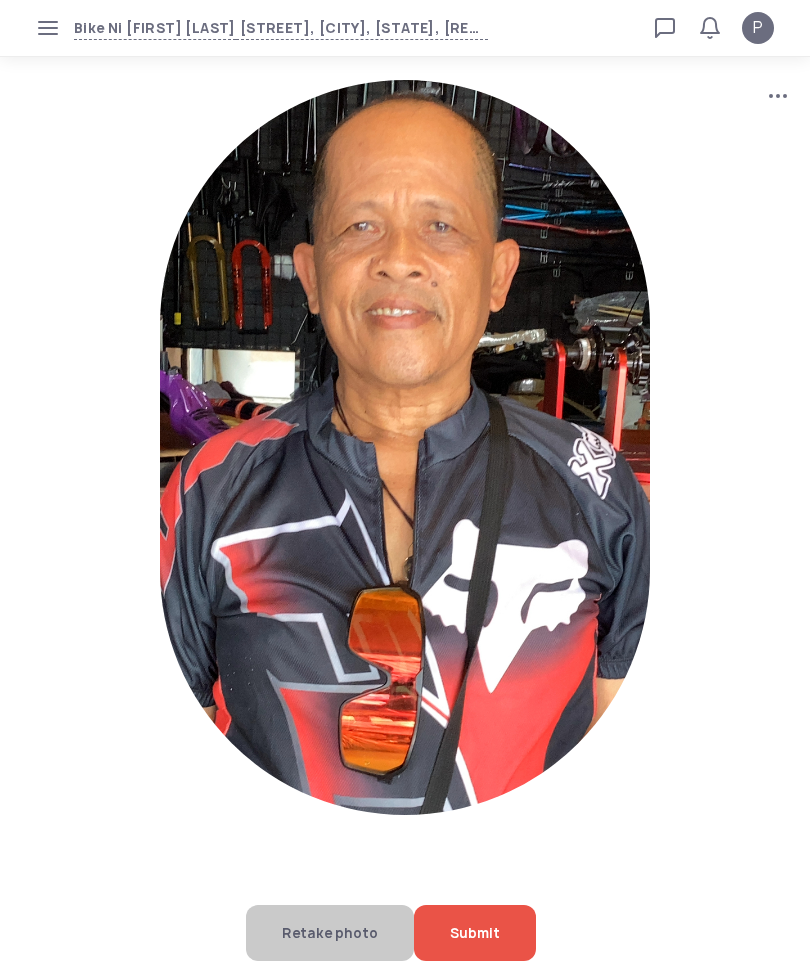 click on "Submit" 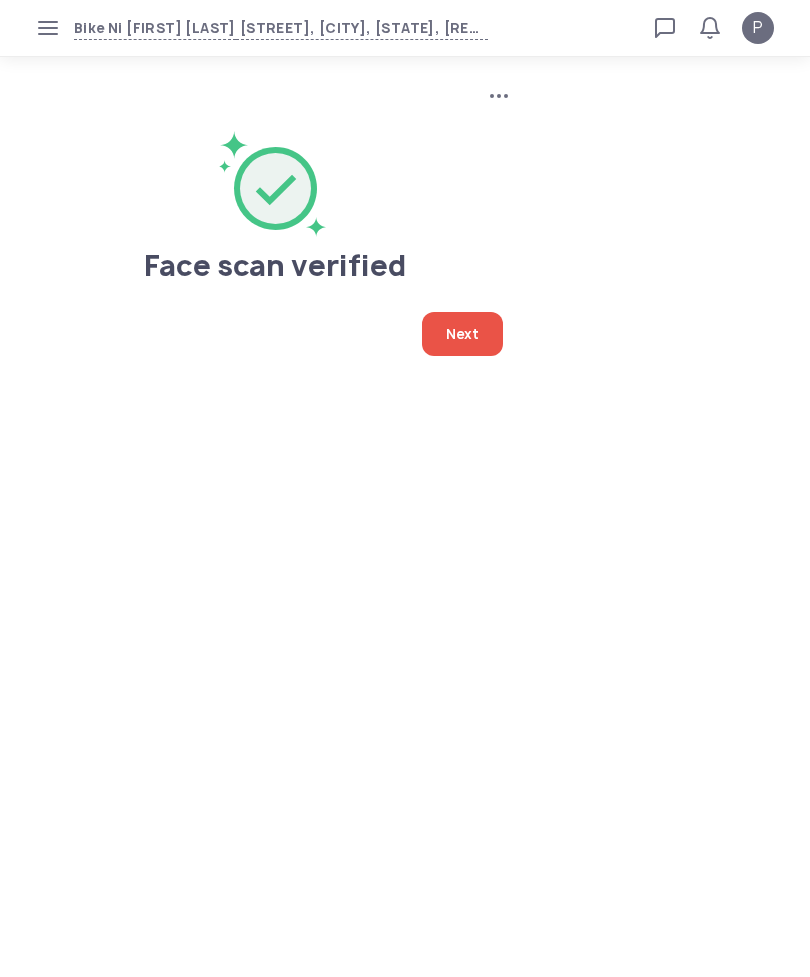 click on "Next" 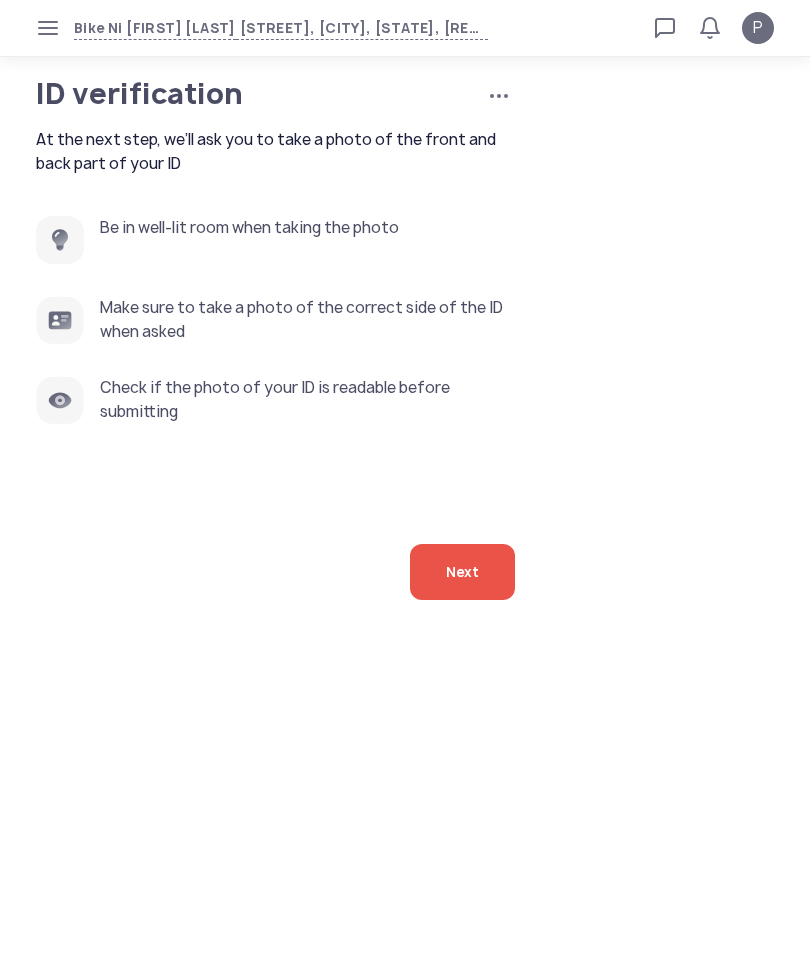 click on "Next" 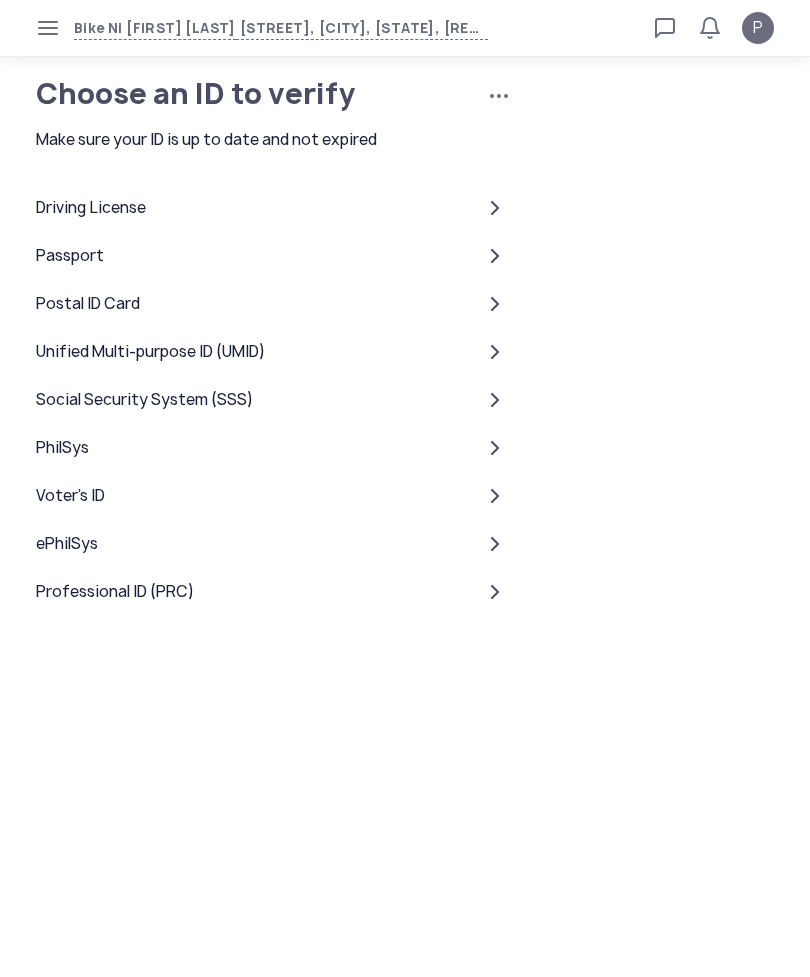click 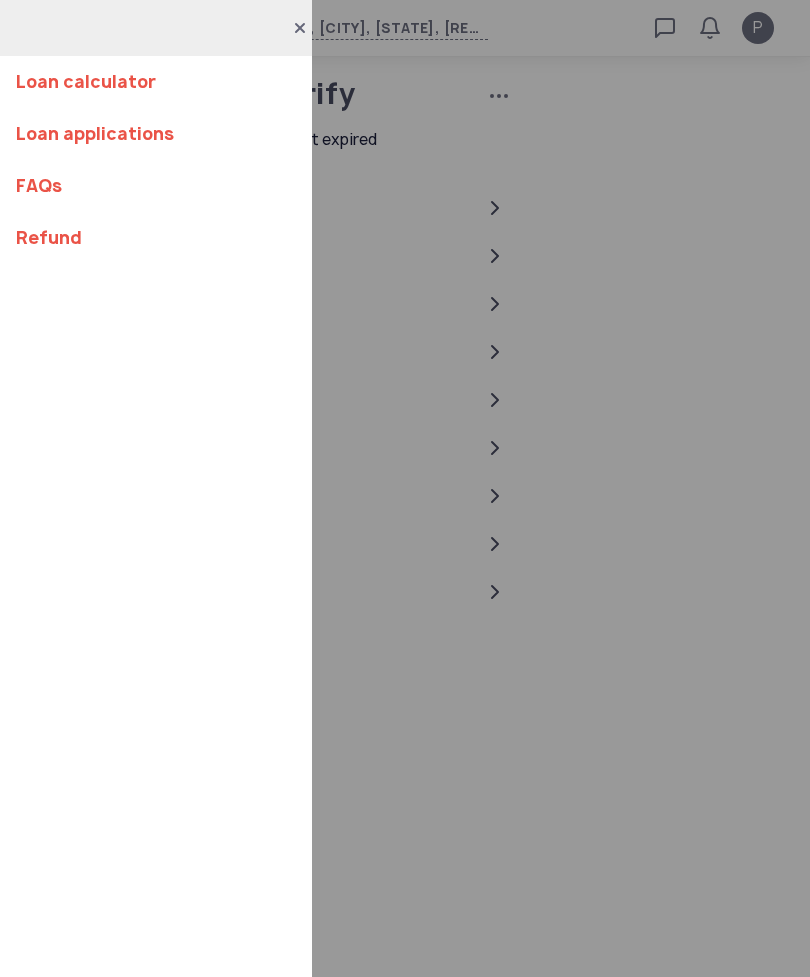 click on "Loan calculator" 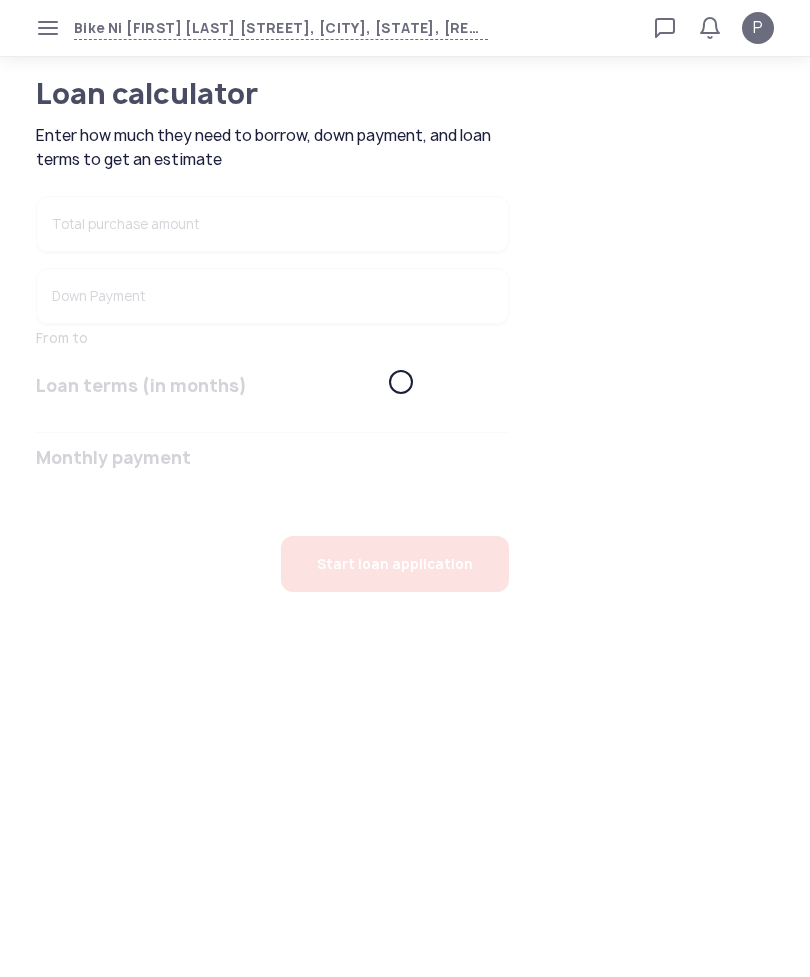 type on "******" 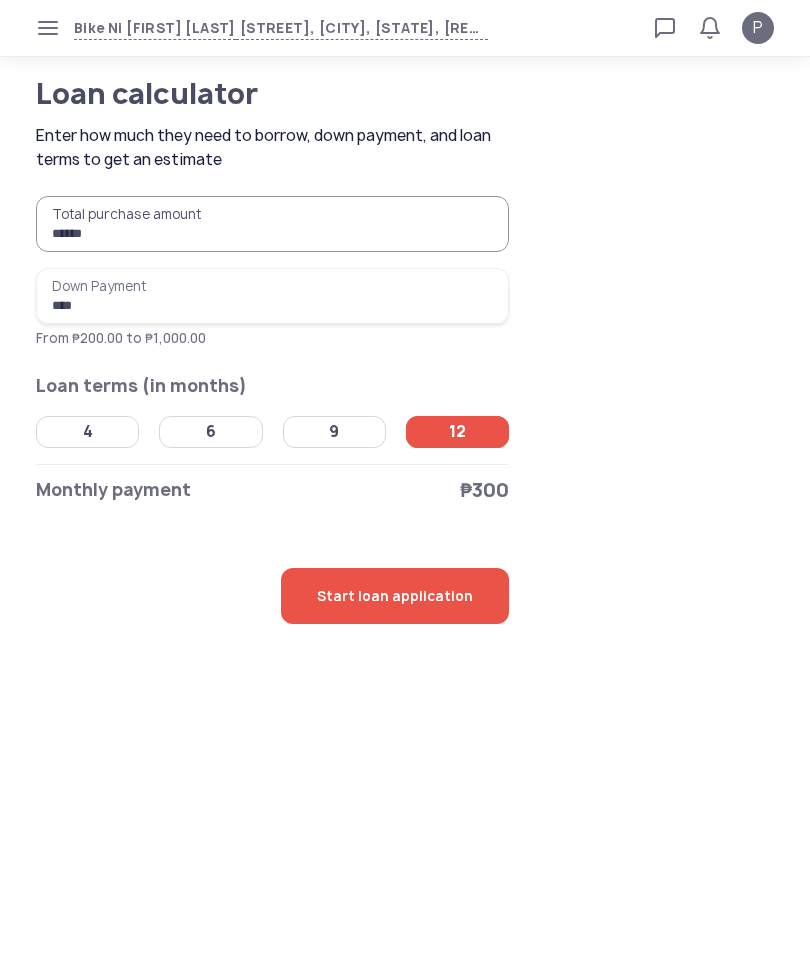 click on "******" at bounding box center [272, 224] 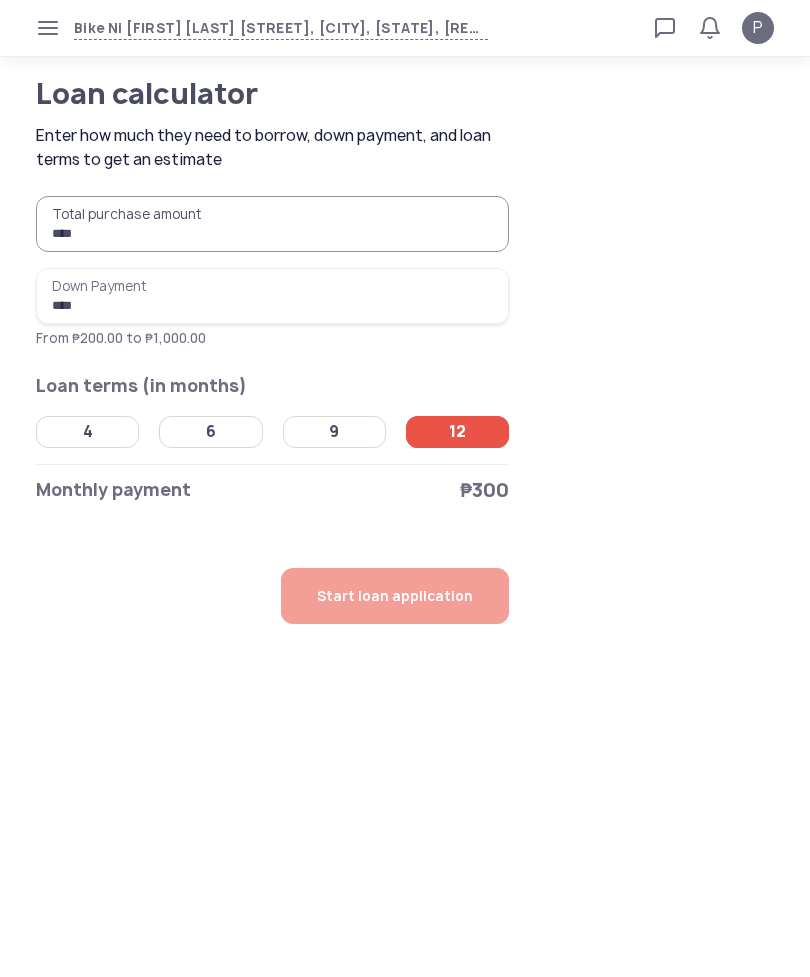 type on "******" 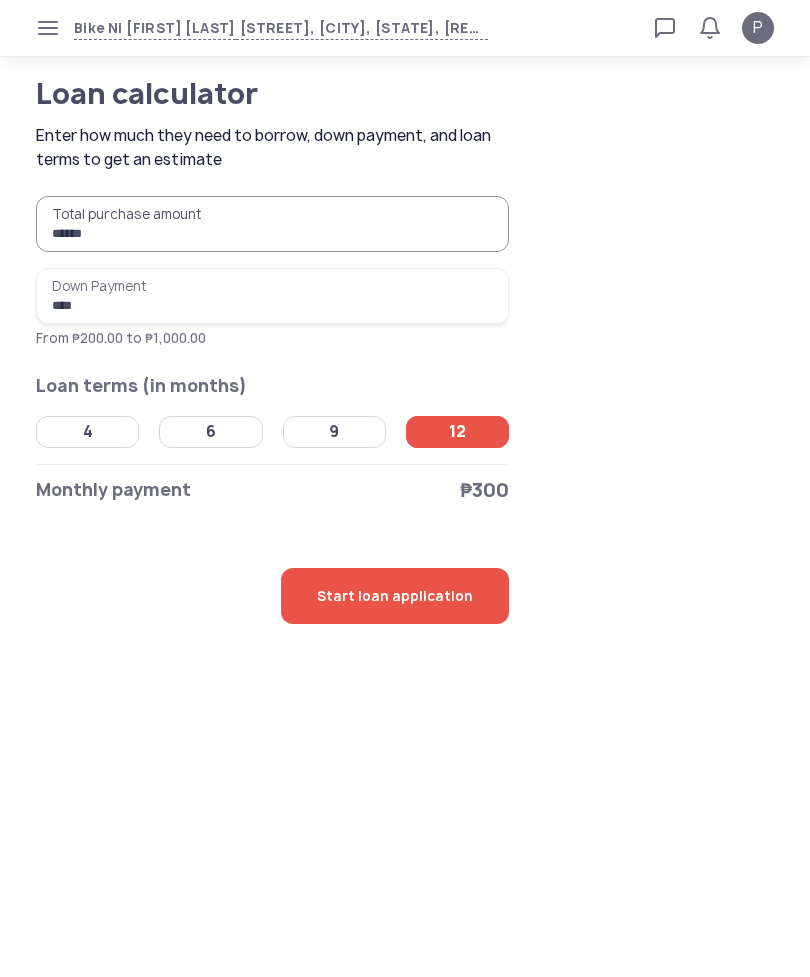 click on "****" at bounding box center (272, 296) 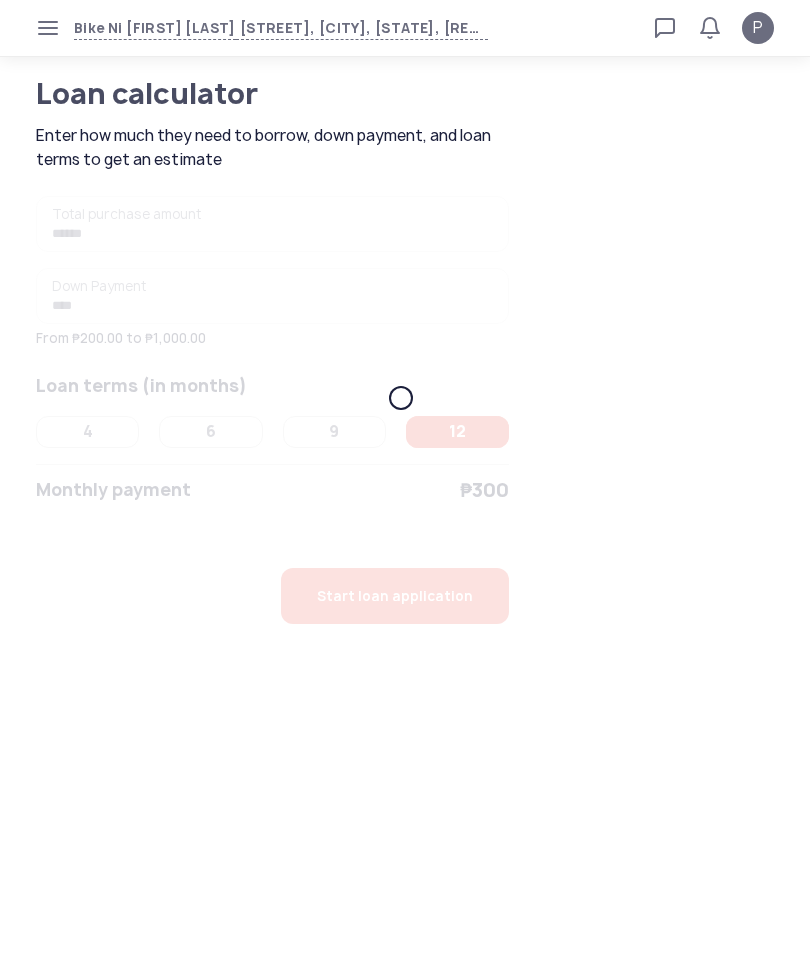 type on "****" 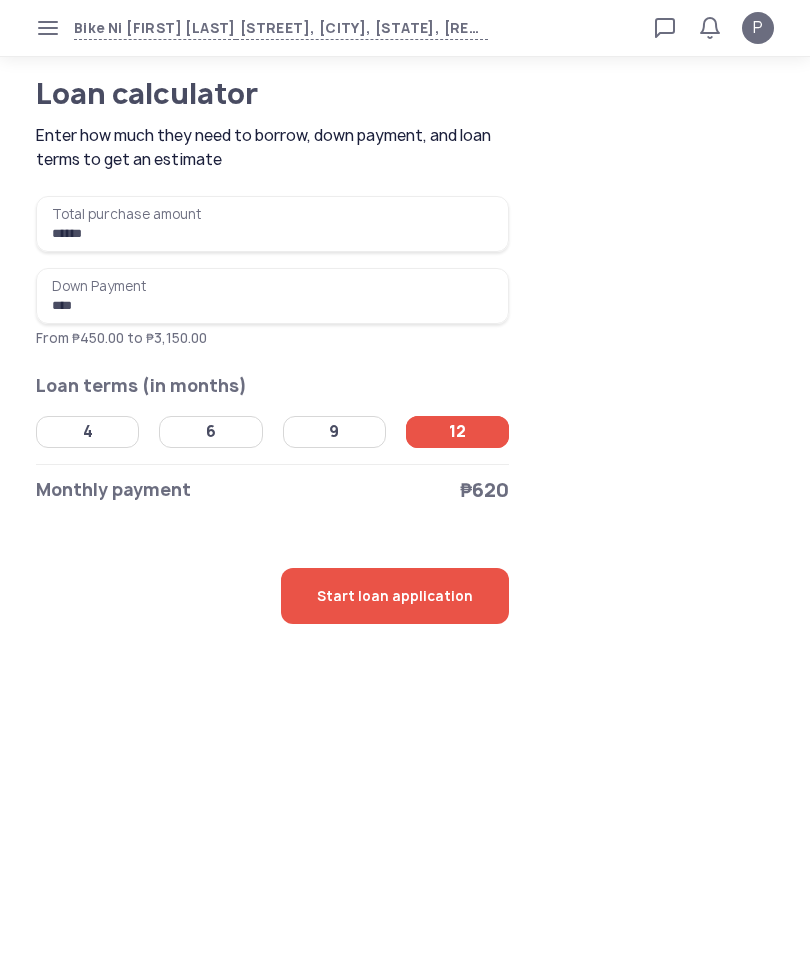 click on "Start loan application" 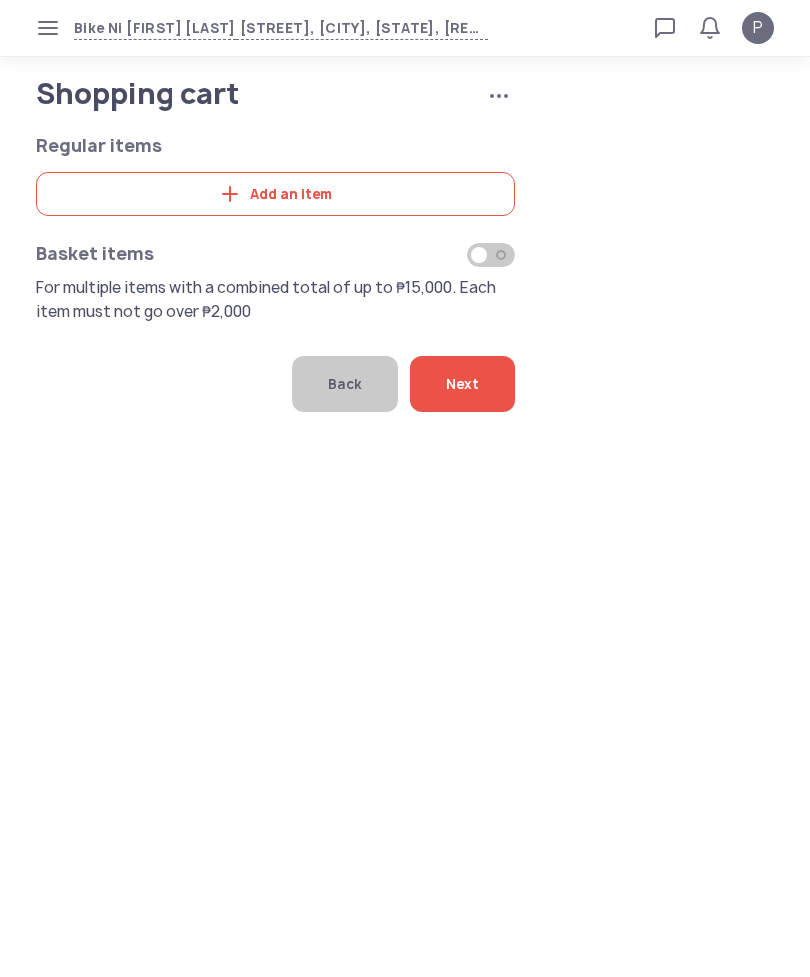click on "Add an item" 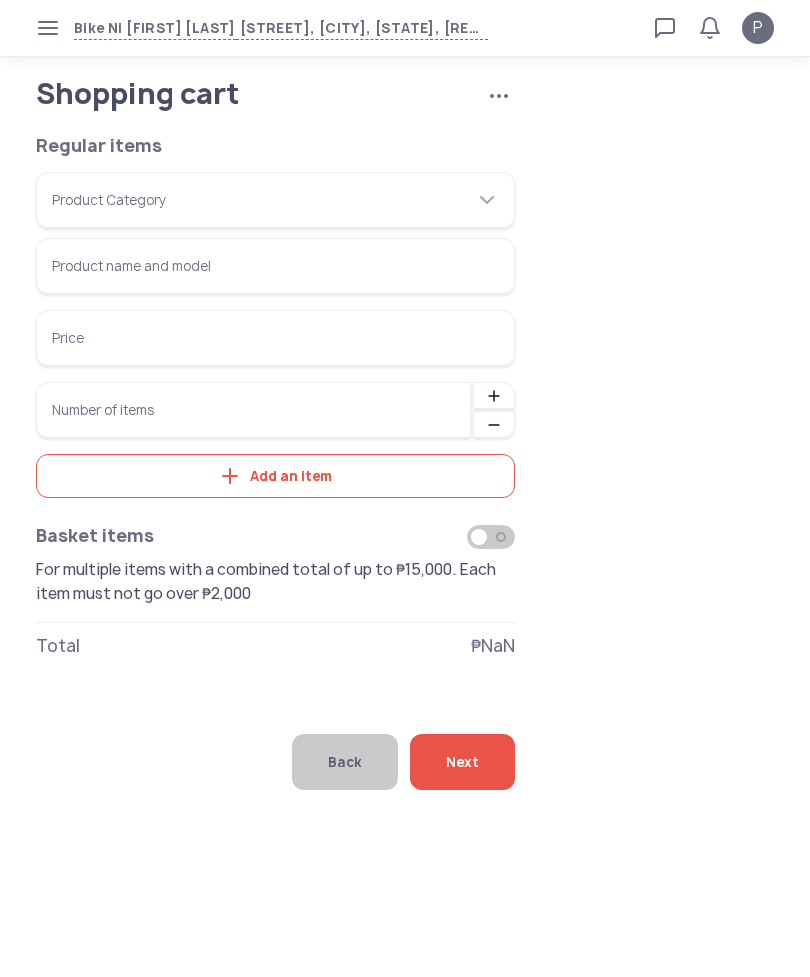 click on "Product Category" at bounding box center [275, 200] 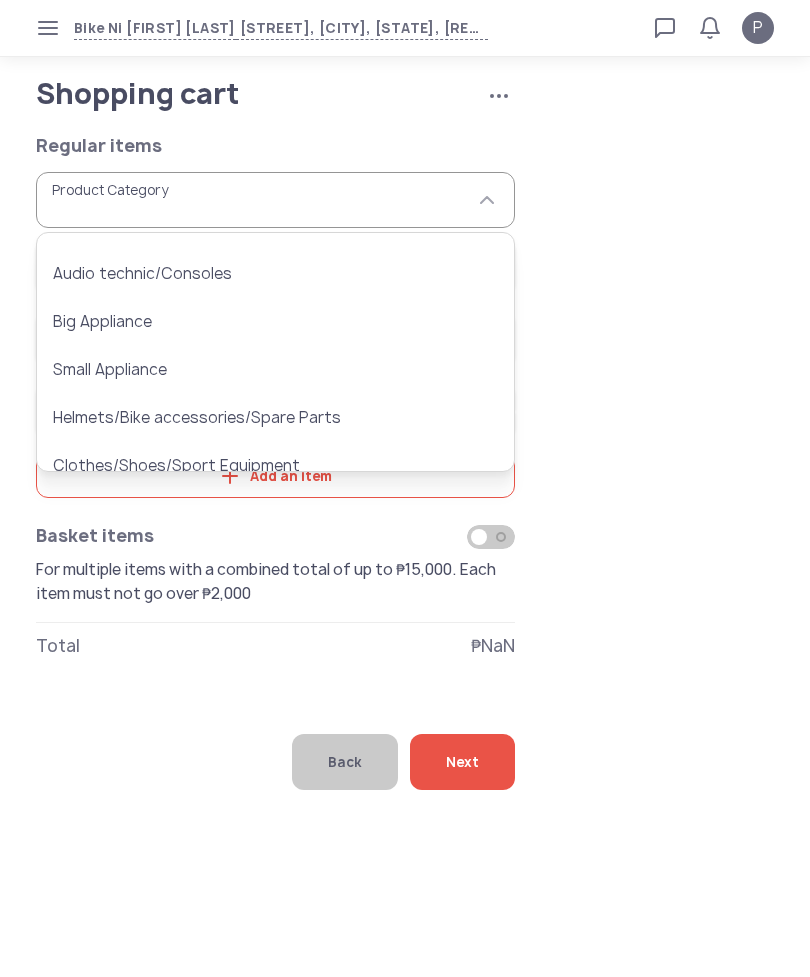 scroll, scrollTop: 126, scrollLeft: 0, axis: vertical 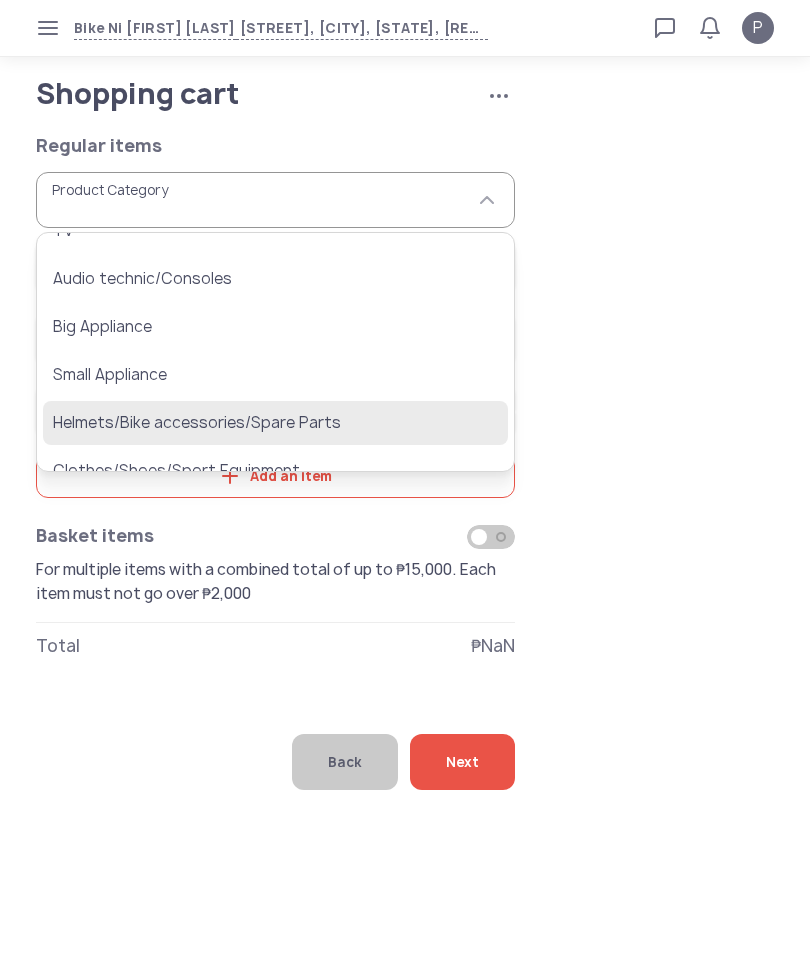 click on "Helmets/Bike accessories/Spare Parts" 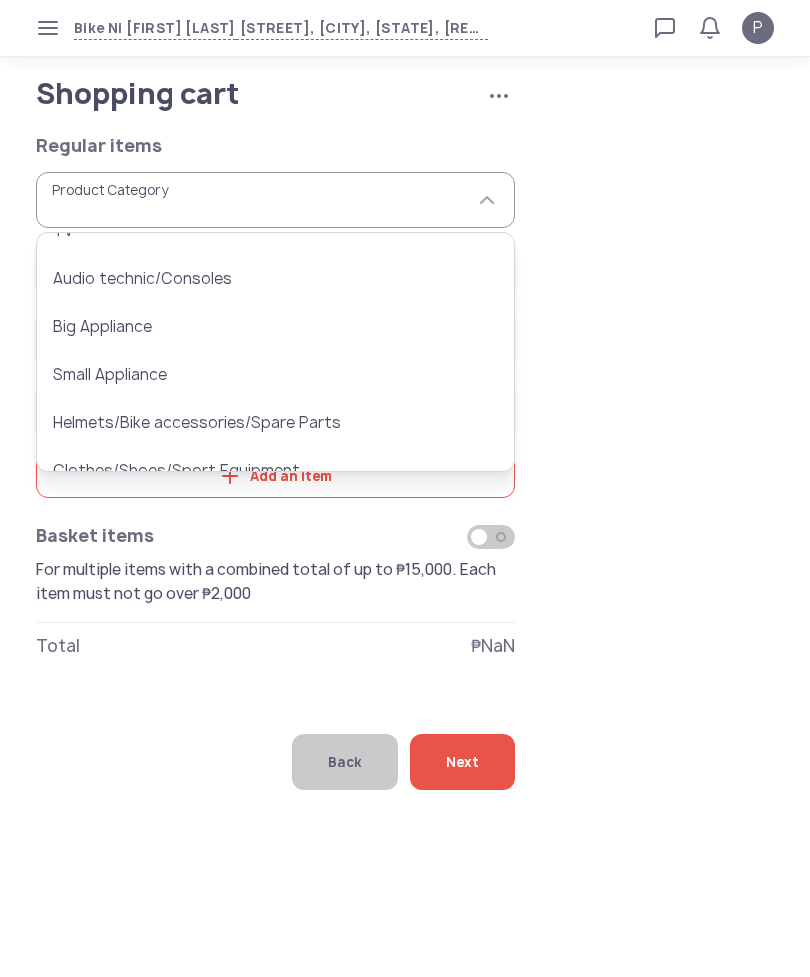 type on "**********" 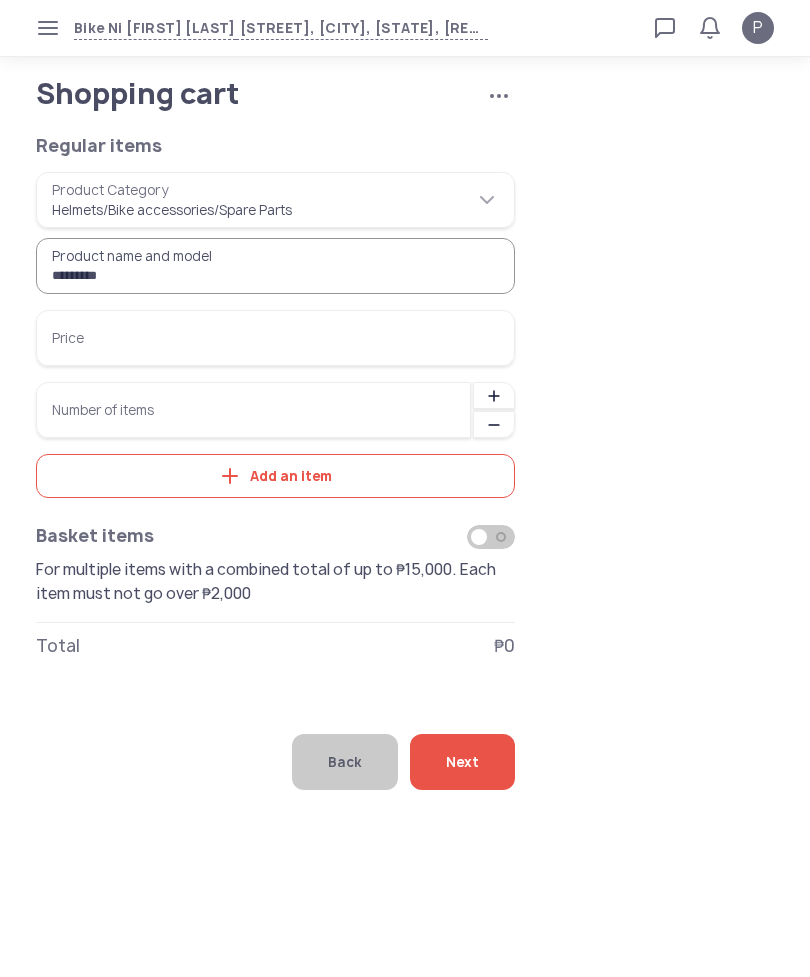 type on "*********" 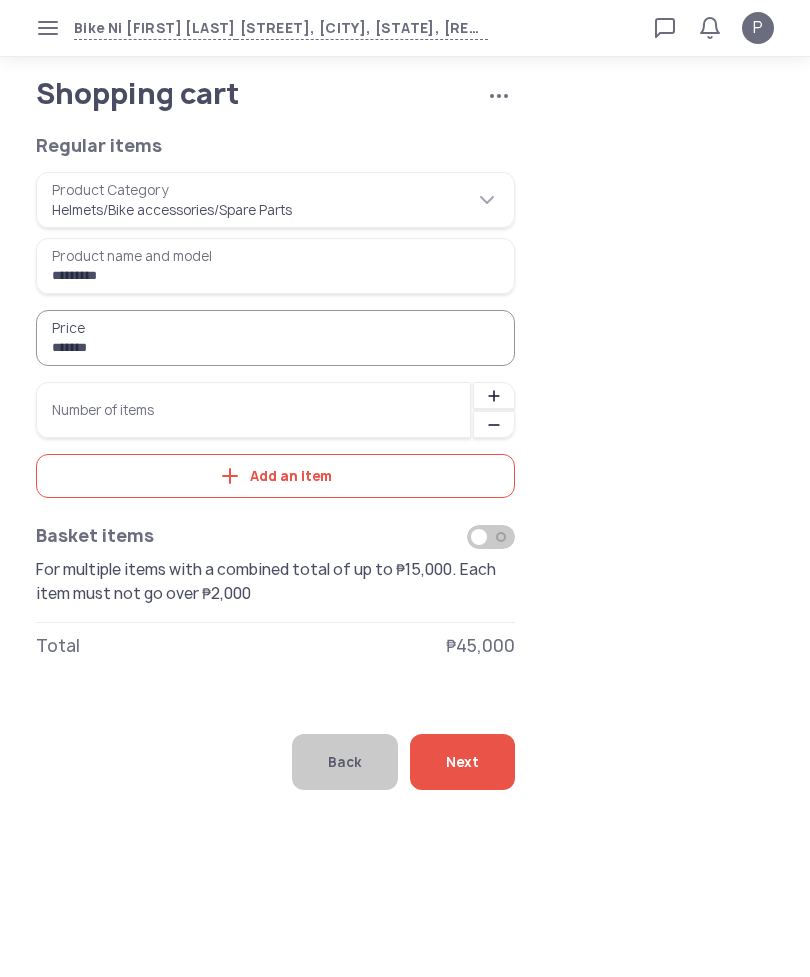 type on "******" 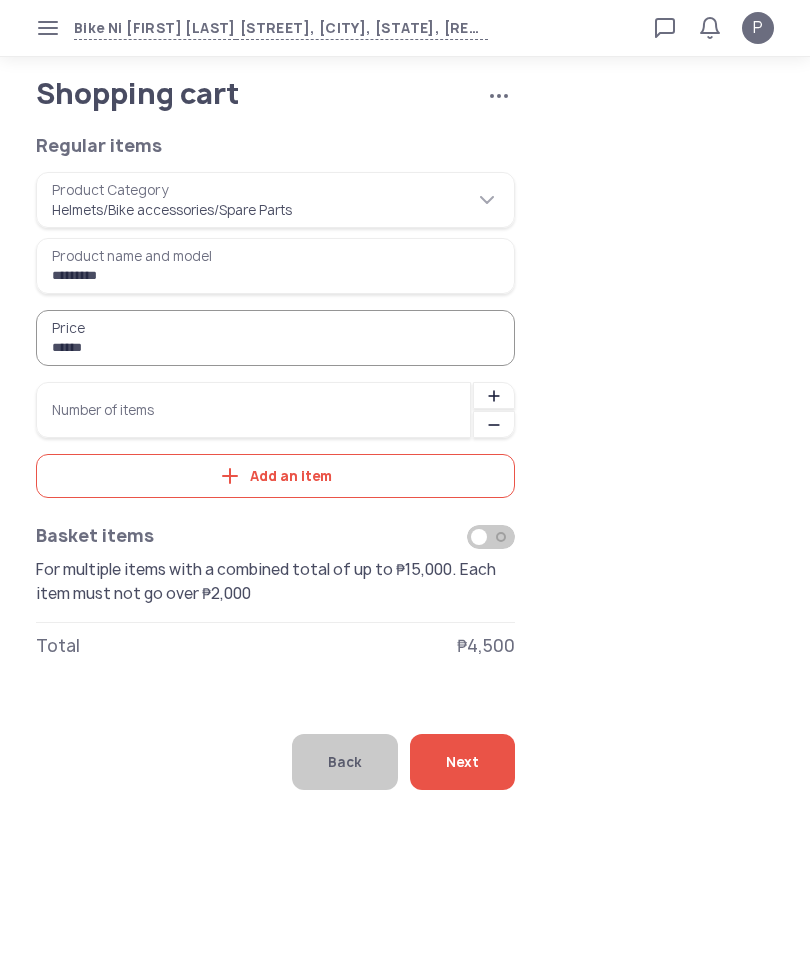 click on "Number of items" at bounding box center [253, 410] 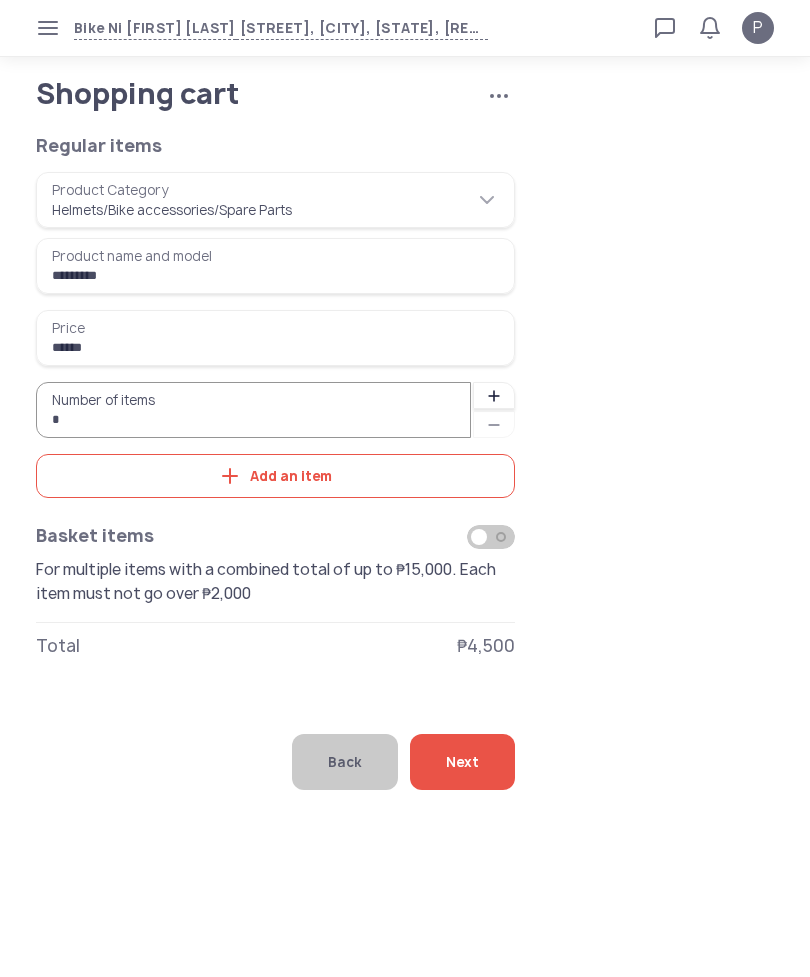 type on "*" 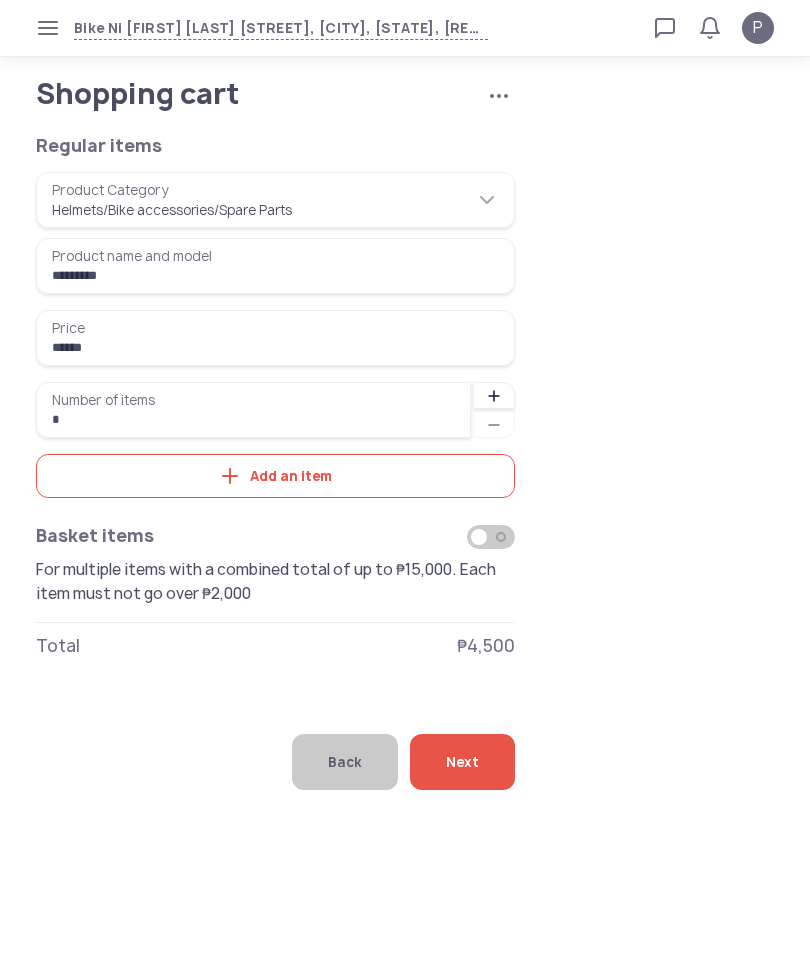 click on "Next" 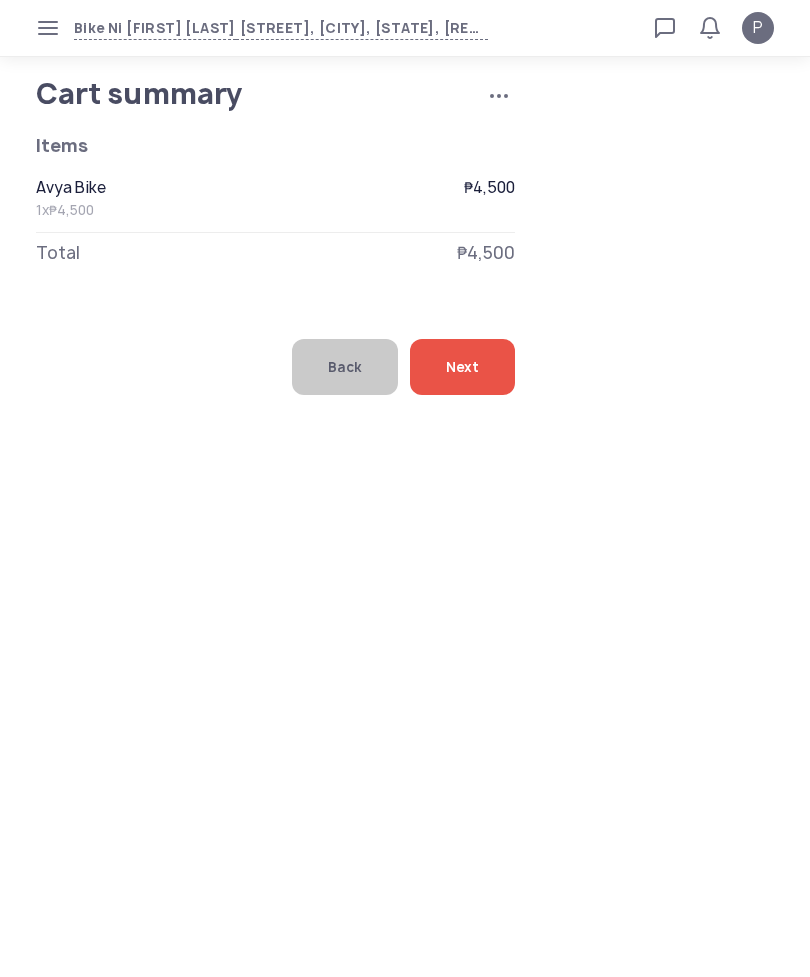 click on "Next" 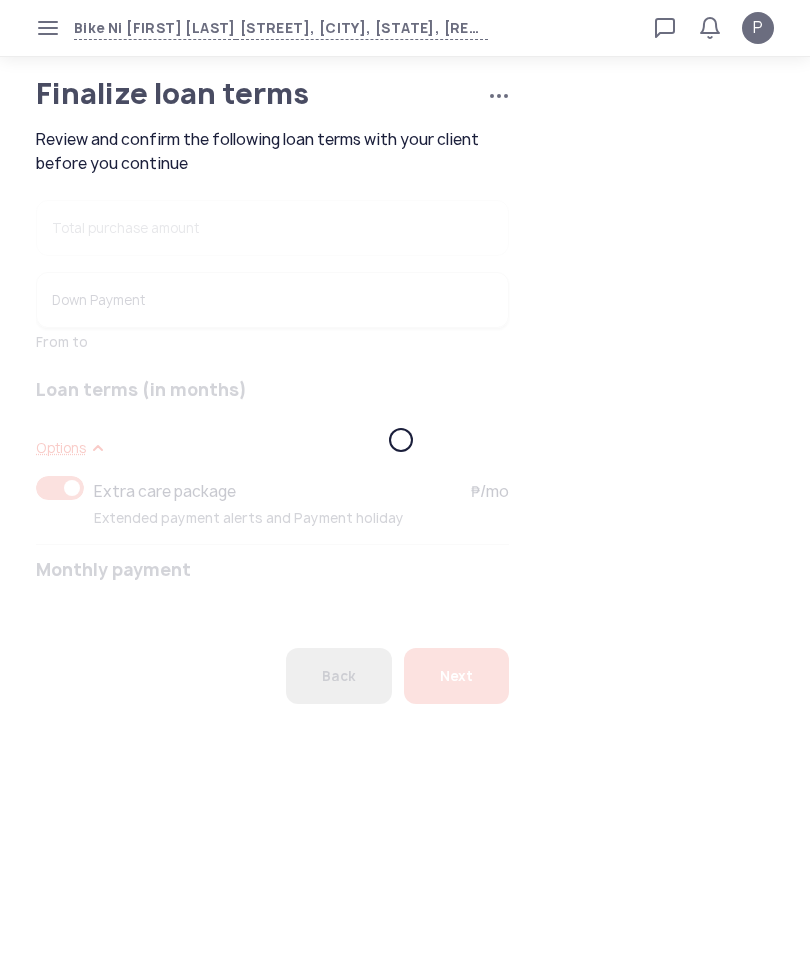 type on "******" 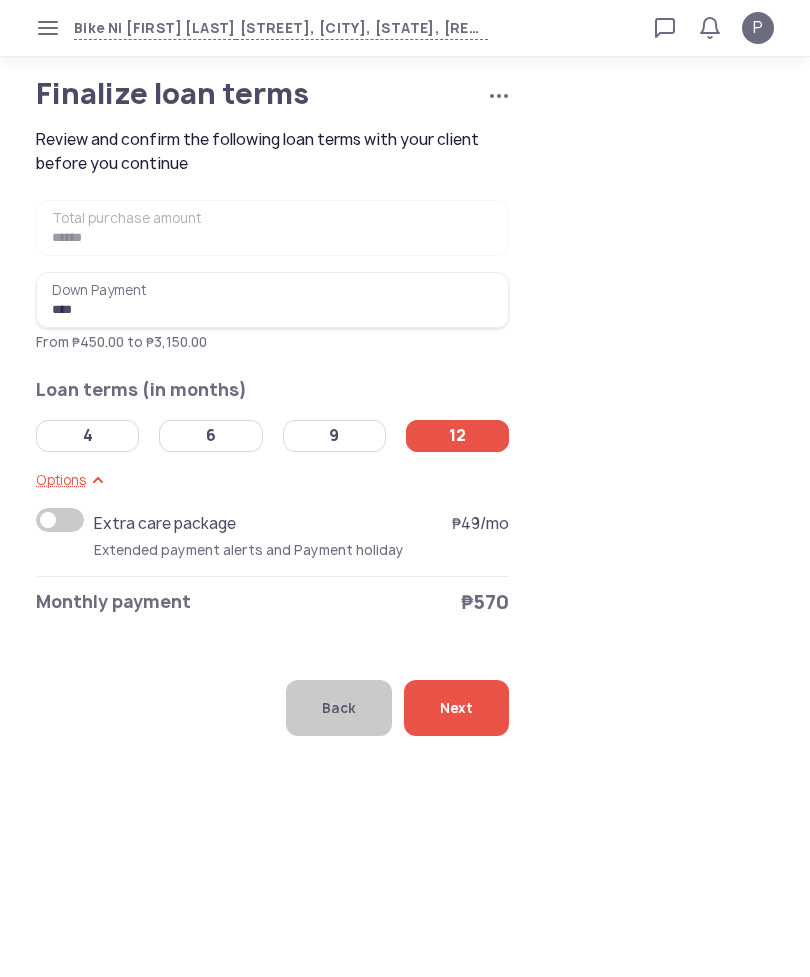 click on "Next" 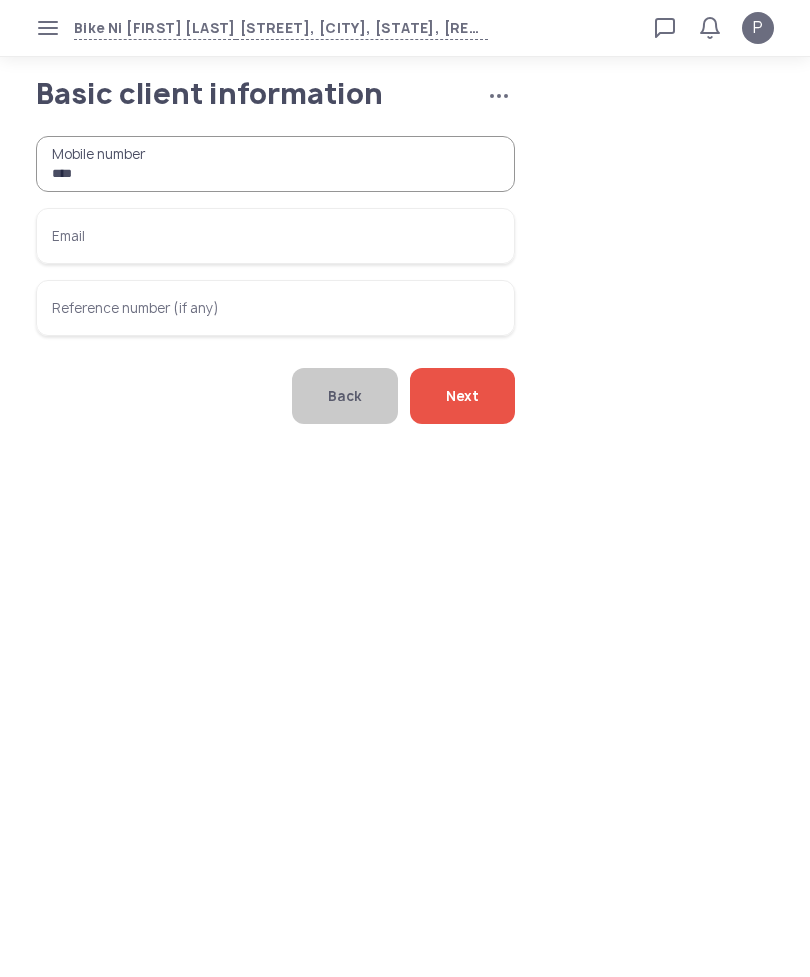 click on "***" at bounding box center [275, 164] 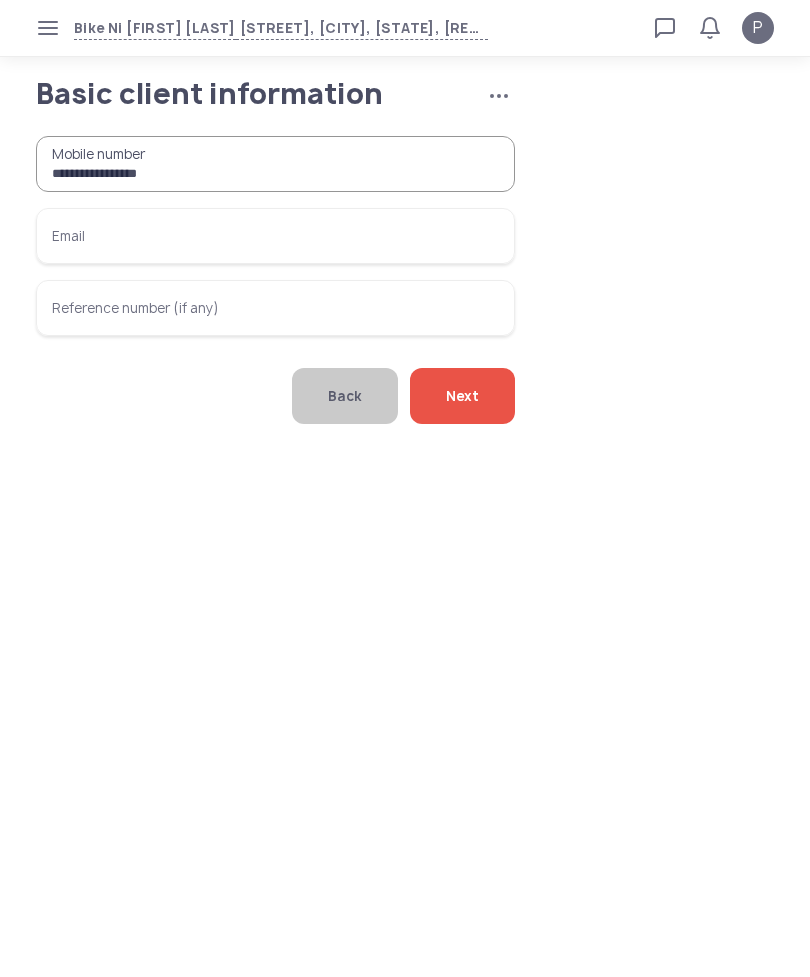 type on "**********" 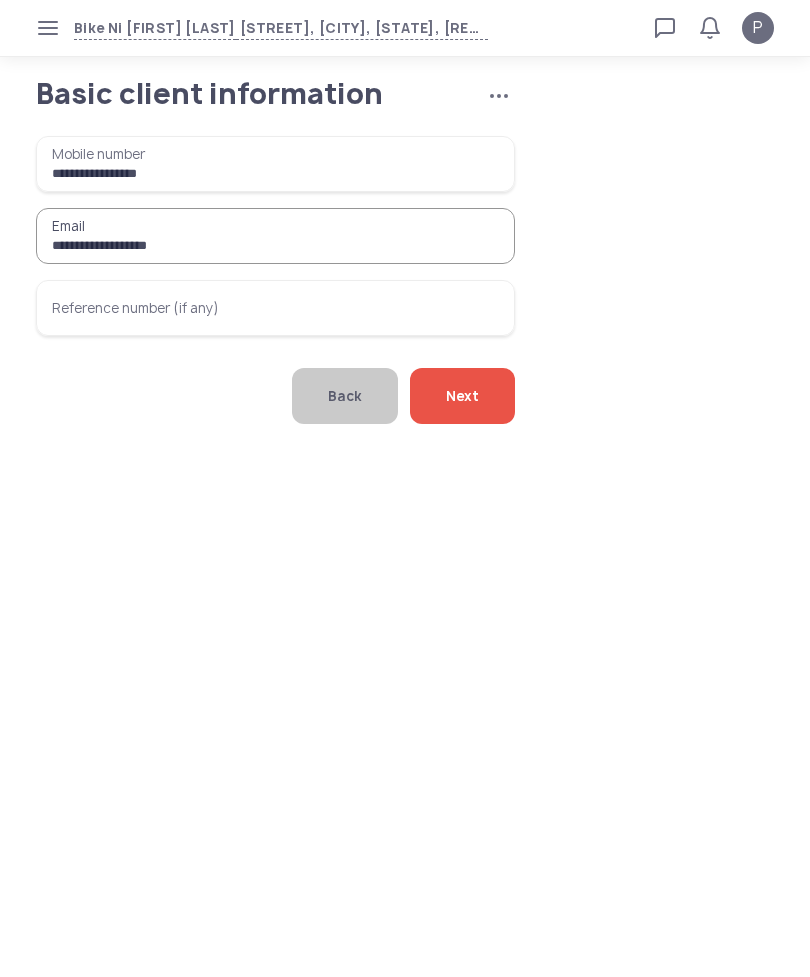 click on "**********" at bounding box center (275, 236) 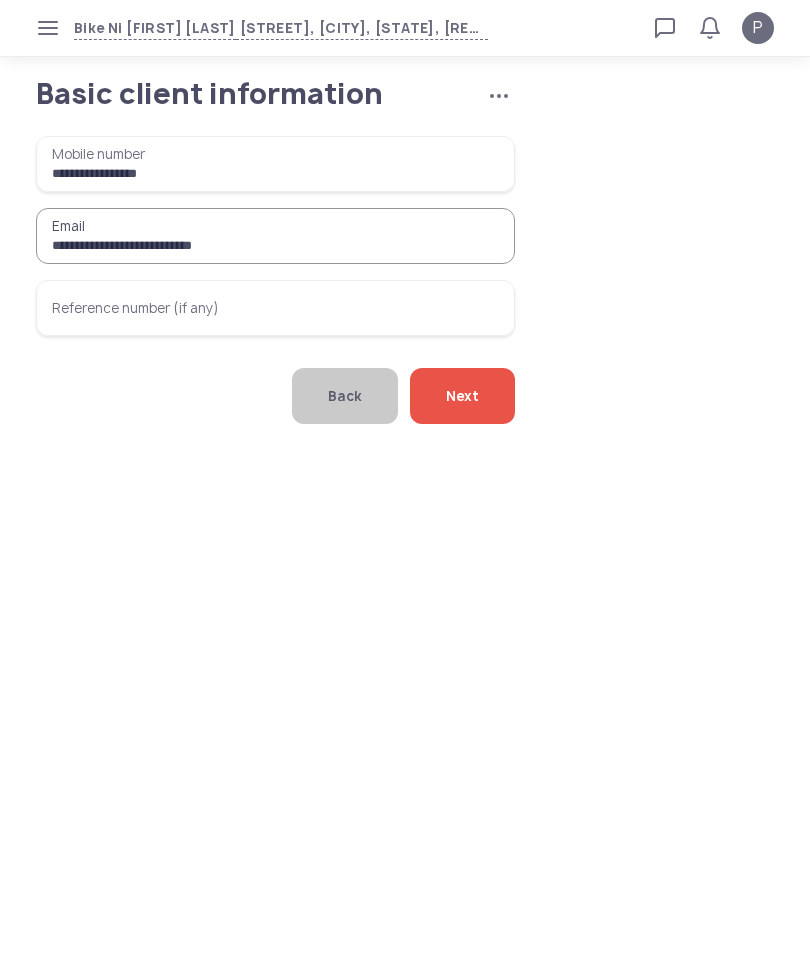 type on "**********" 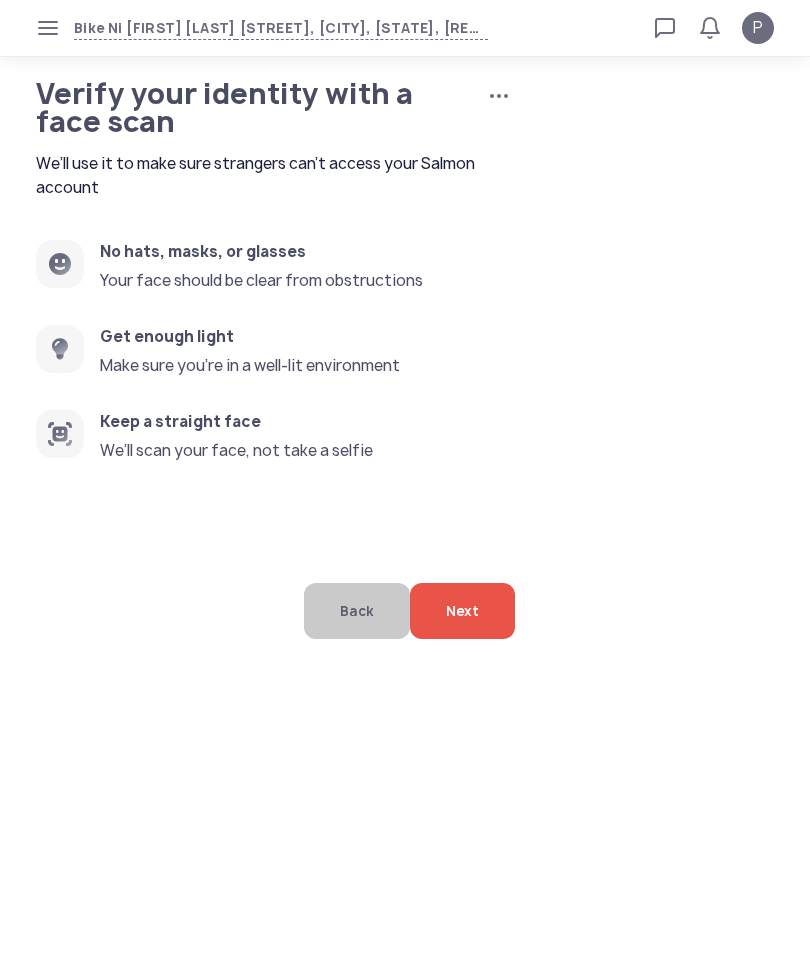 click on "Next" 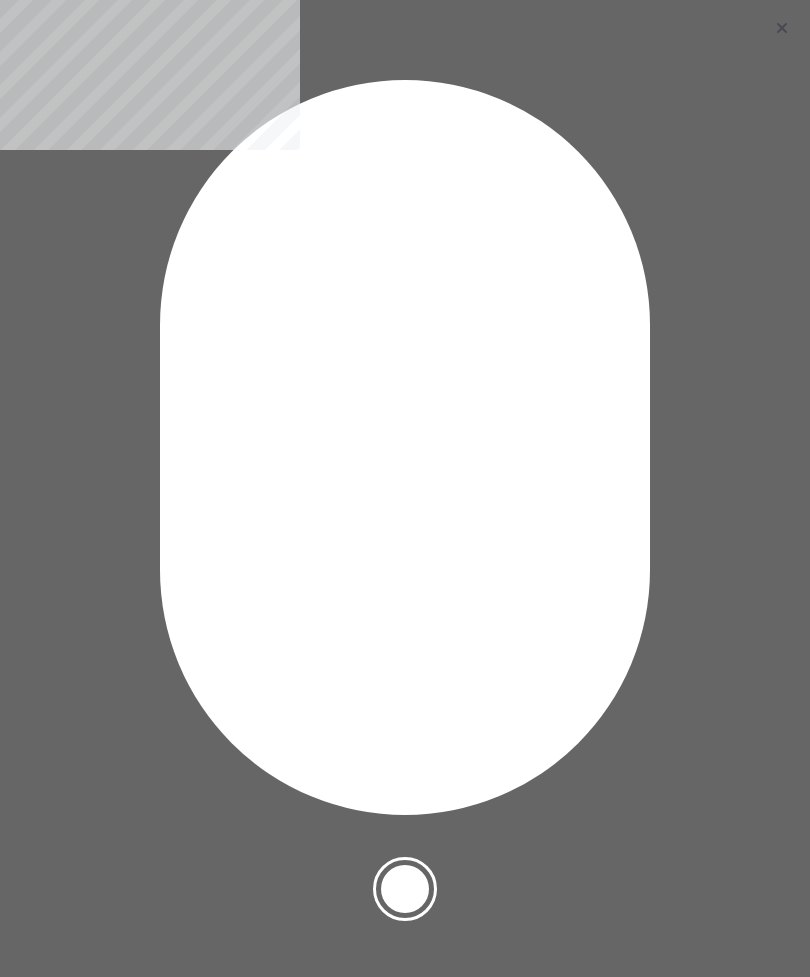 click 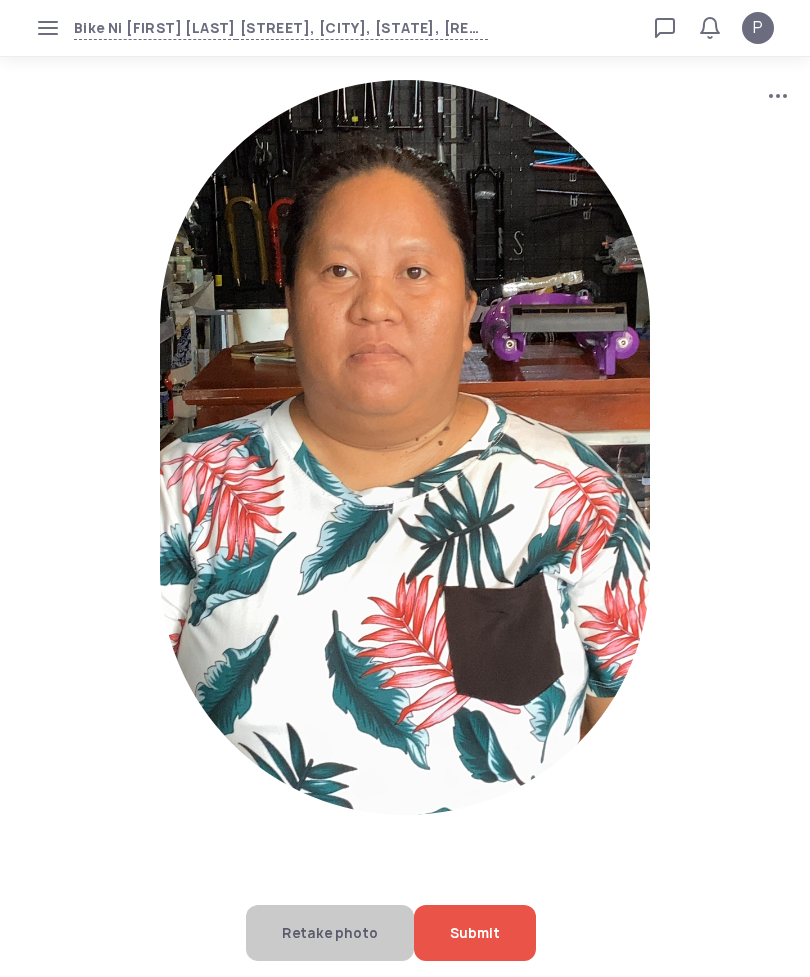click on "Submit" 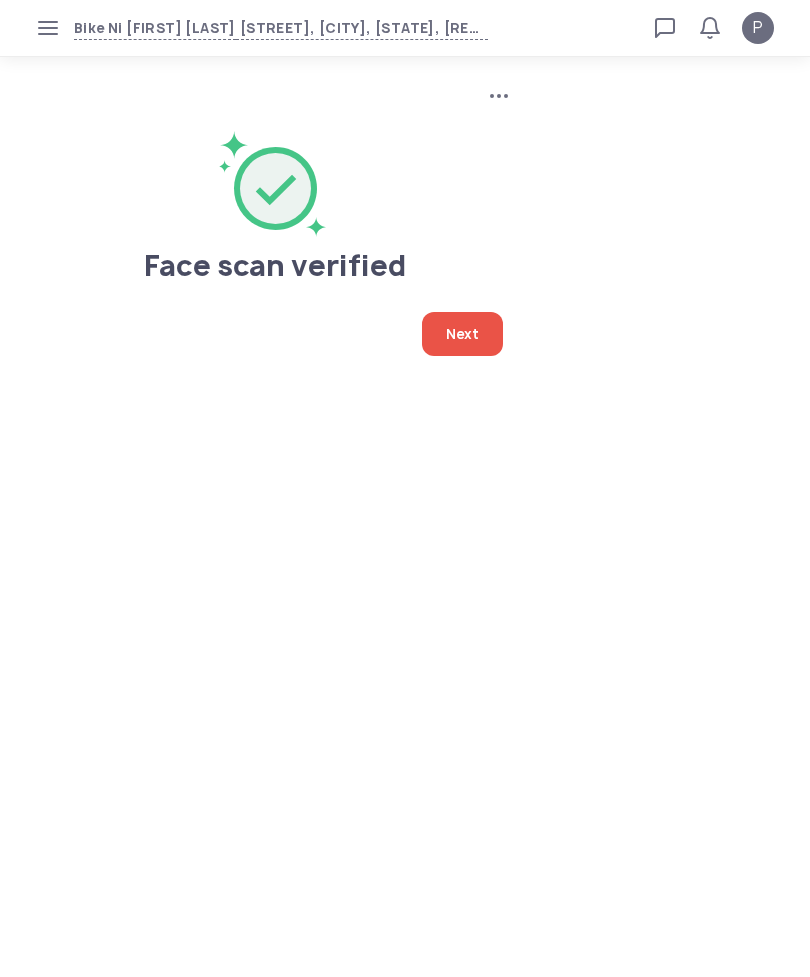 click on "Next" 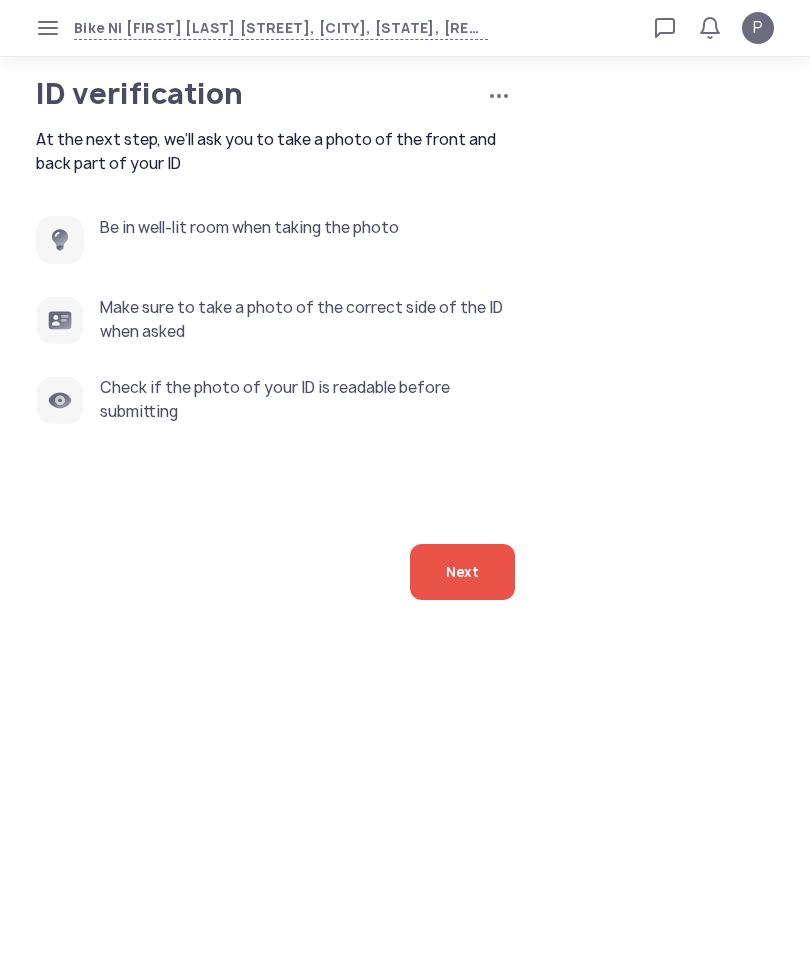 click on "Next" 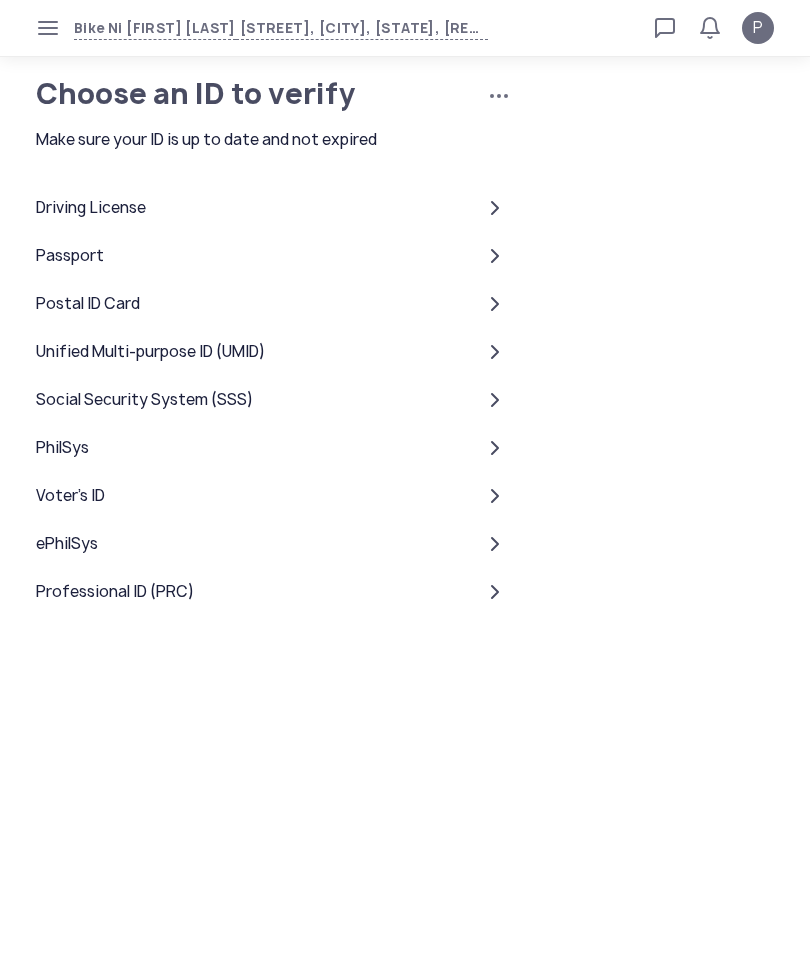 click on "ePhilSys" 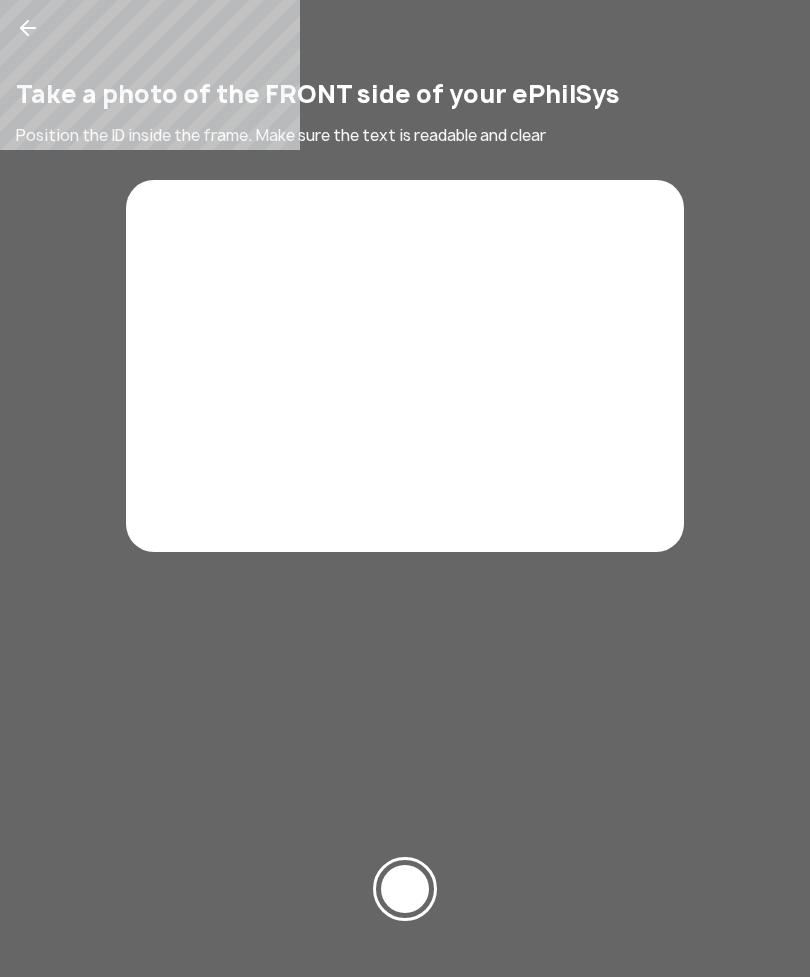 click 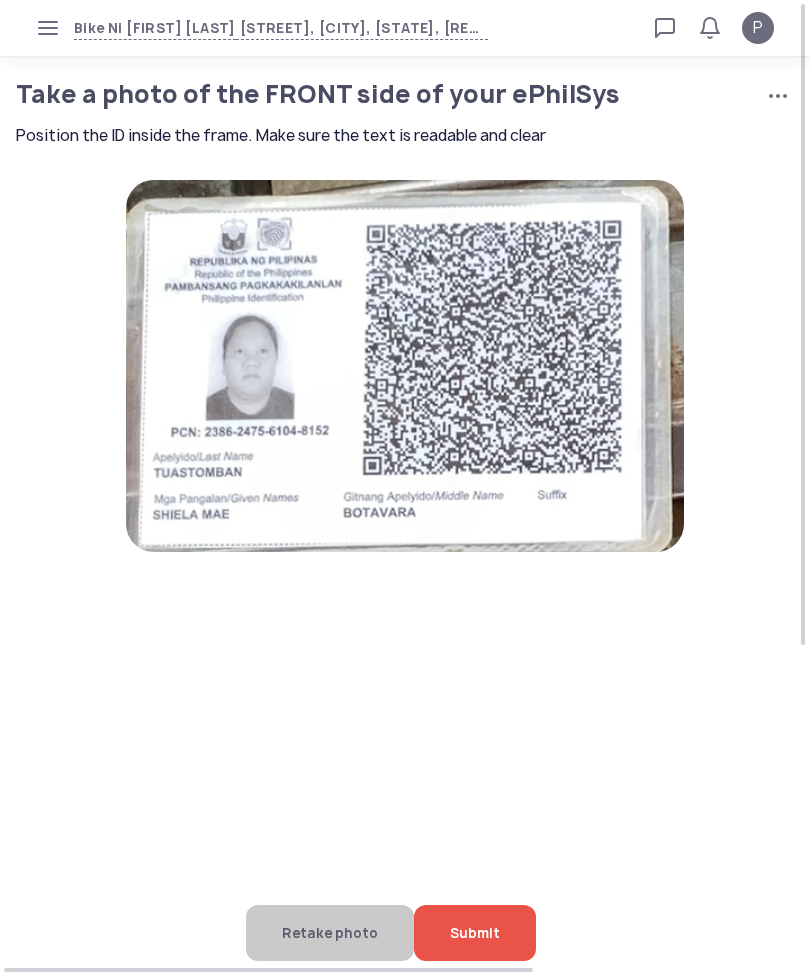 click on "Submit" 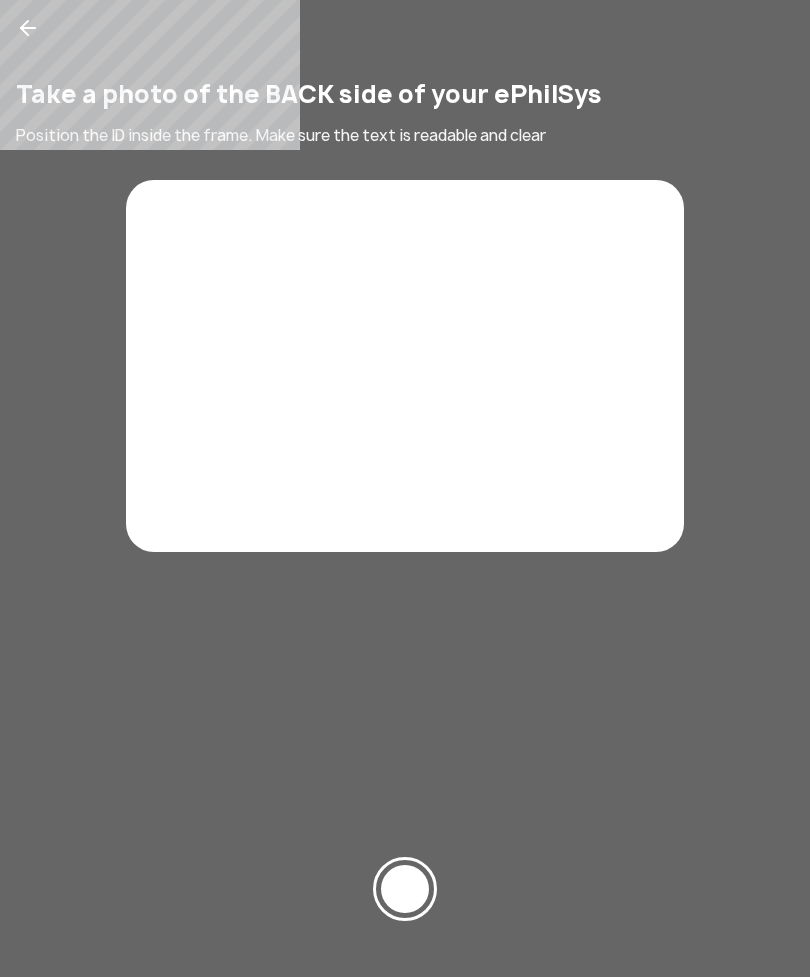 click 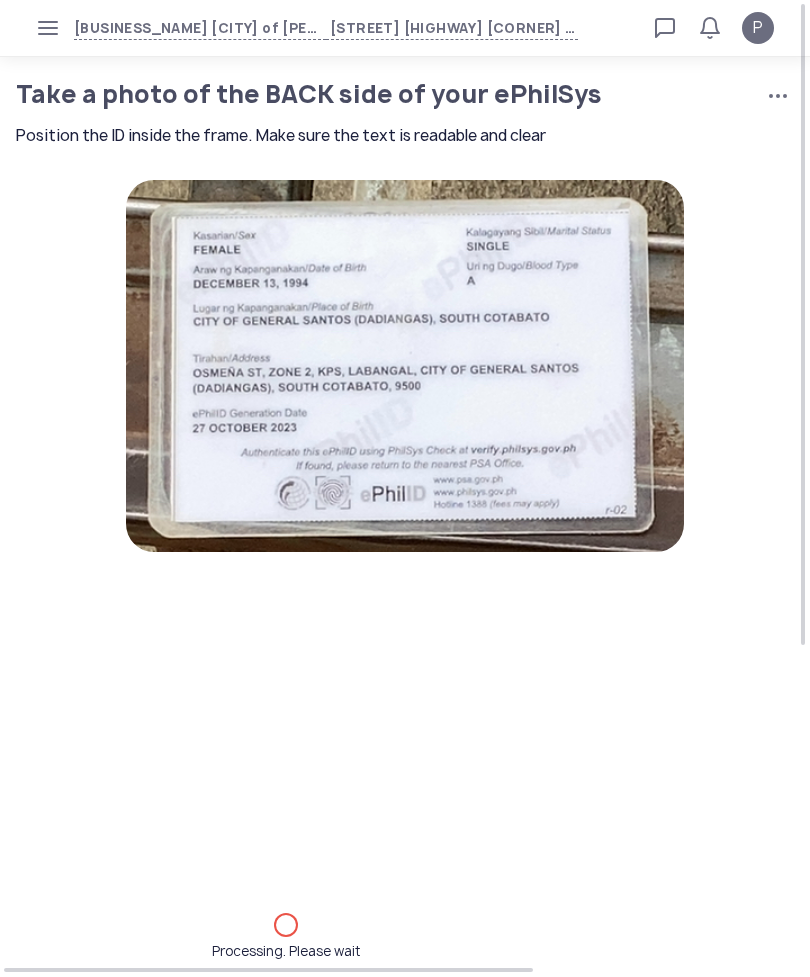 scroll, scrollTop: 0, scrollLeft: 0, axis: both 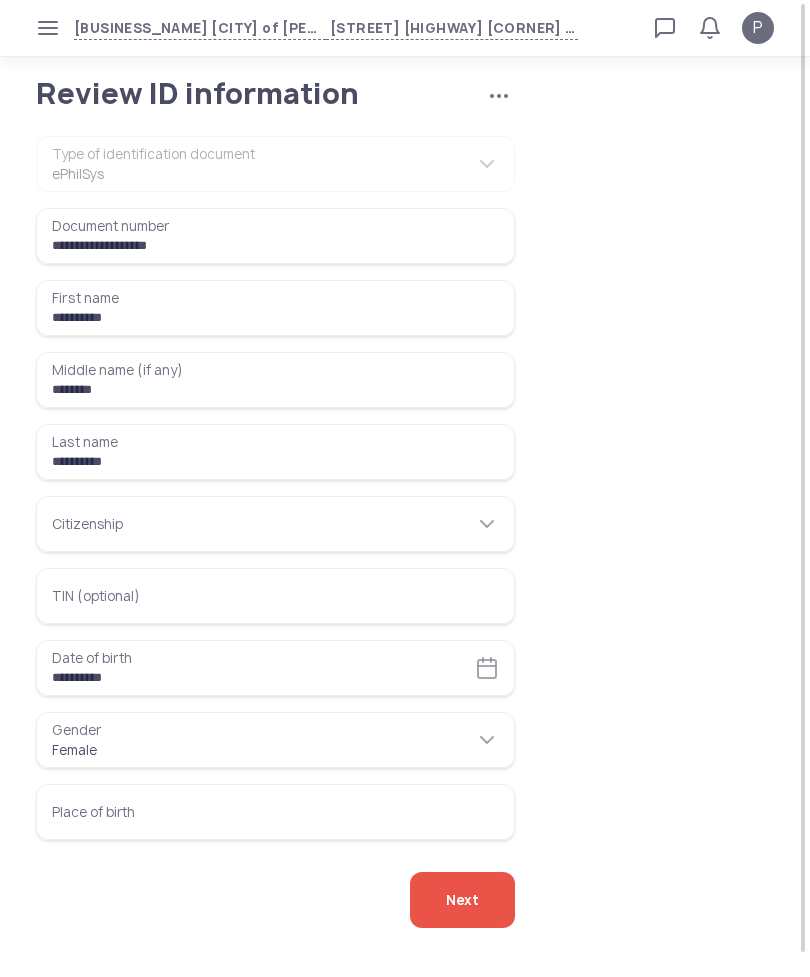 click on "Place of birth" at bounding box center [275, 812] 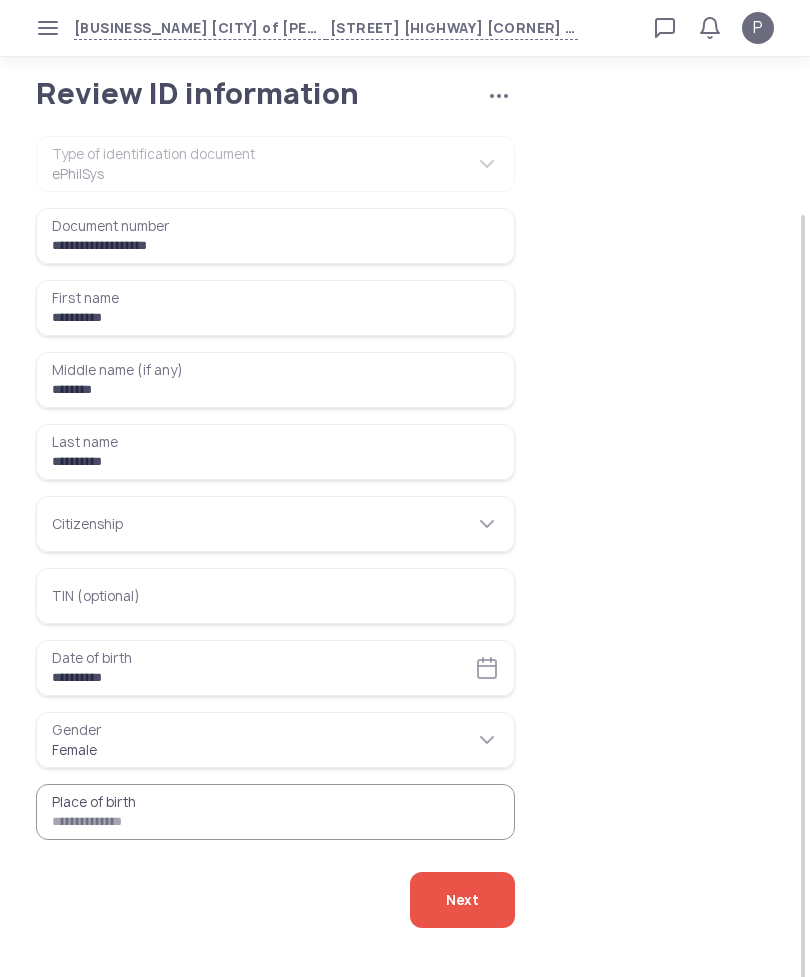 scroll, scrollTop: 27, scrollLeft: 0, axis: vertical 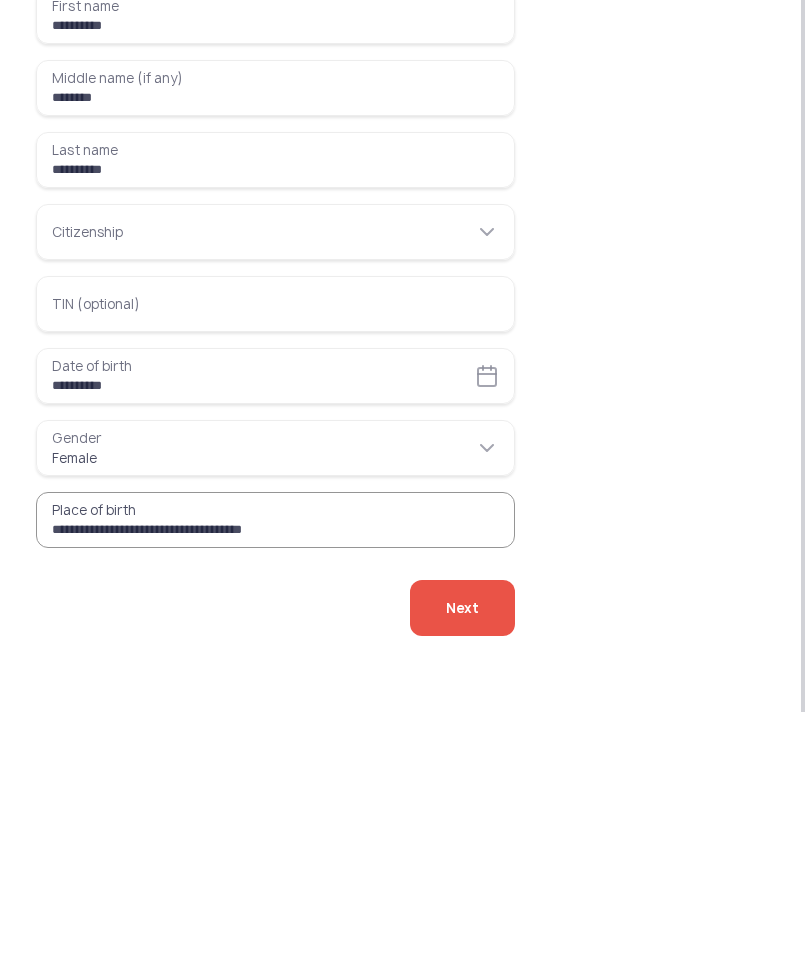 type on "**********" 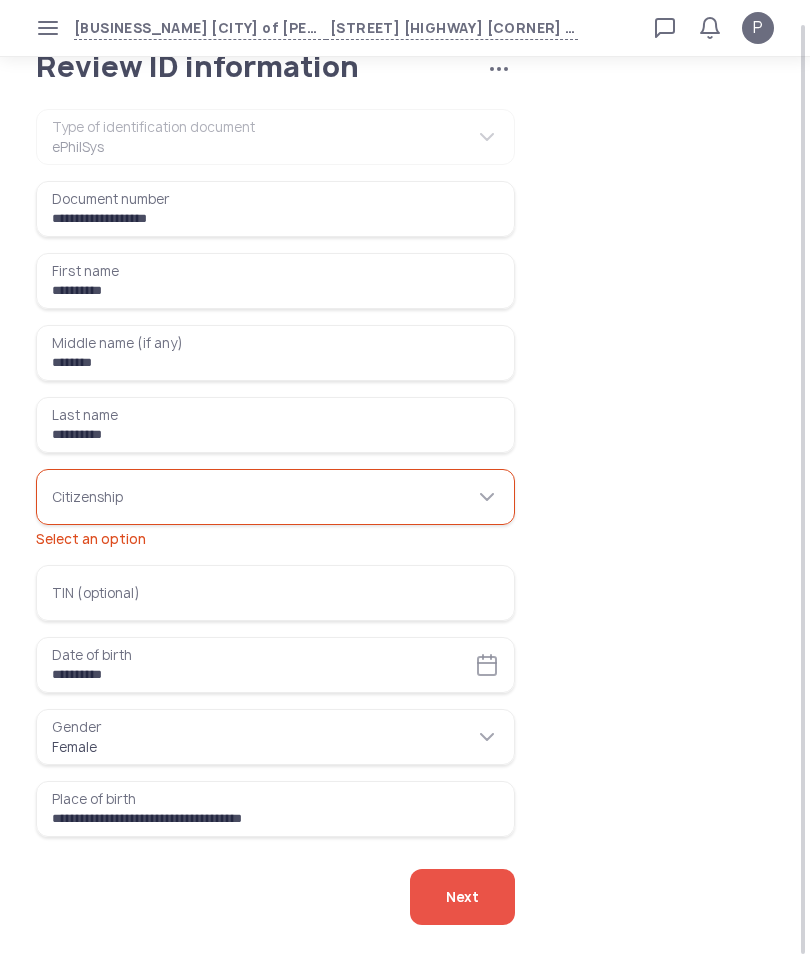 click on "Citizenship   Select an option" at bounding box center (275, 497) 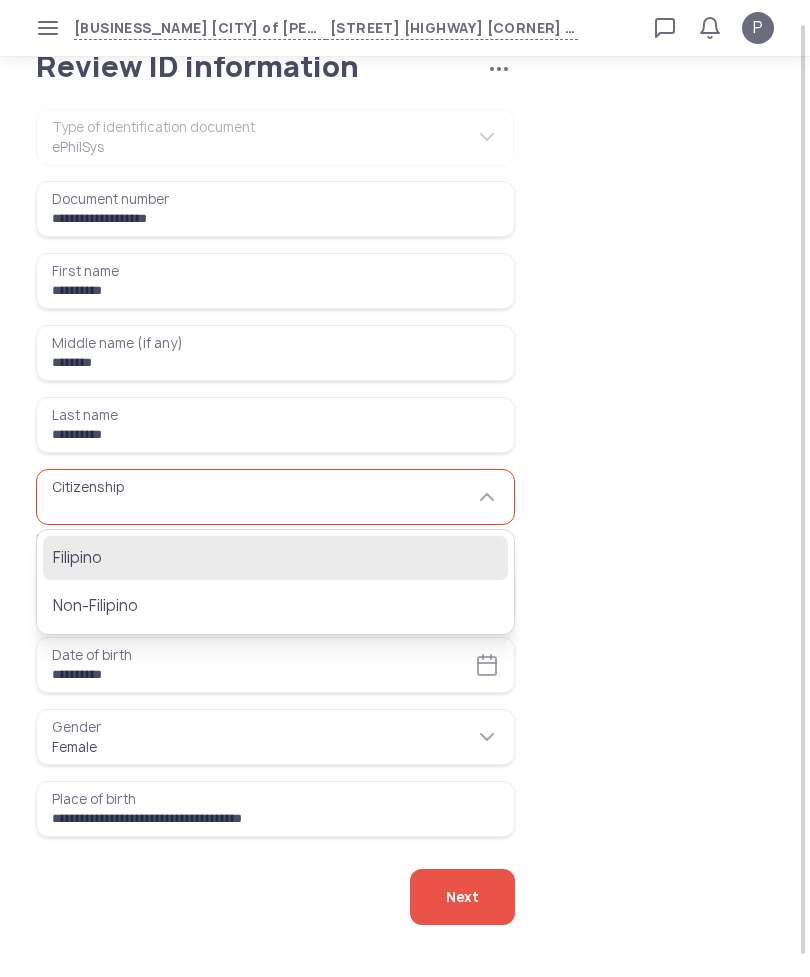 click on "Filipino" 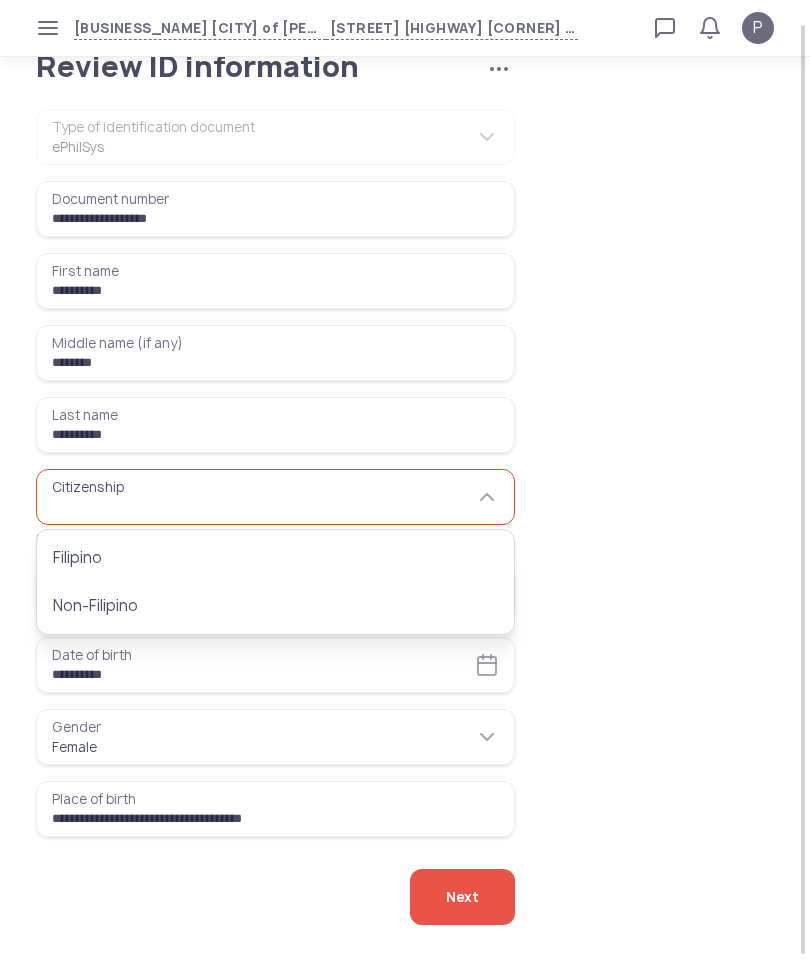 type on "********" 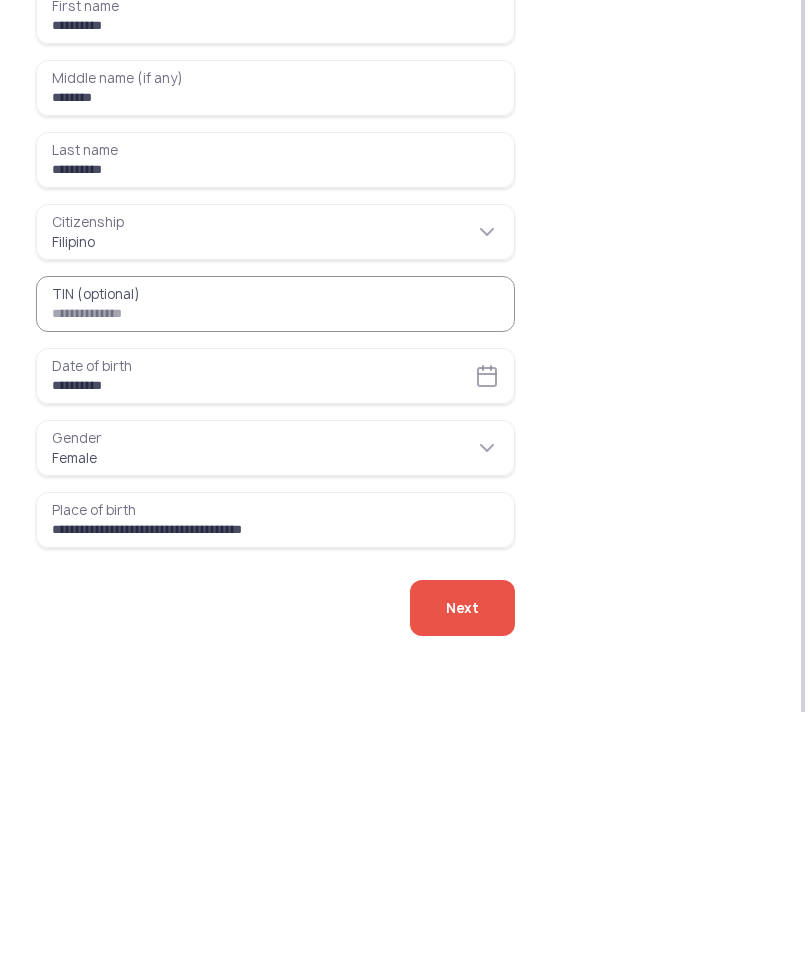 click on "Next" 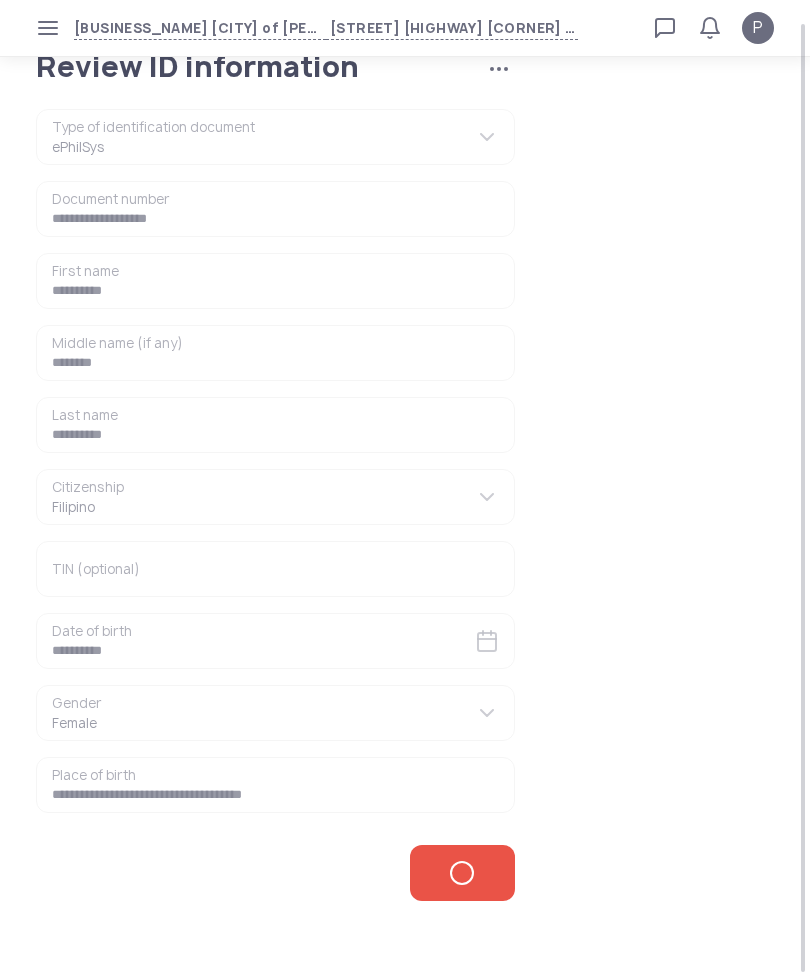 scroll, scrollTop: 0, scrollLeft: 0, axis: both 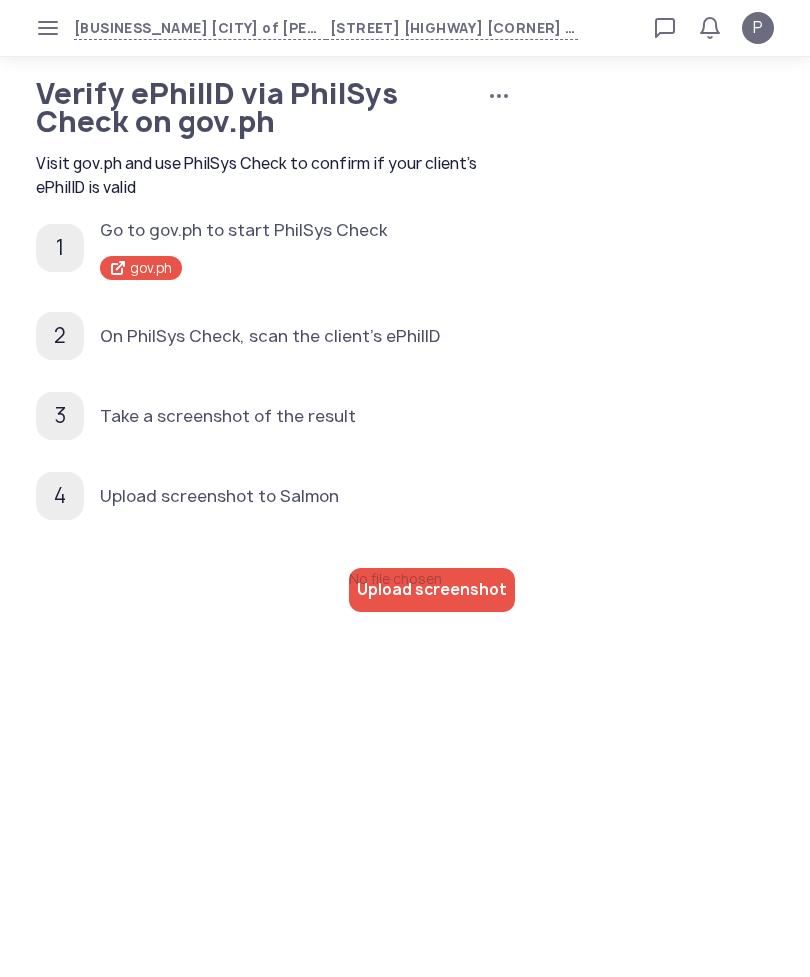 click on "Upload screenshot" at bounding box center (432, 590) 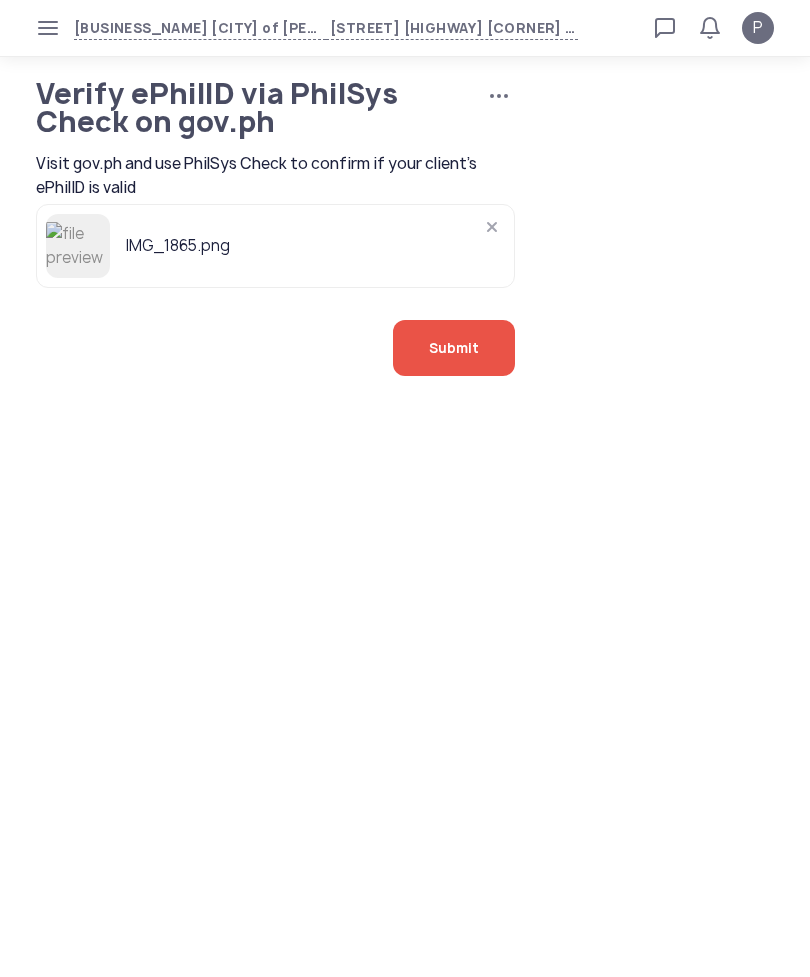 click on "Submit" 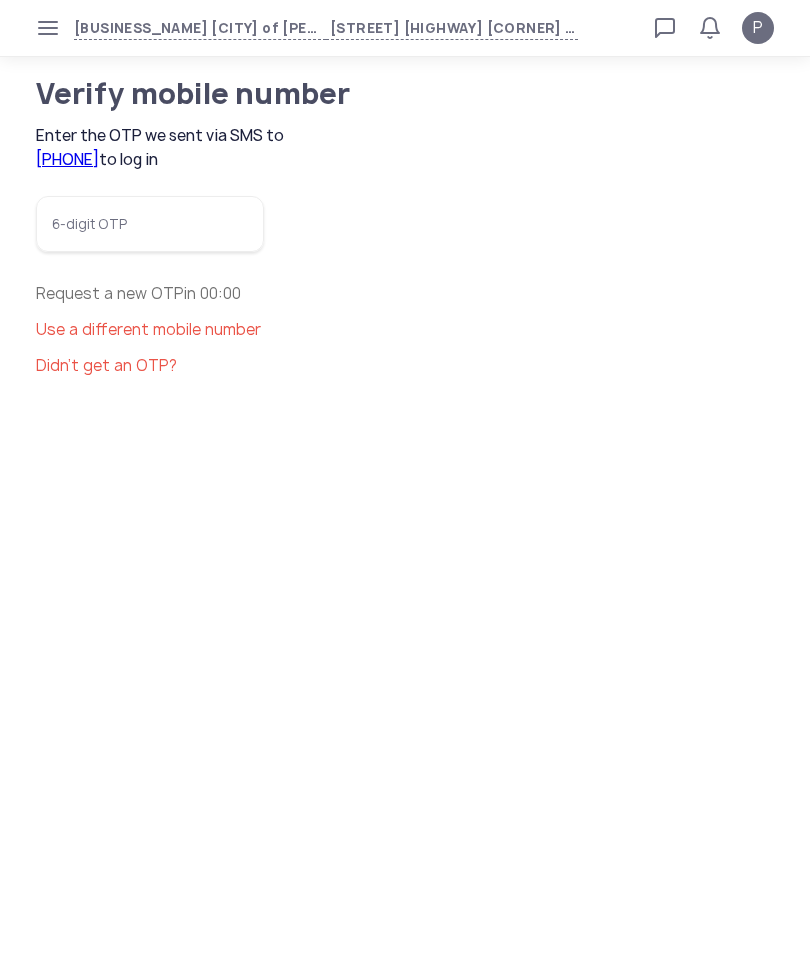 click on "6-digit OTP" at bounding box center [150, 224] 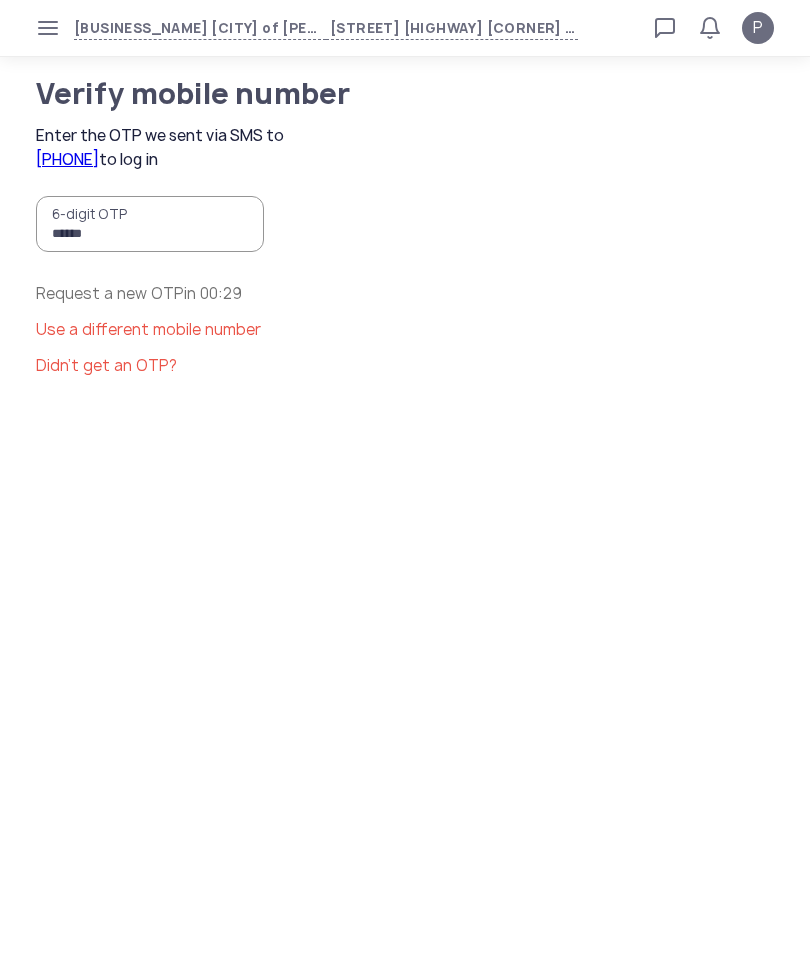 type on "******" 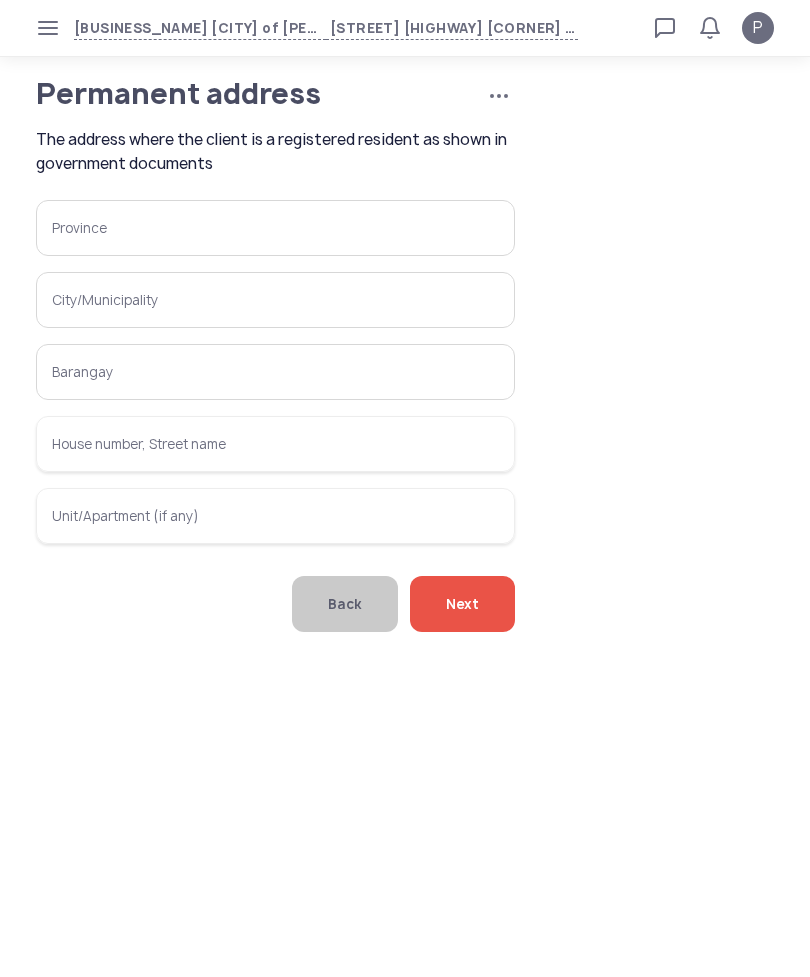 click on "Province" at bounding box center [275, 228] 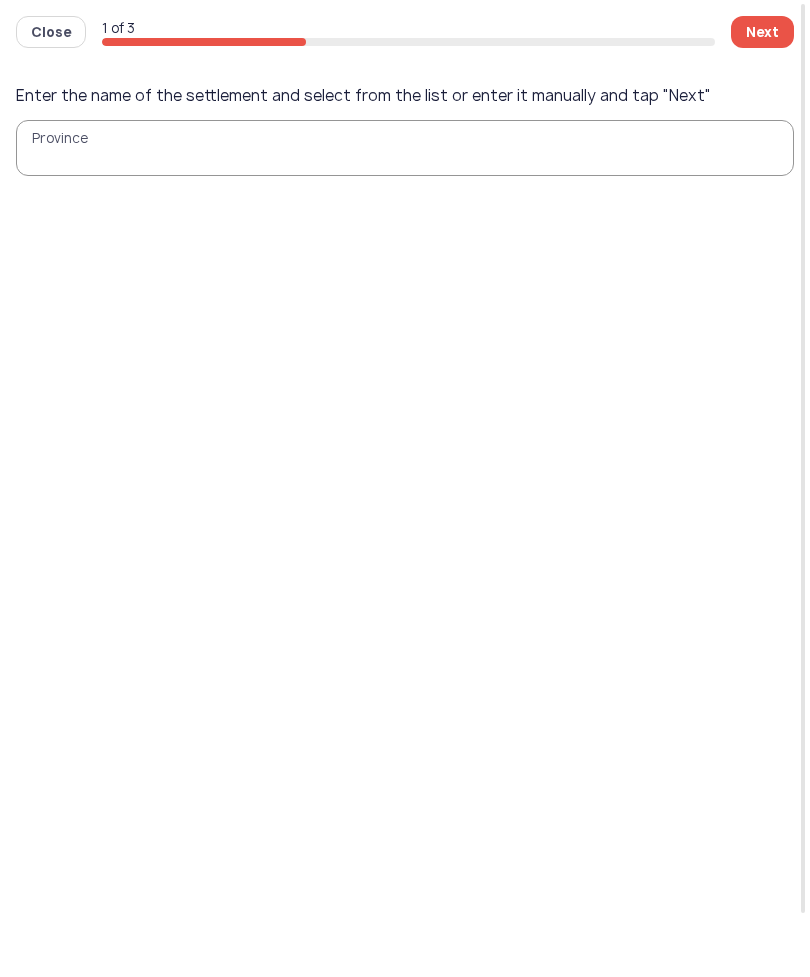 click on "Province" at bounding box center (405, 148) 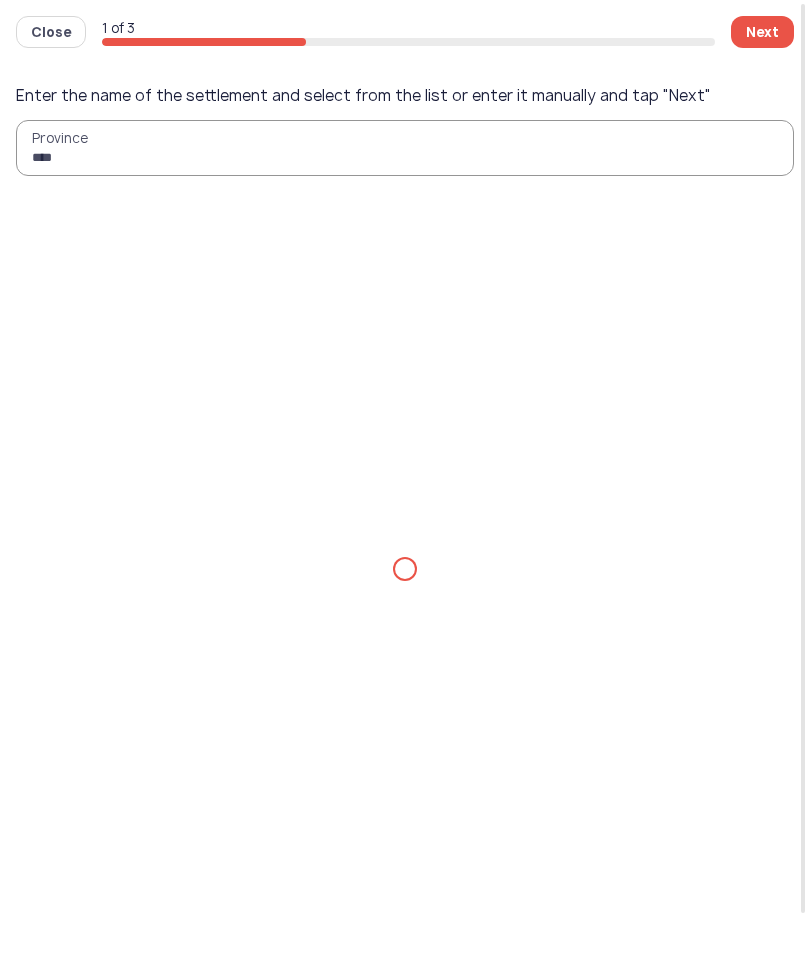 type on "*****" 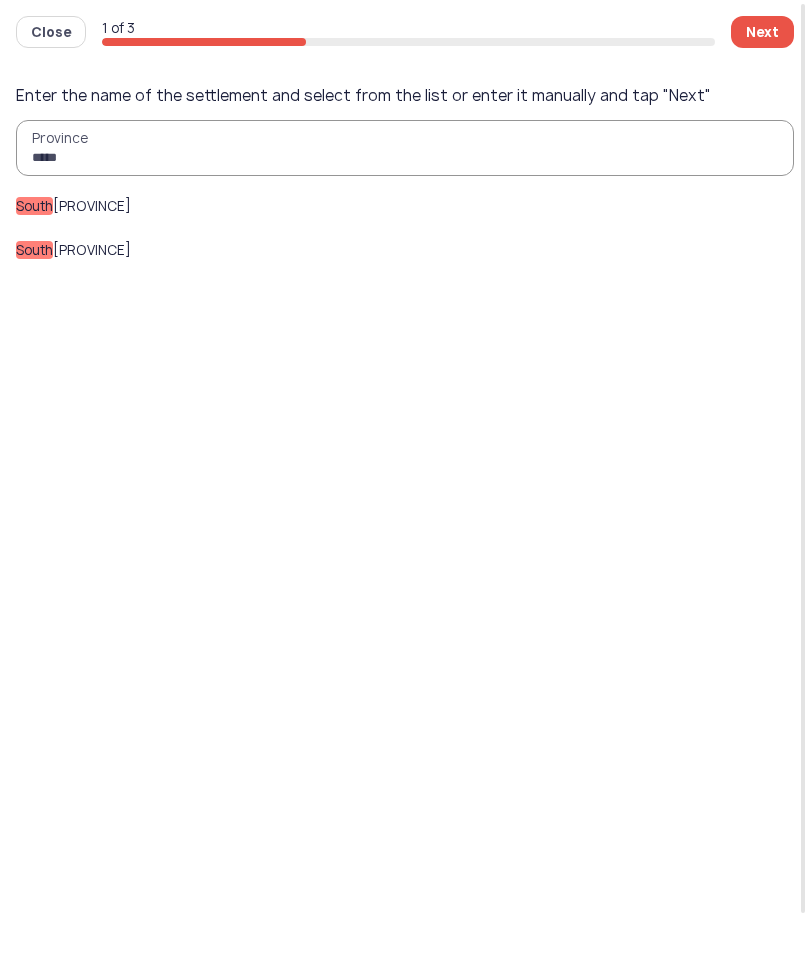 click on "South" 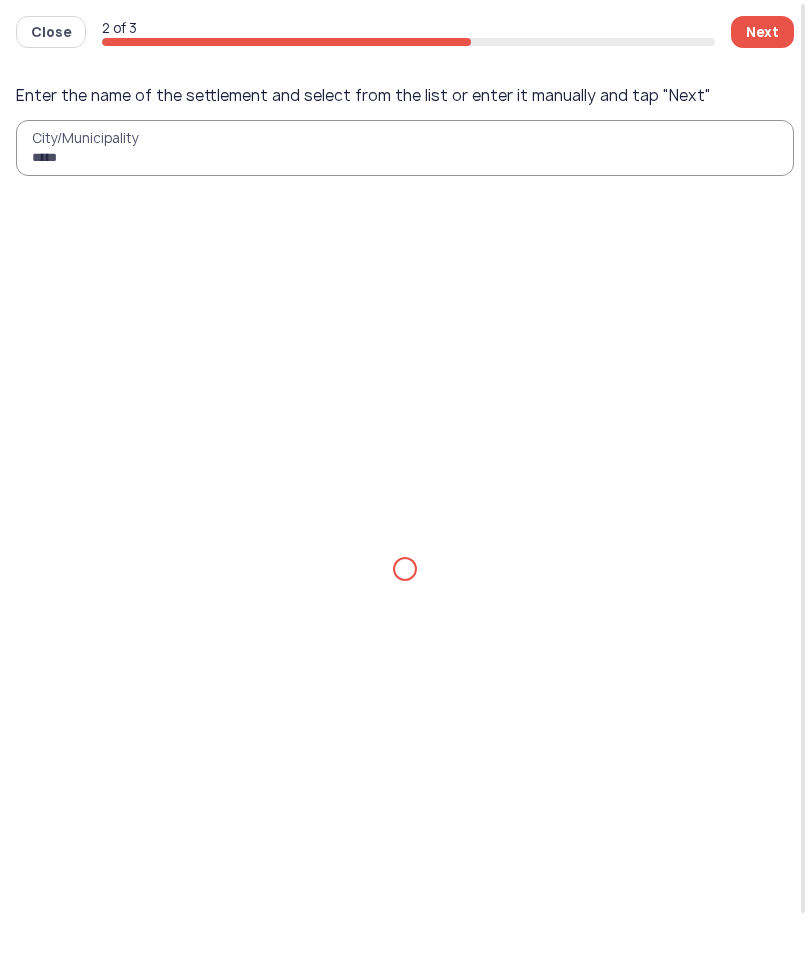 type on "******" 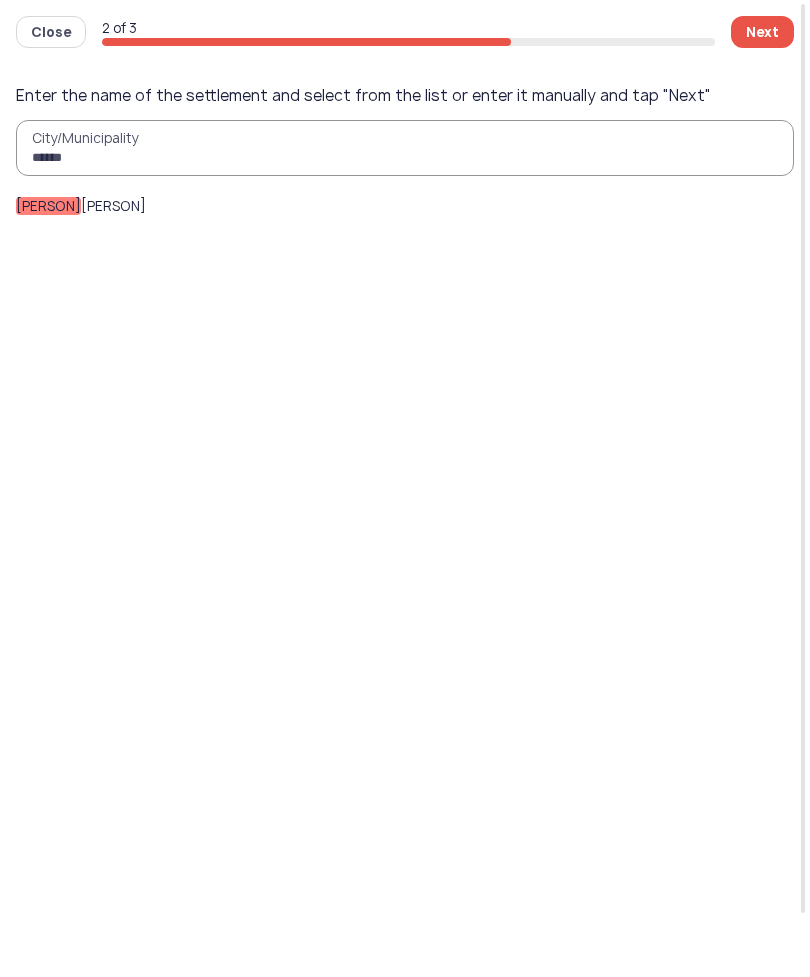click on "[PERSON]" 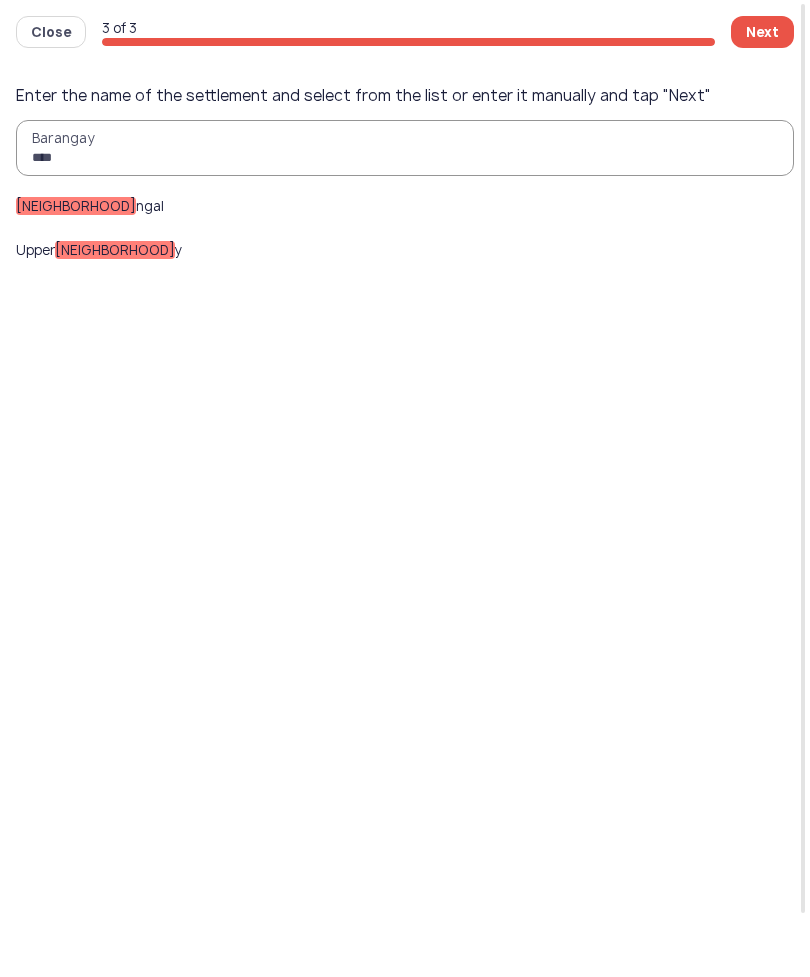 type on "****" 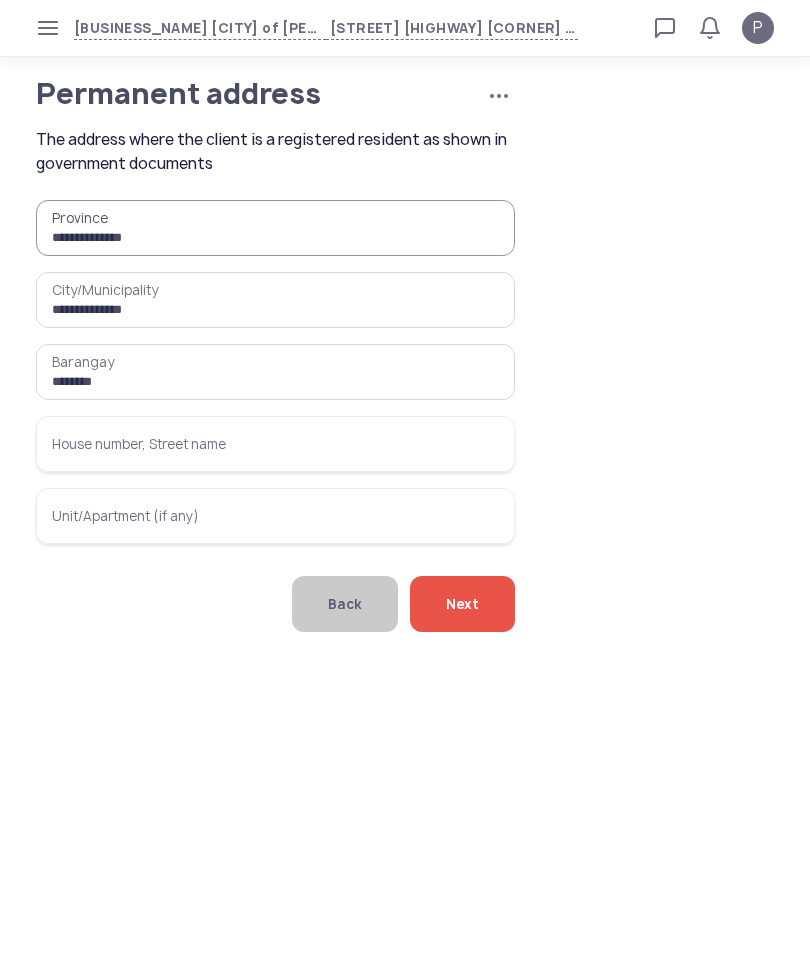 click on "House number, Street name" at bounding box center [275, 444] 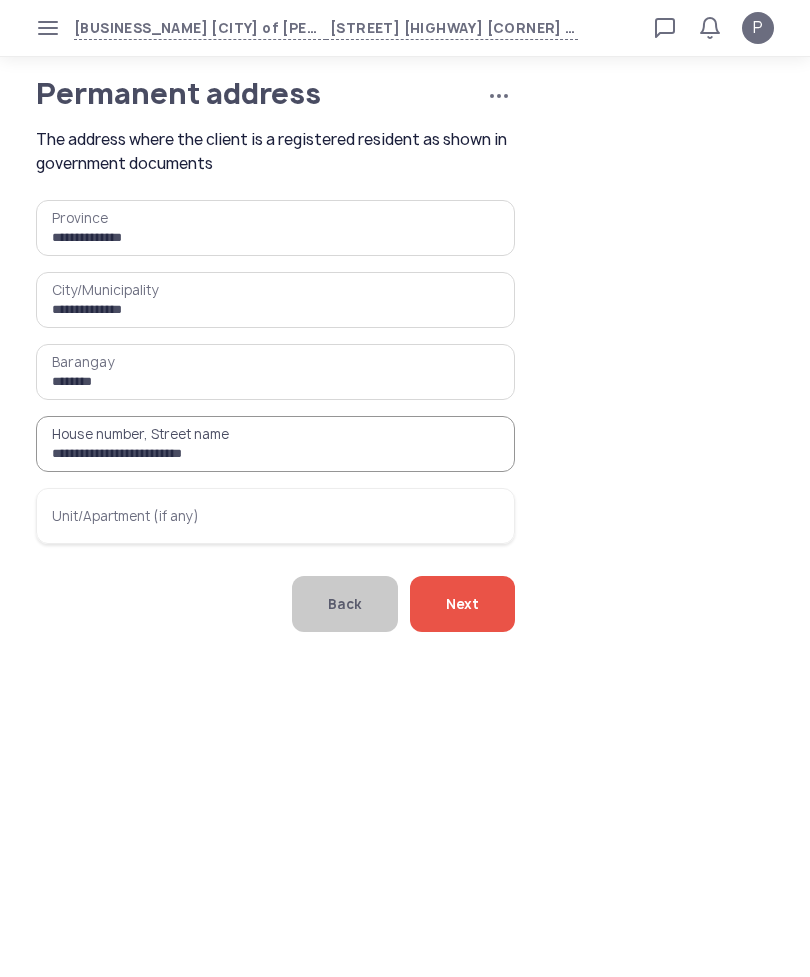 type on "**********" 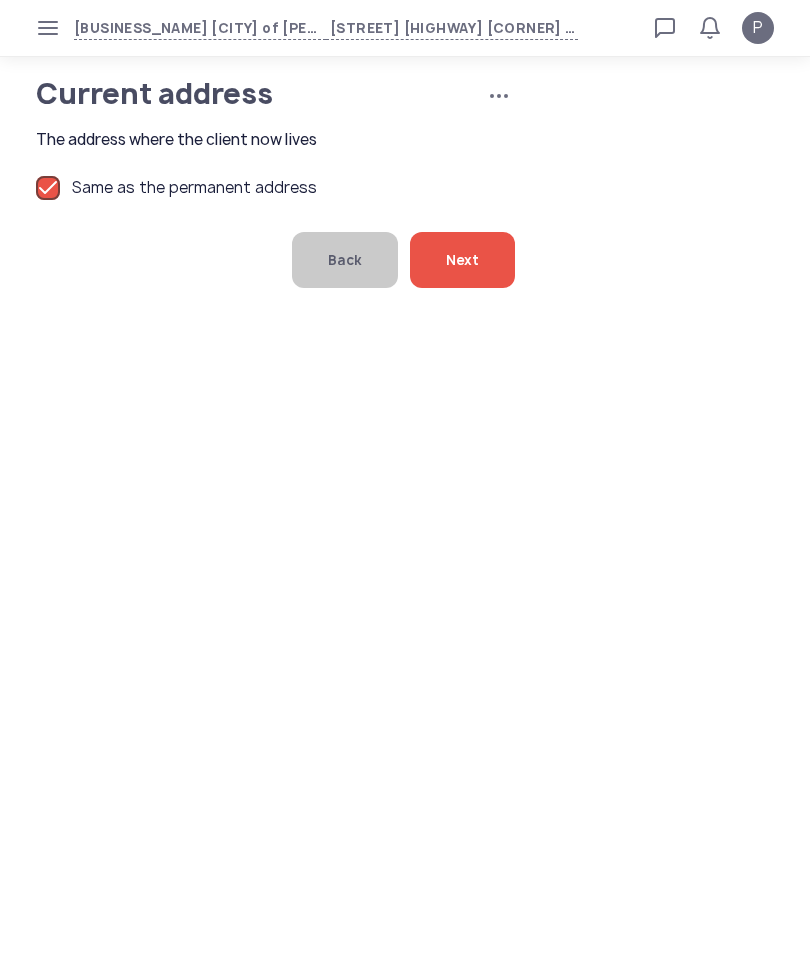 click on "Next" 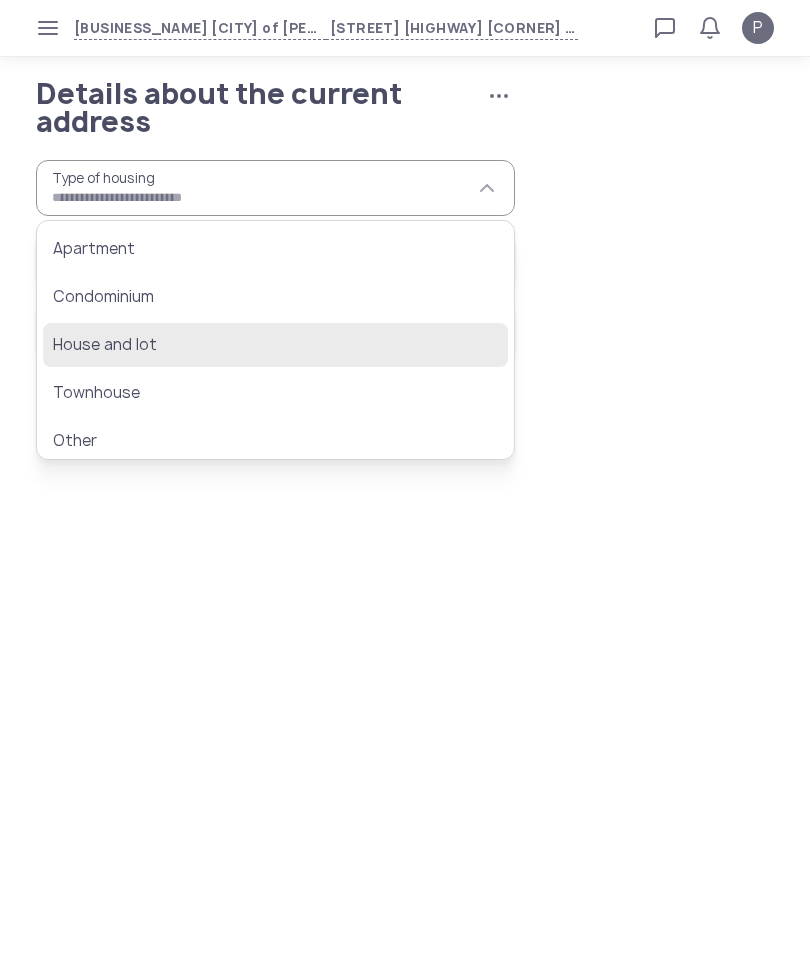 click on "House and lot" 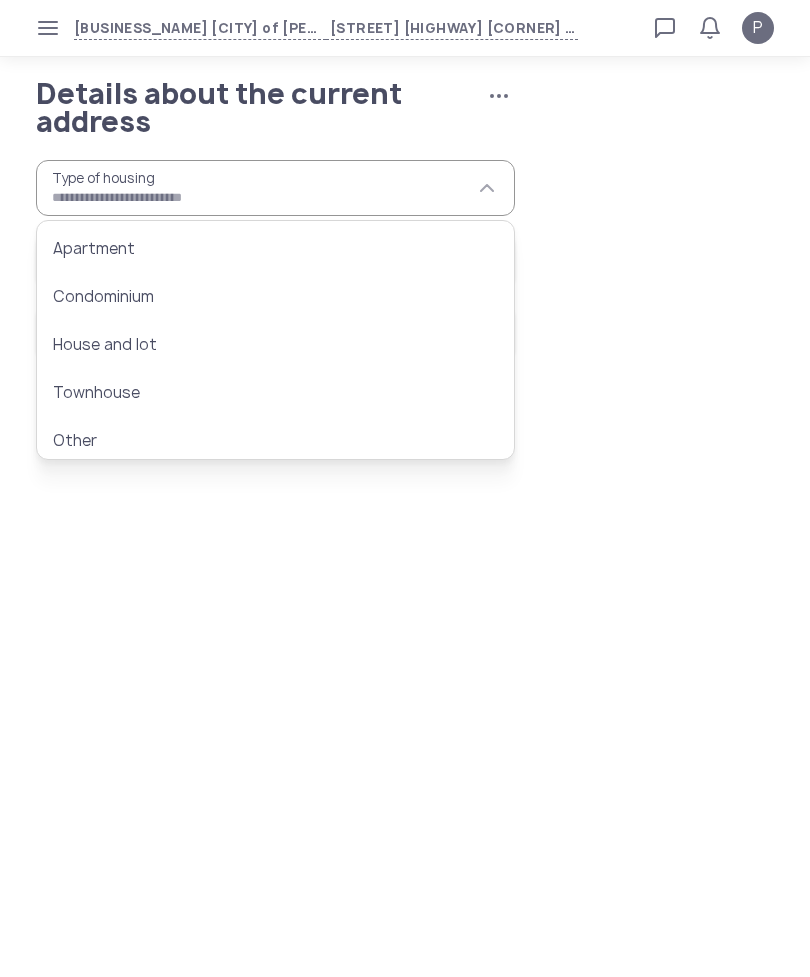 type on "**********" 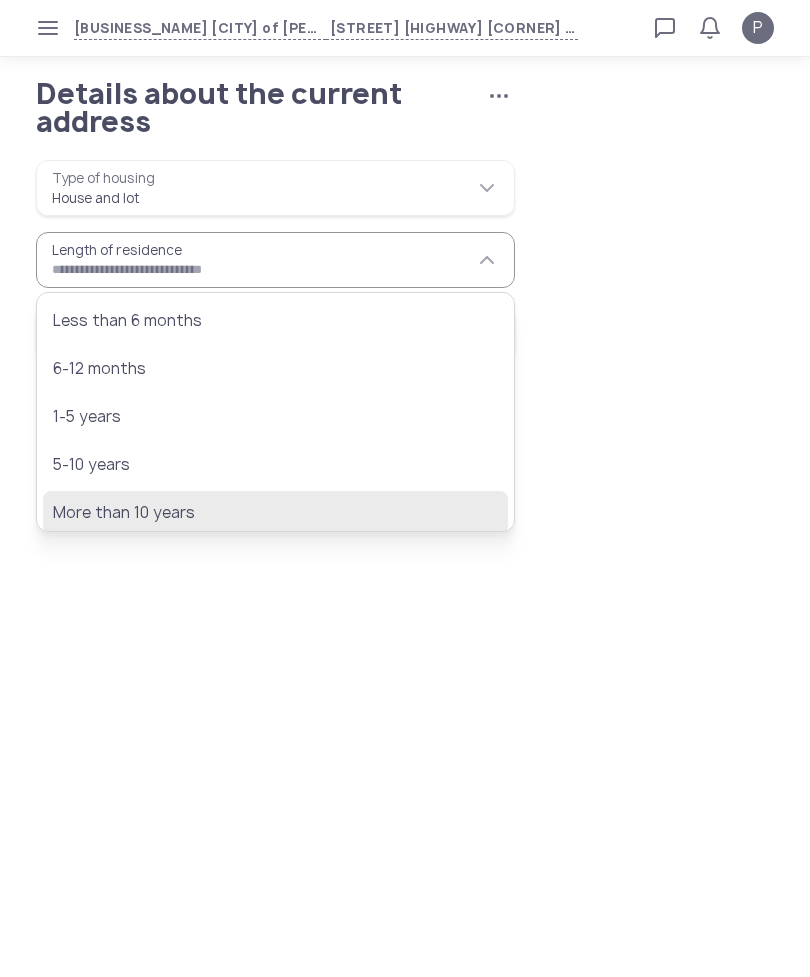 click on "More than 10 years" 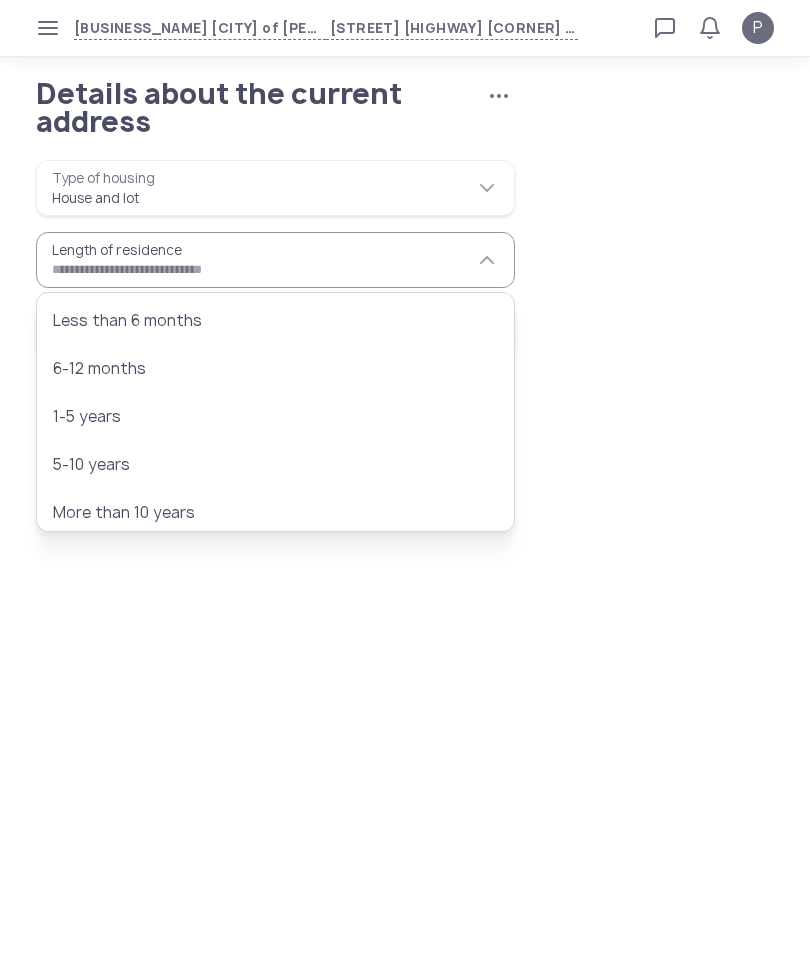 type on "**********" 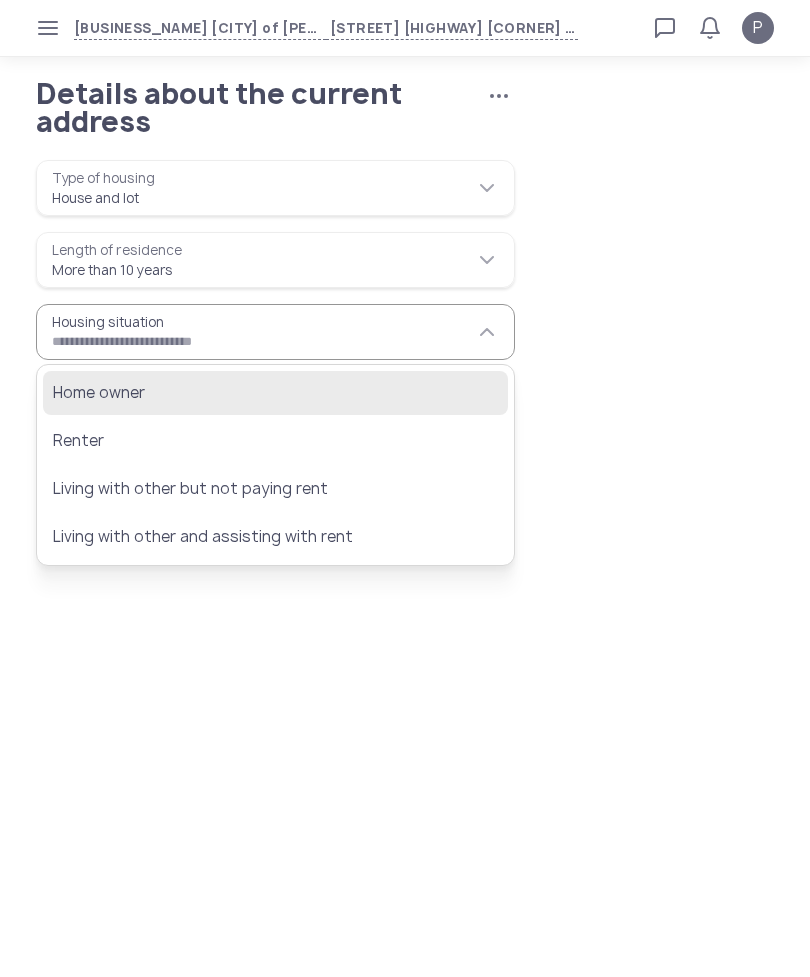 click on "Home owner" 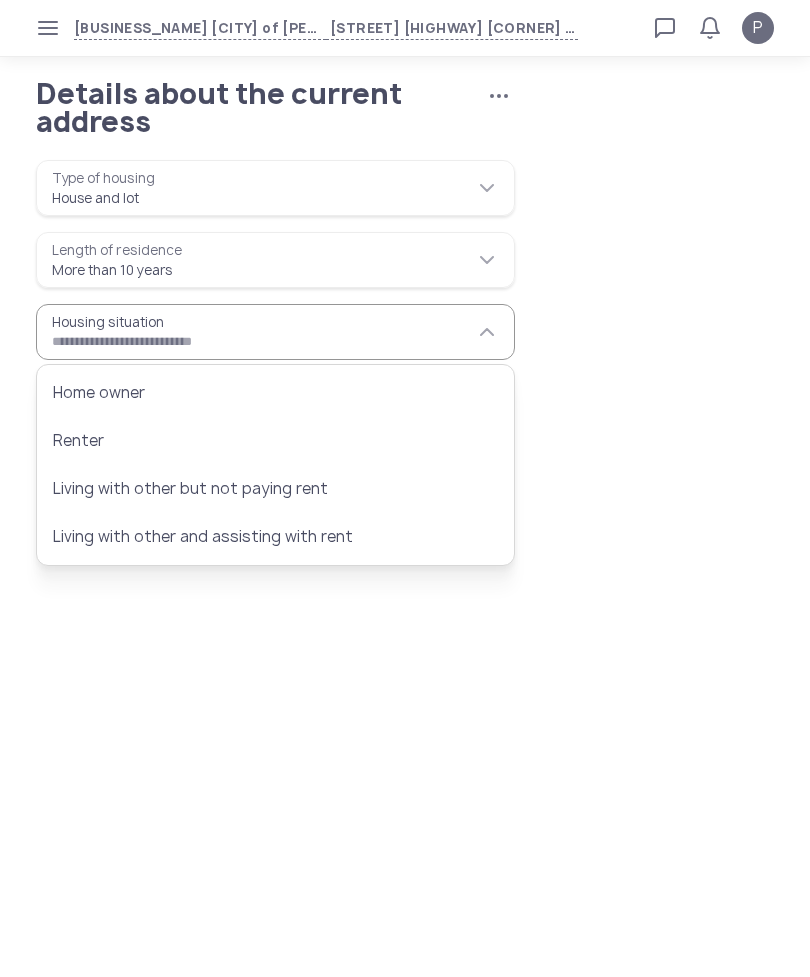type on "**********" 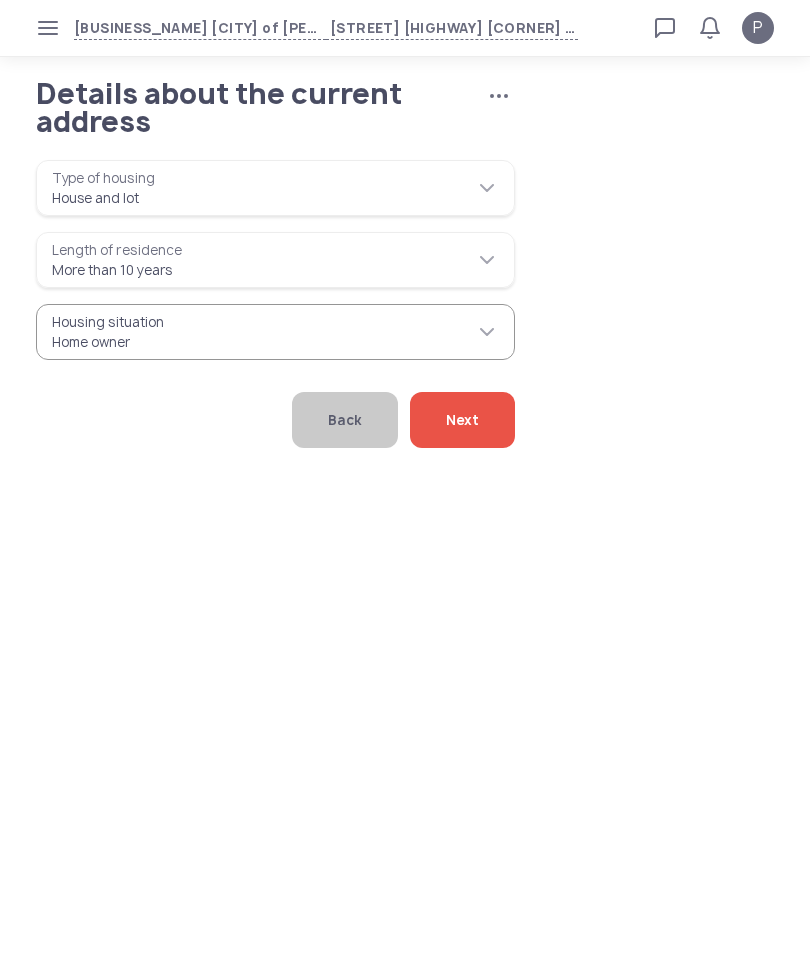 click on "Next" 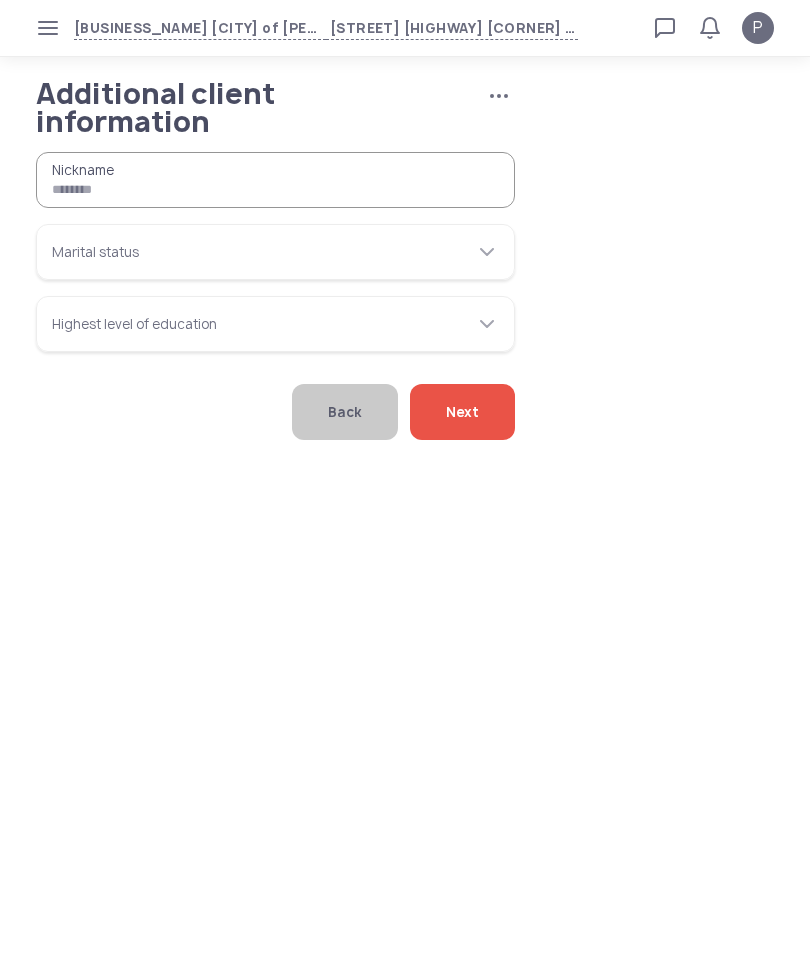 click on "Nickname" at bounding box center (275, 180) 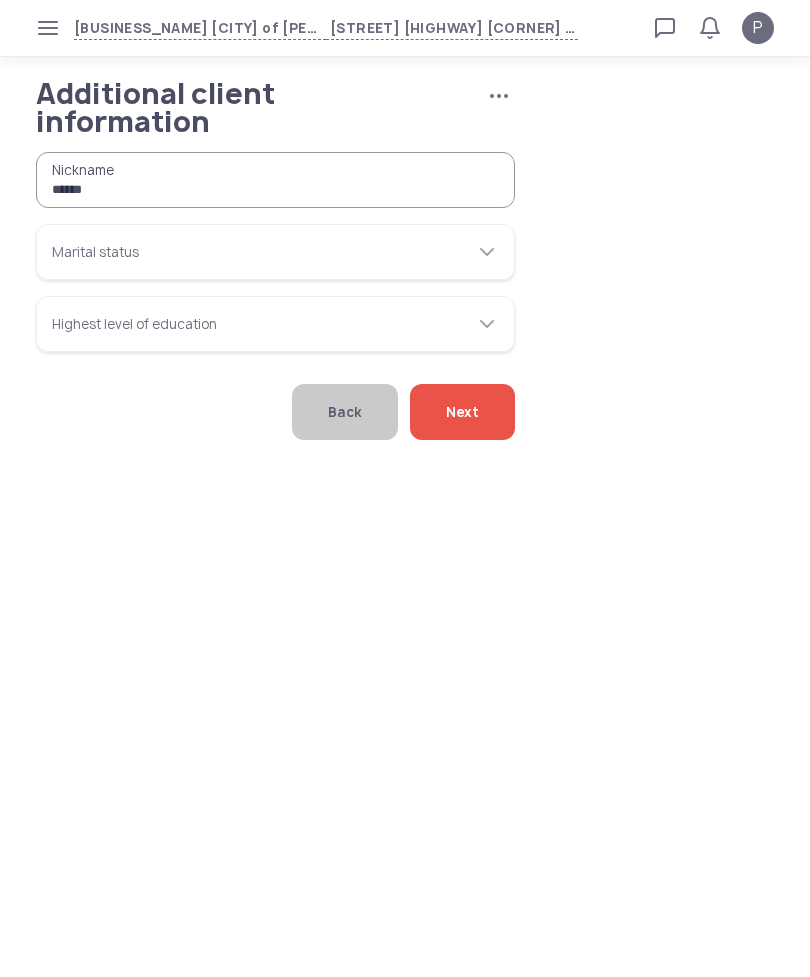 type on "******" 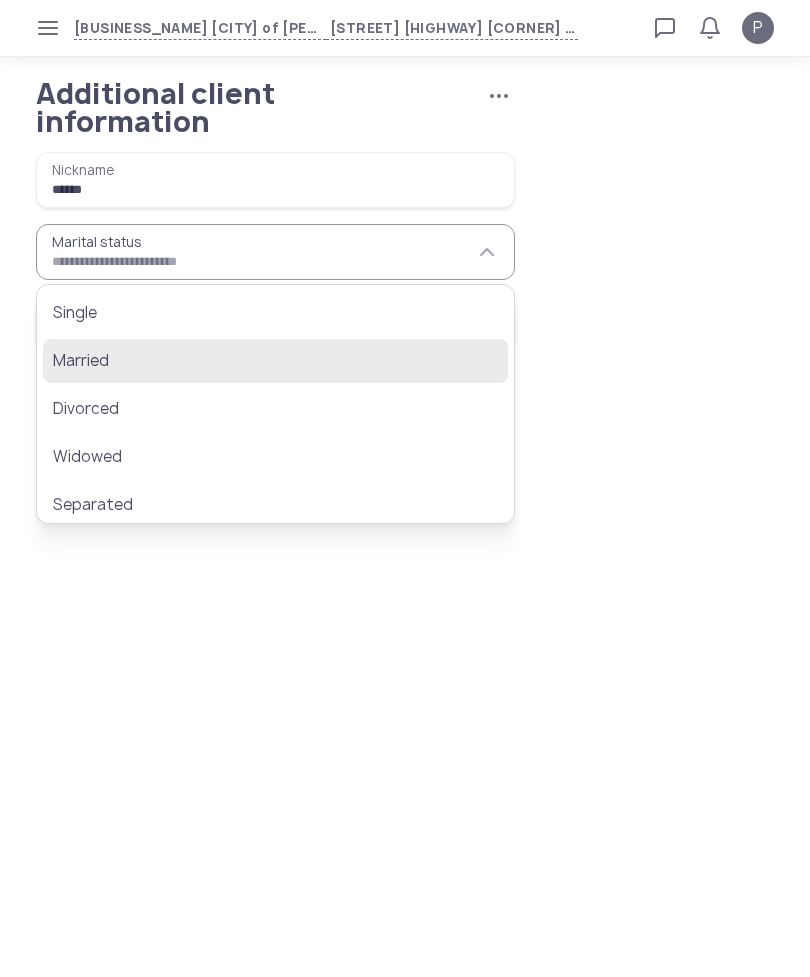 click on "Married" 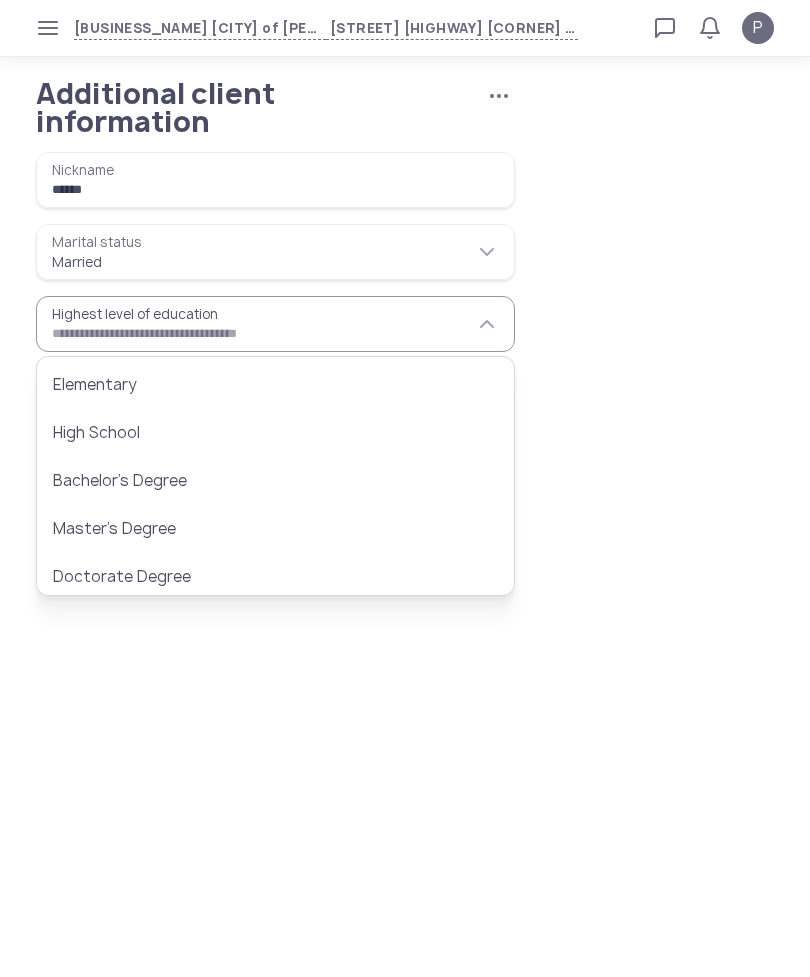 click on "*******" at bounding box center [275, 252] 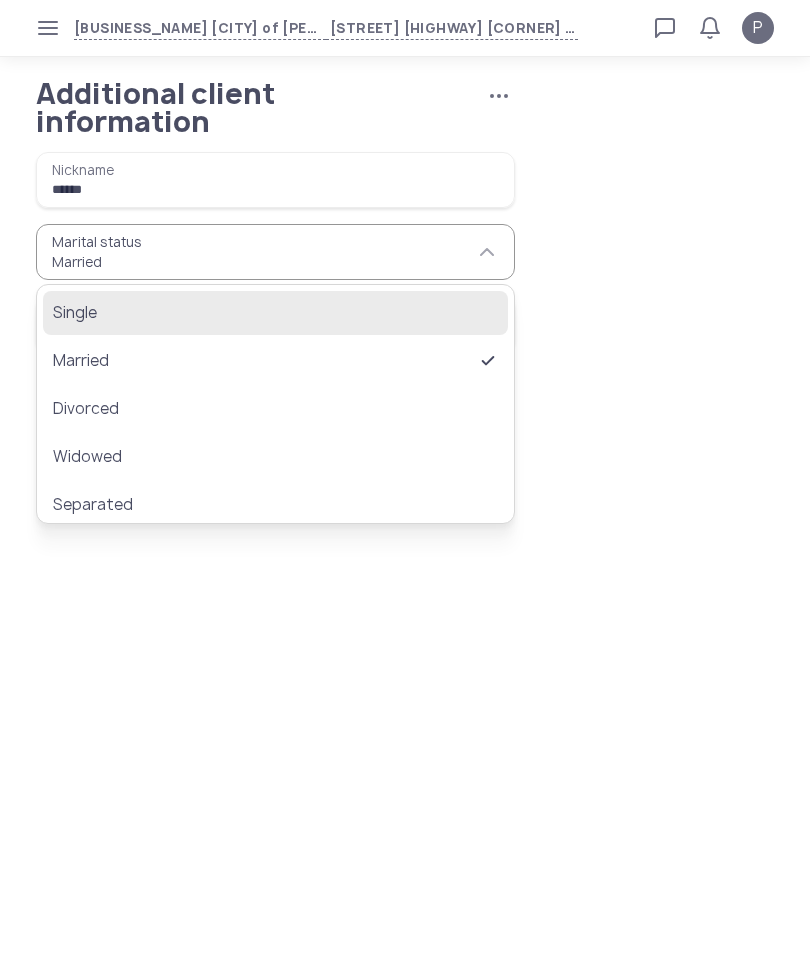 click on "Single" 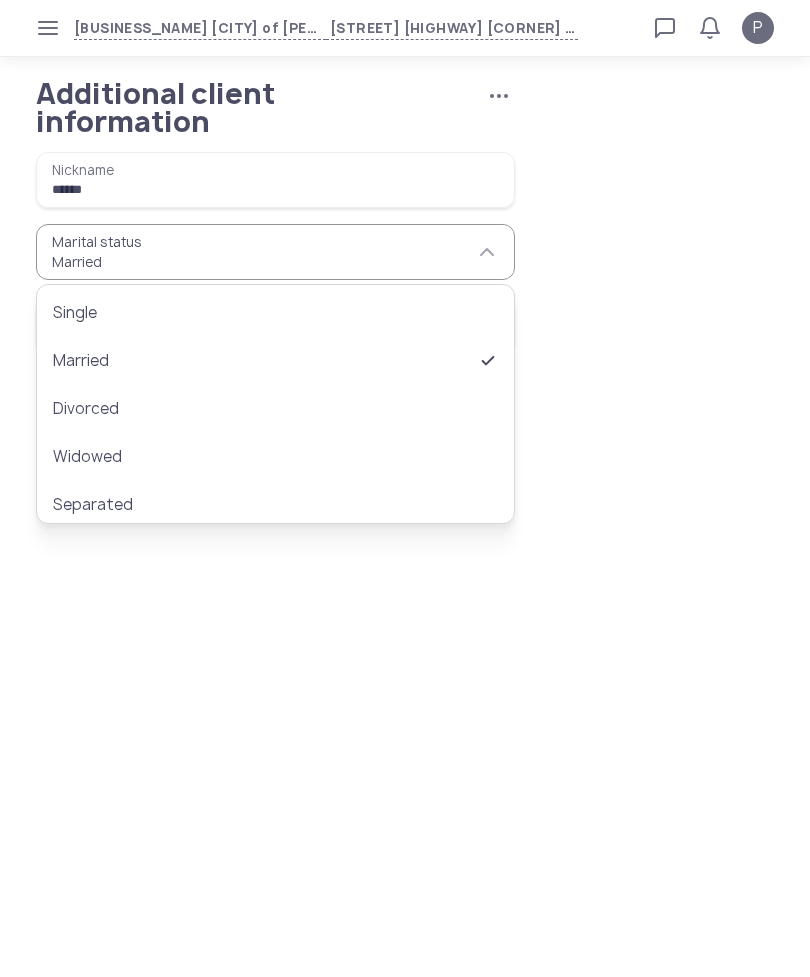 type on "******" 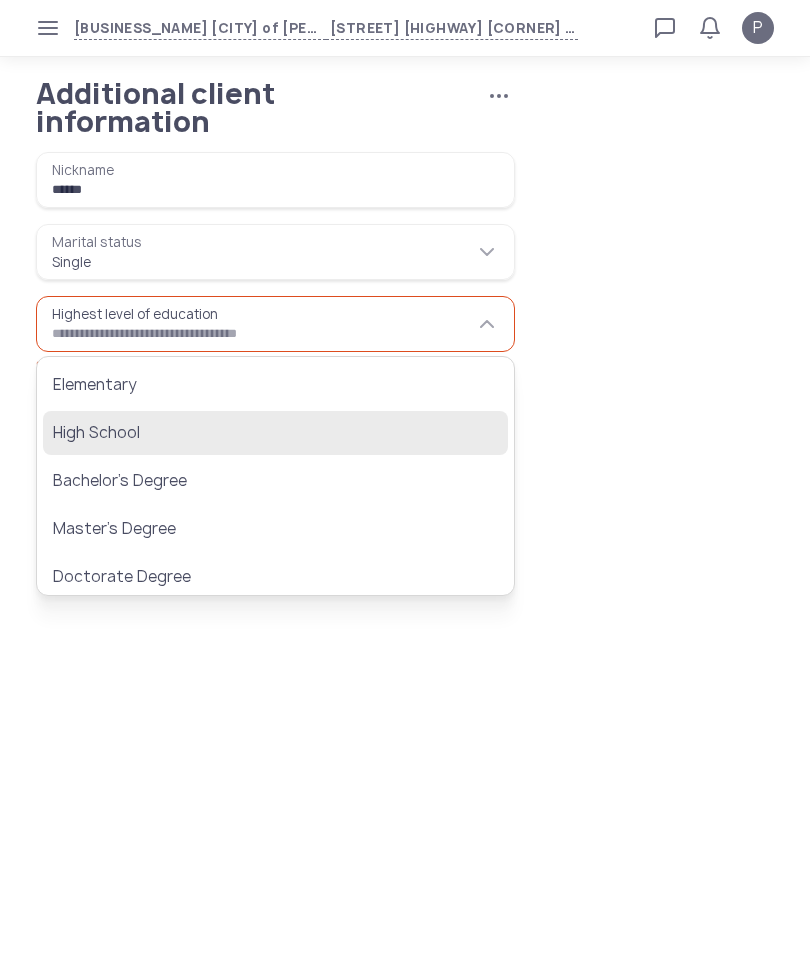 click on "High School" 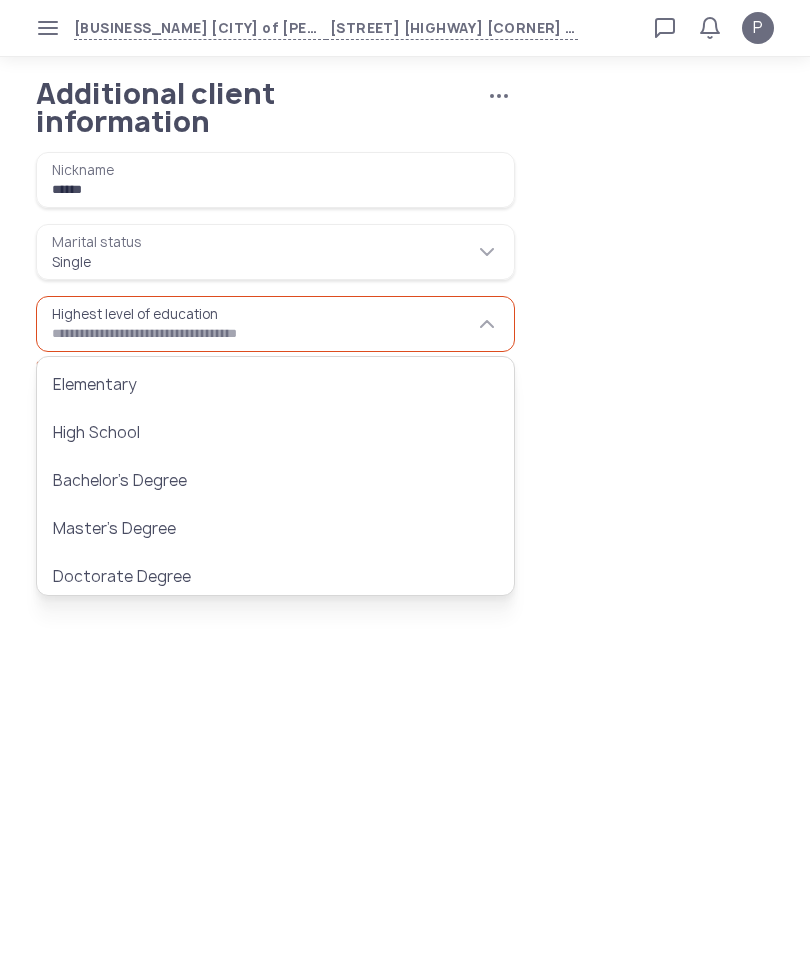 type on "**********" 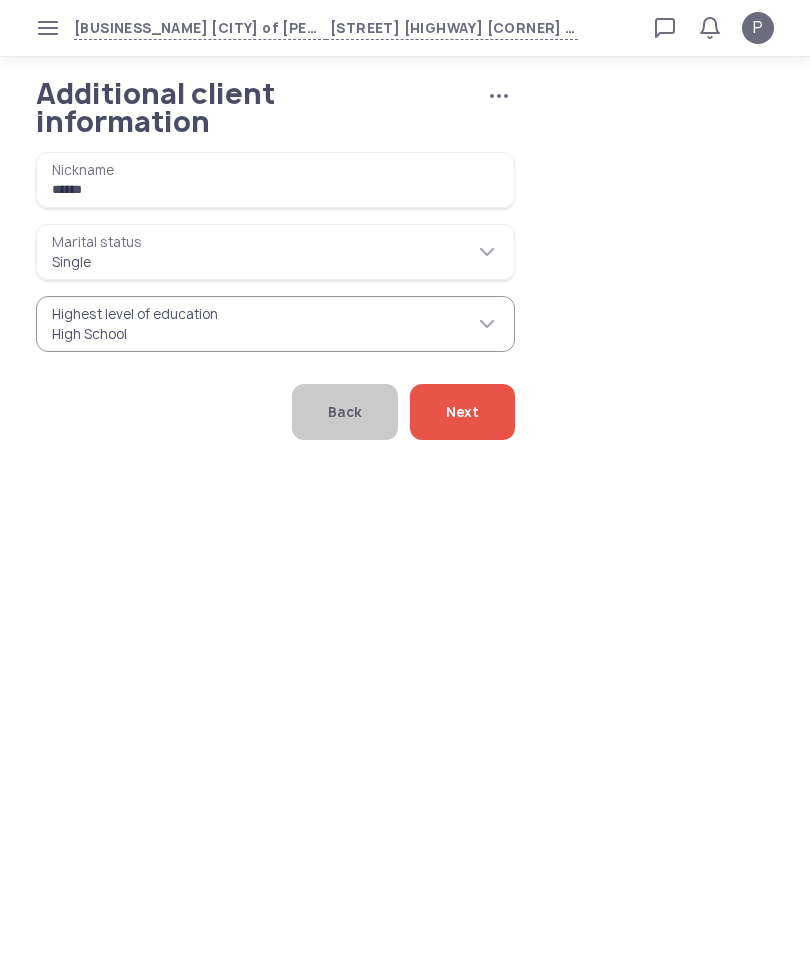 click on "Next" 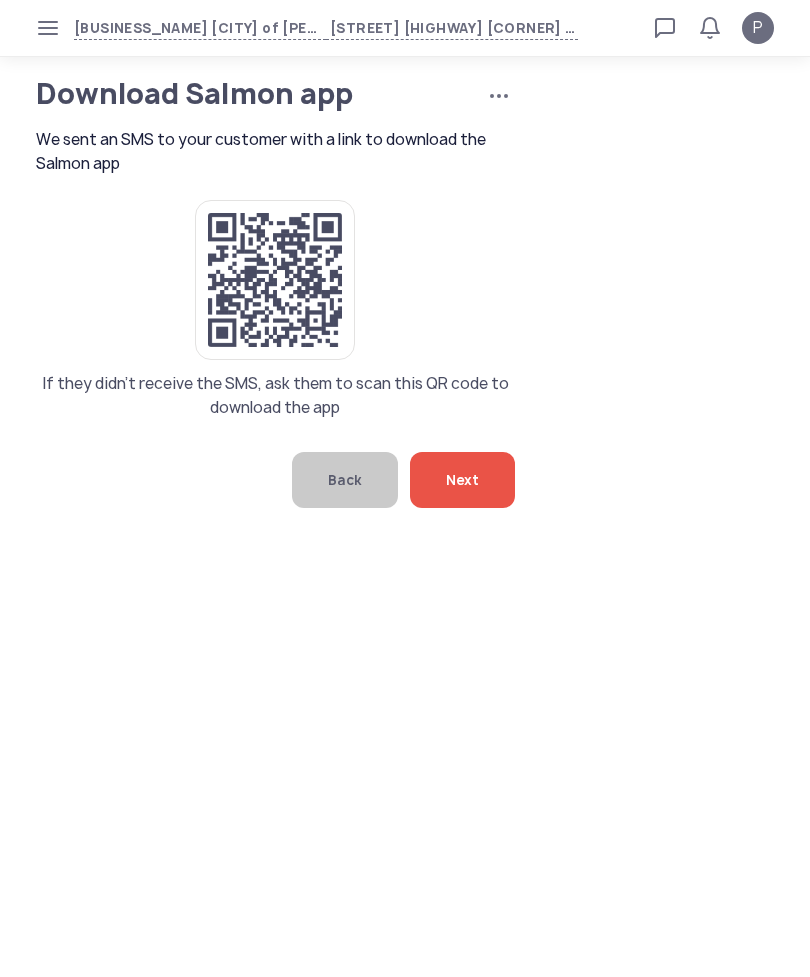 click on "Next" 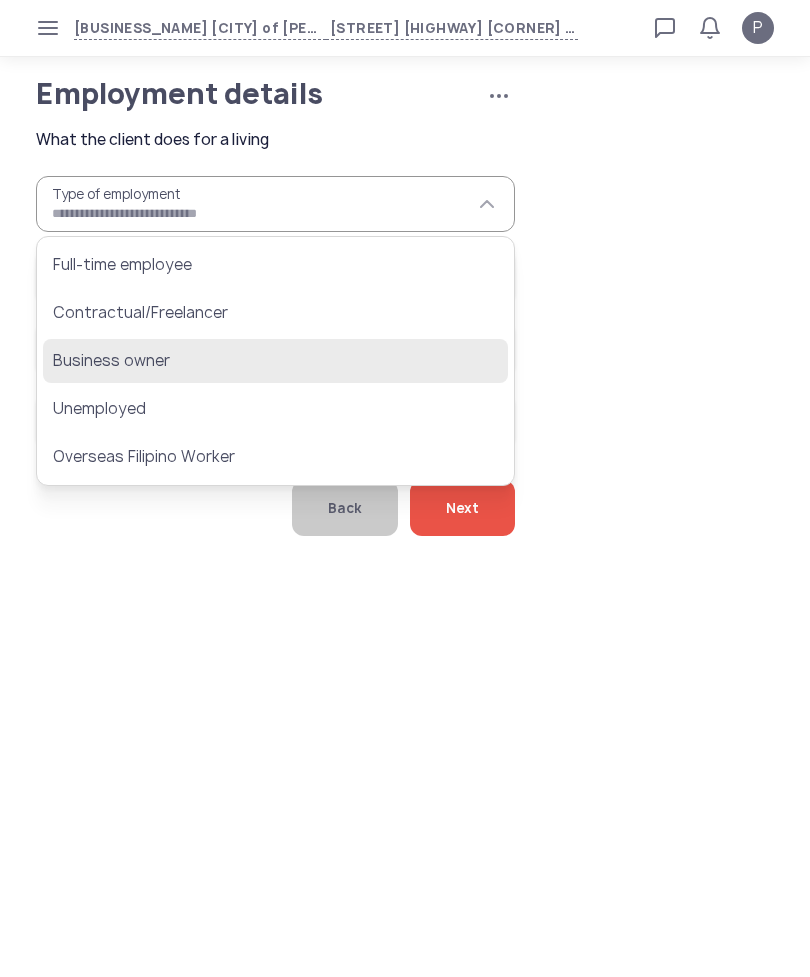 click on "Business owner" 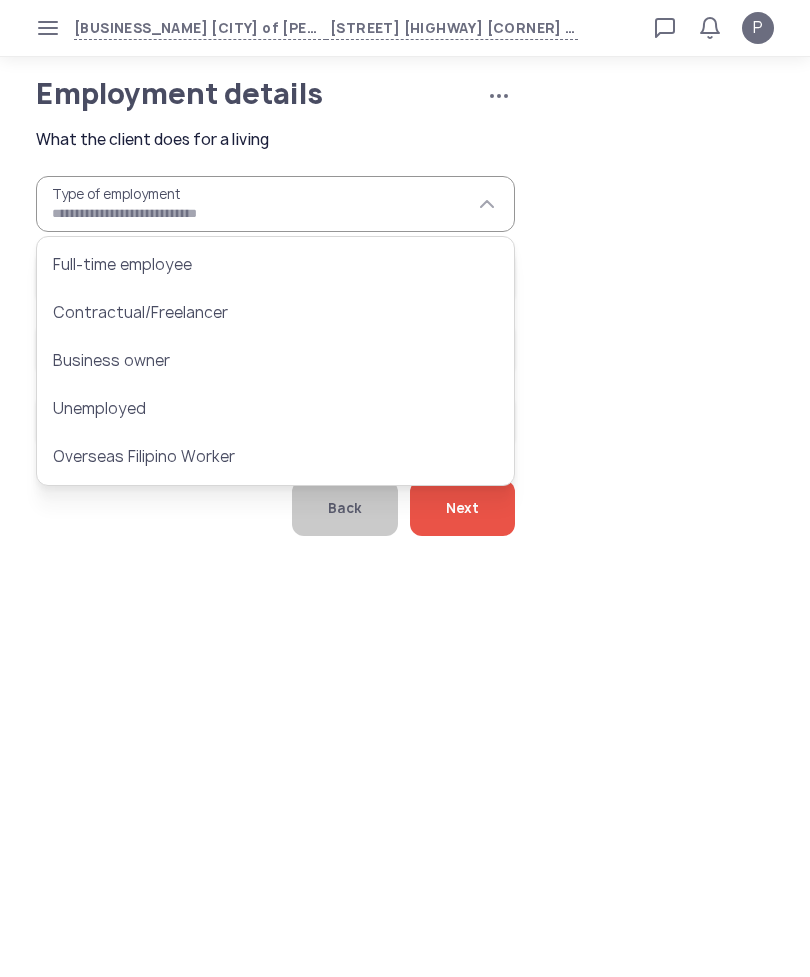 type on "**********" 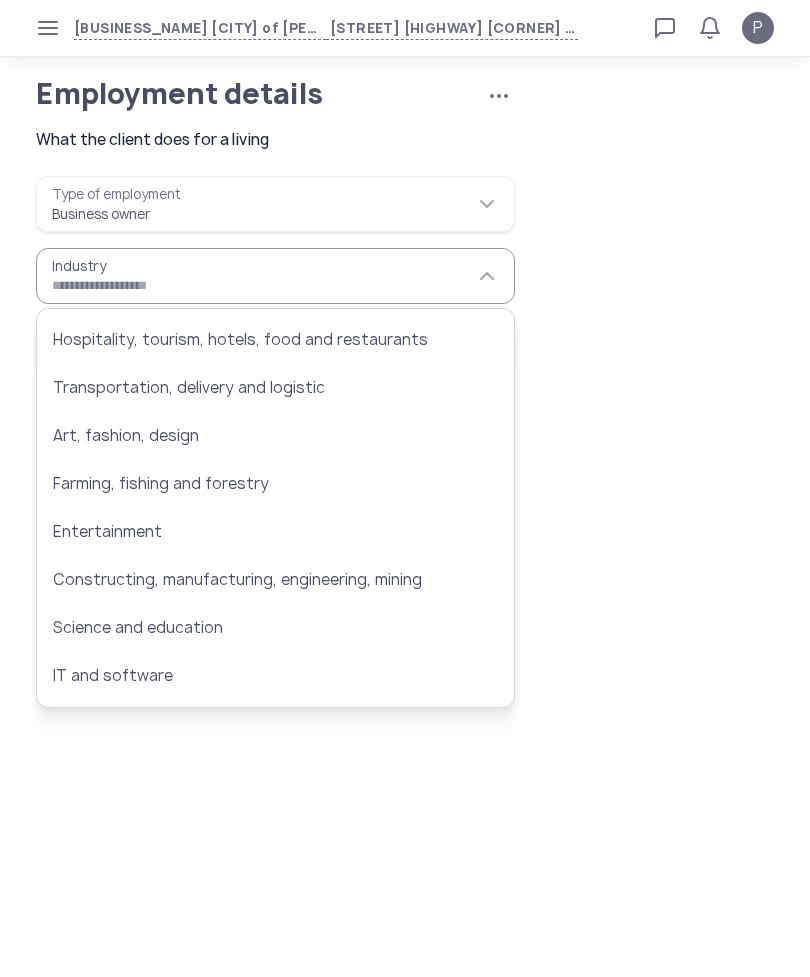 scroll, scrollTop: 49, scrollLeft: 0, axis: vertical 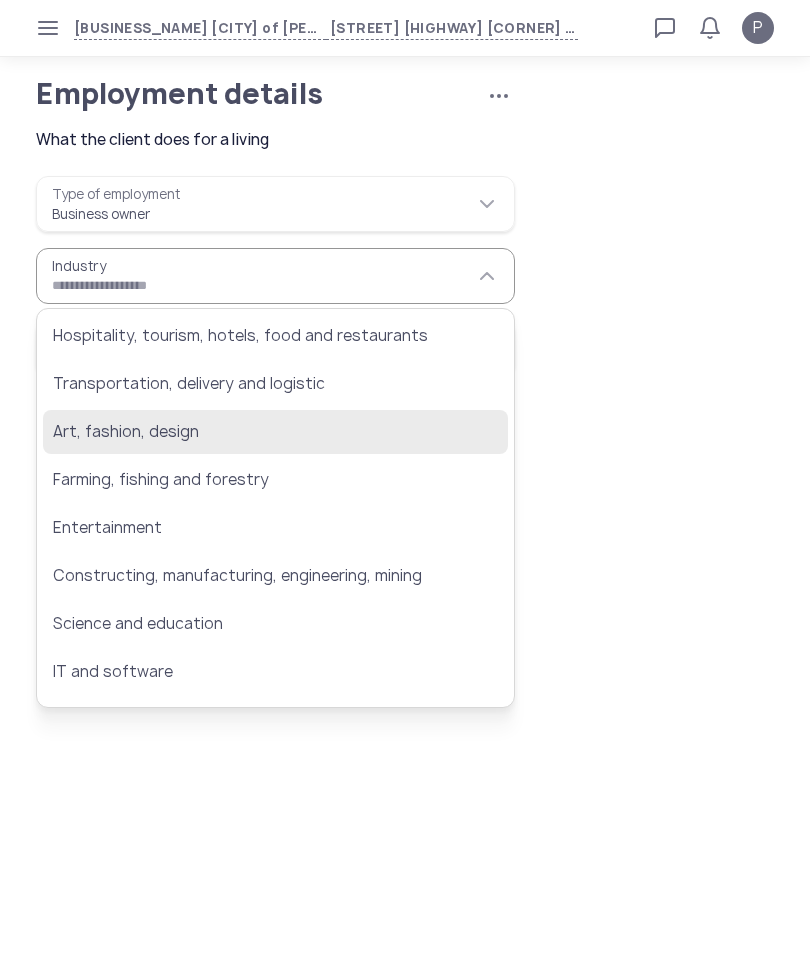 click on "Art, fashion, design" 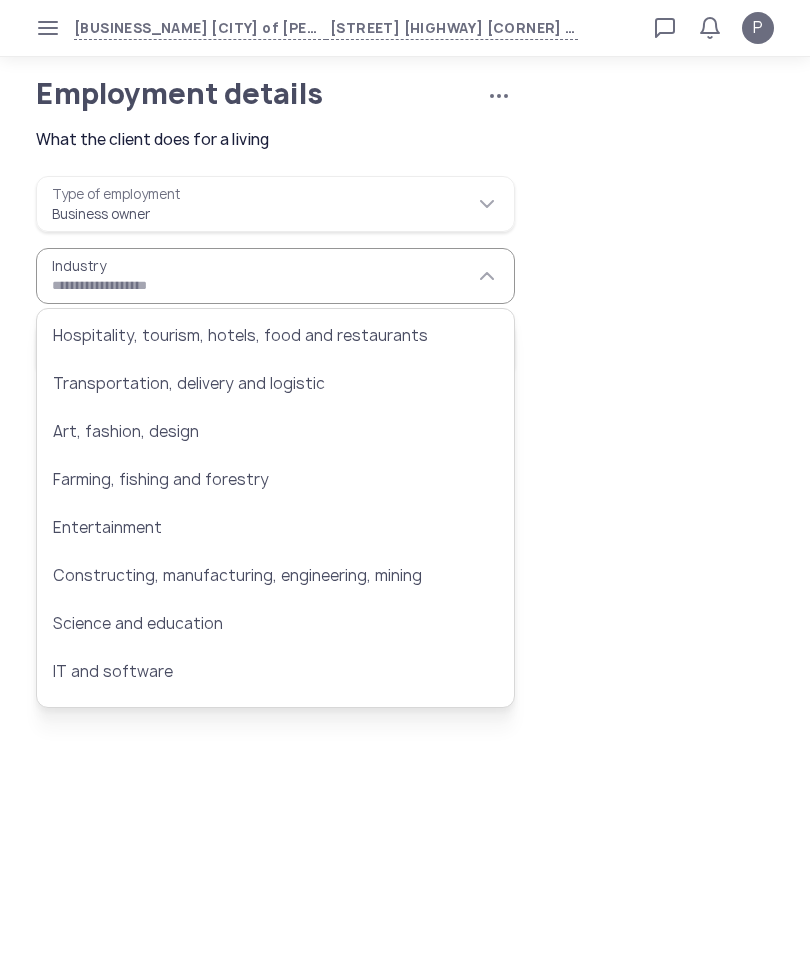 type on "**********" 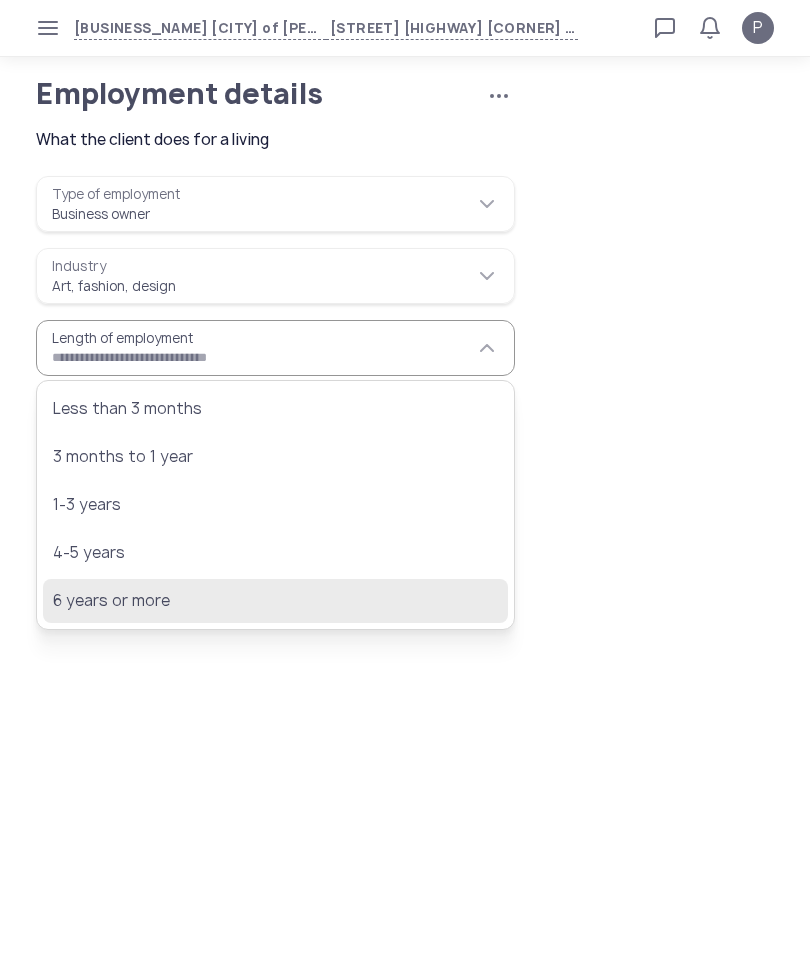 click on "6 years or more" 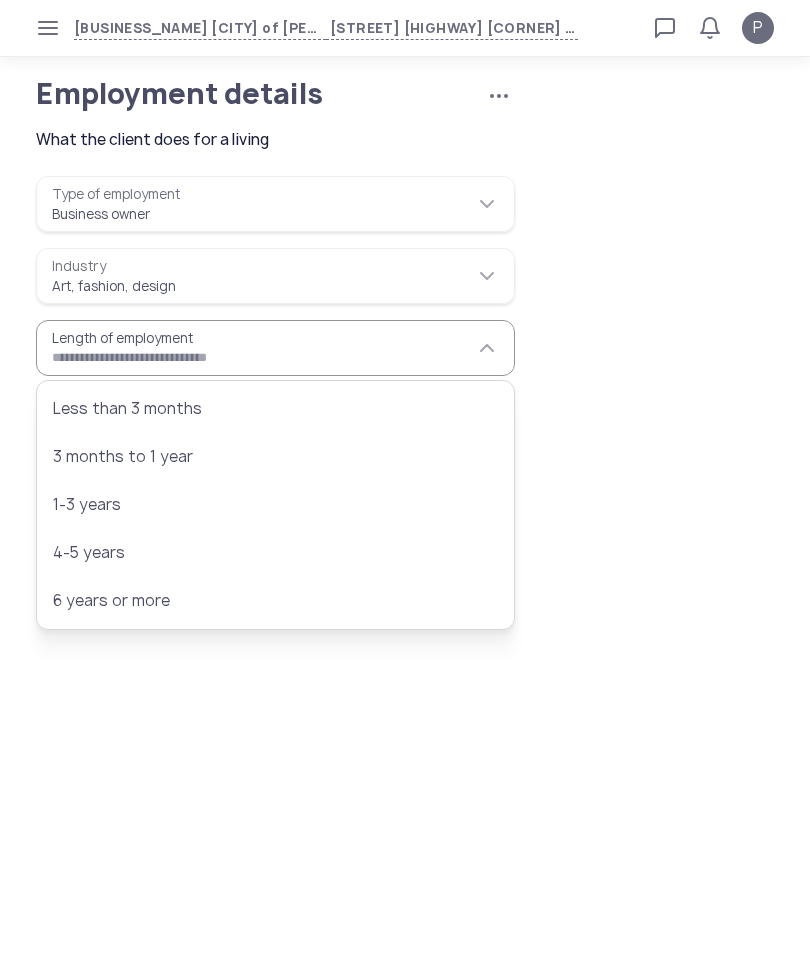 type on "**********" 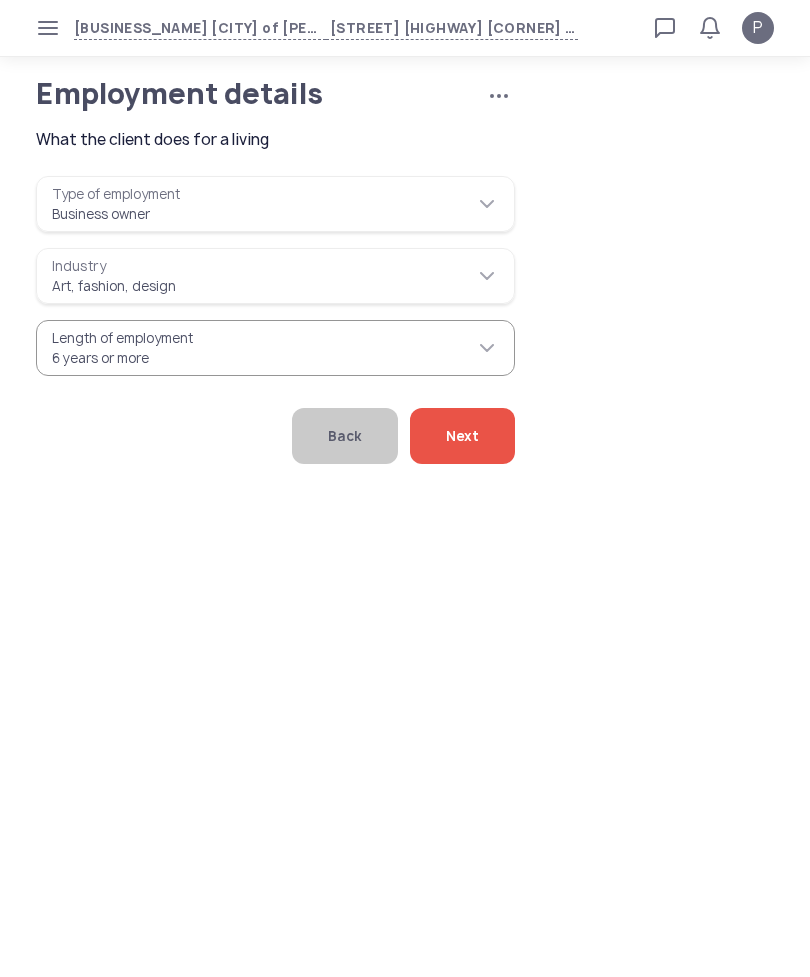 click on "Next" 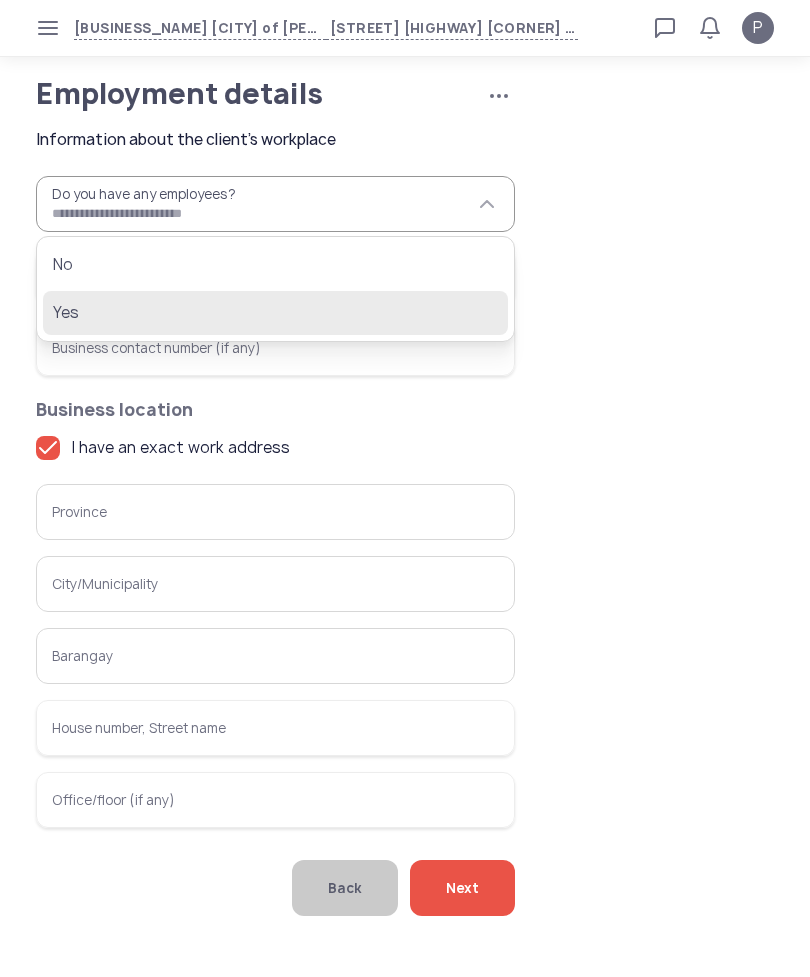 click on "Yes" 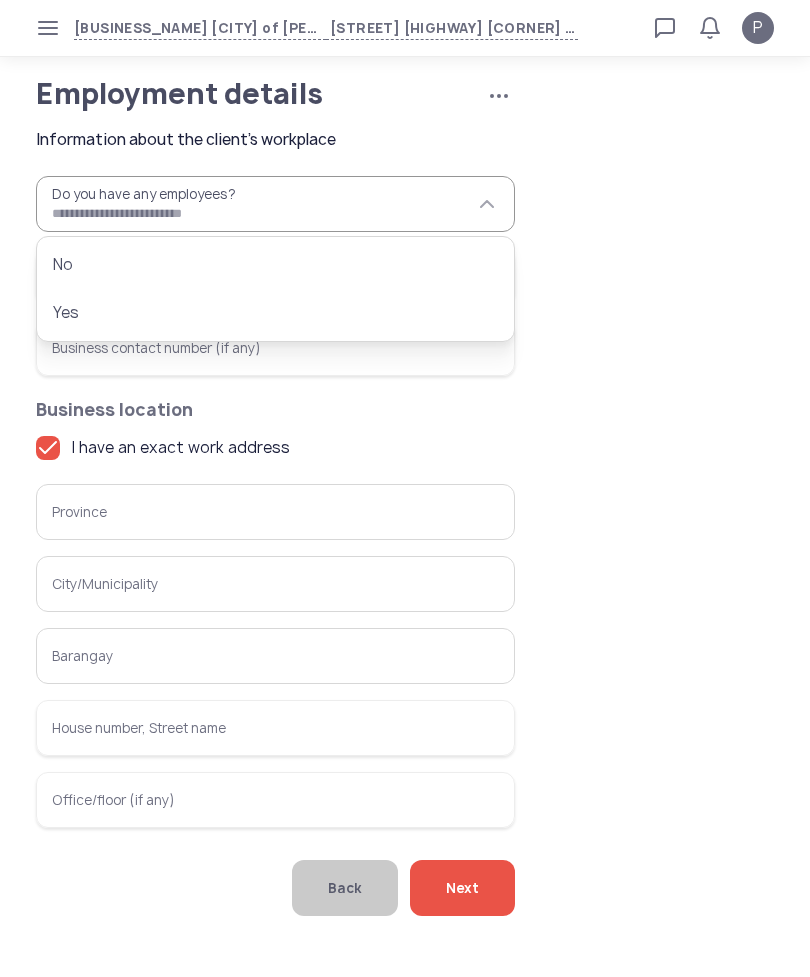 type on "***" 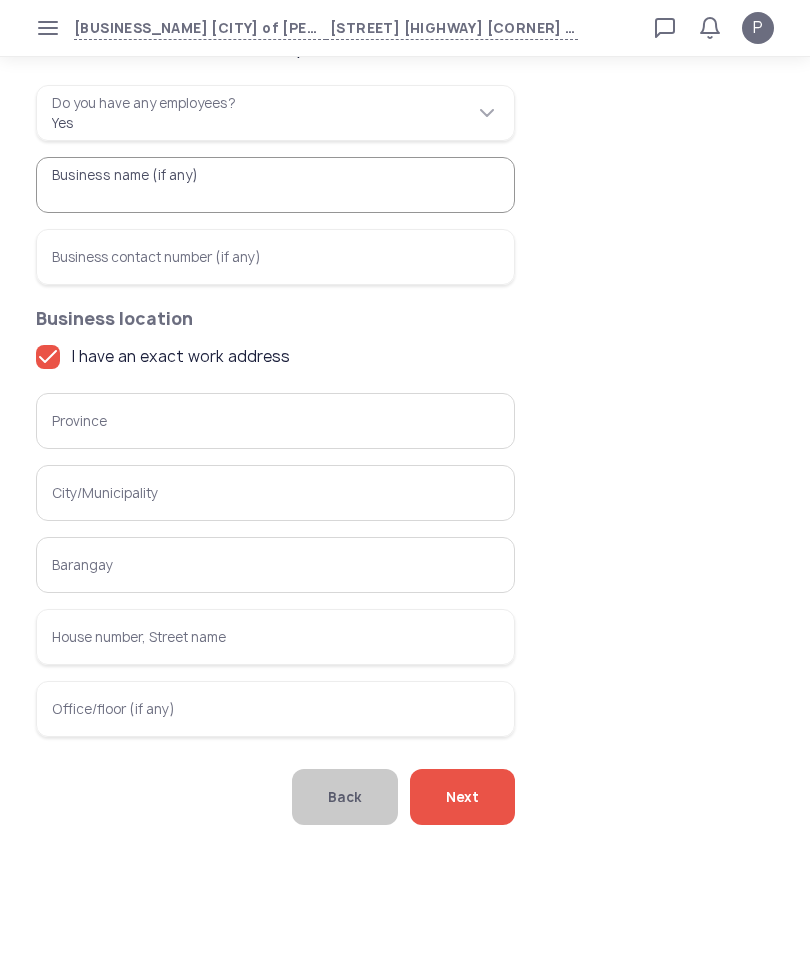 scroll, scrollTop: 91, scrollLeft: 0, axis: vertical 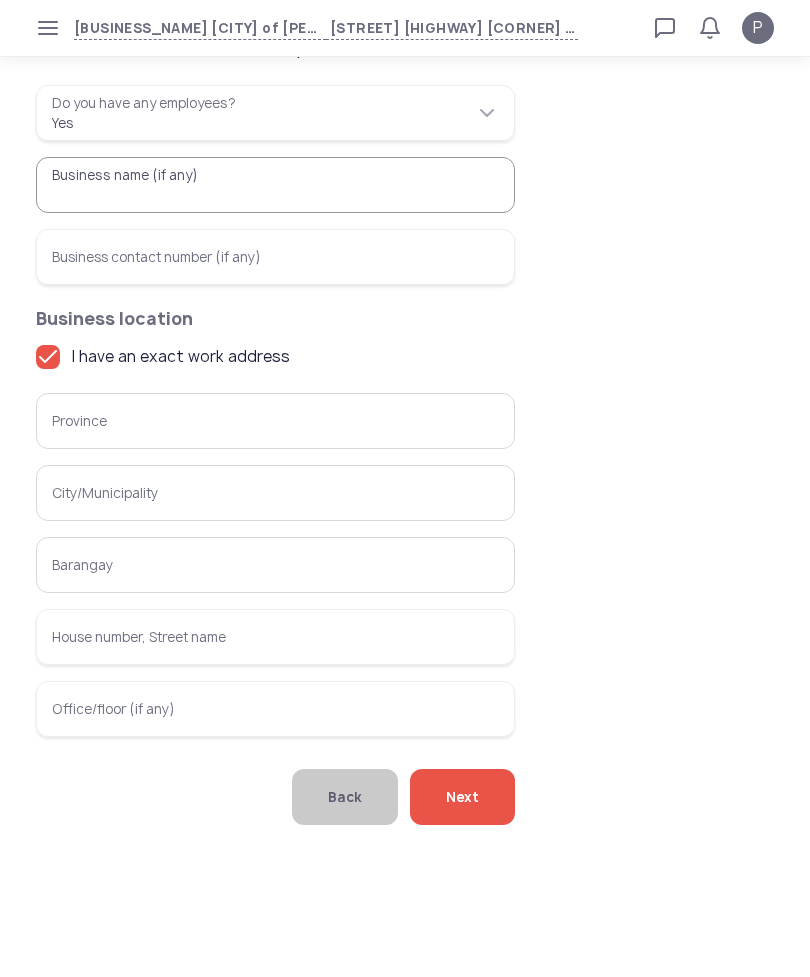 click on "Province" at bounding box center [275, 421] 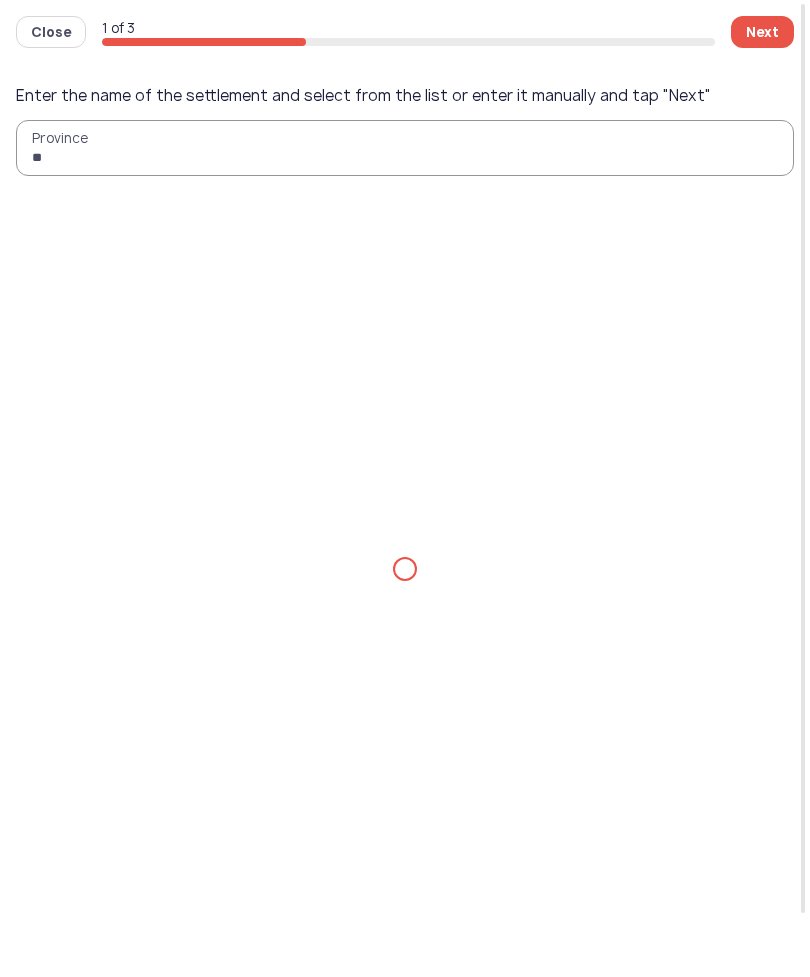 type on "*" 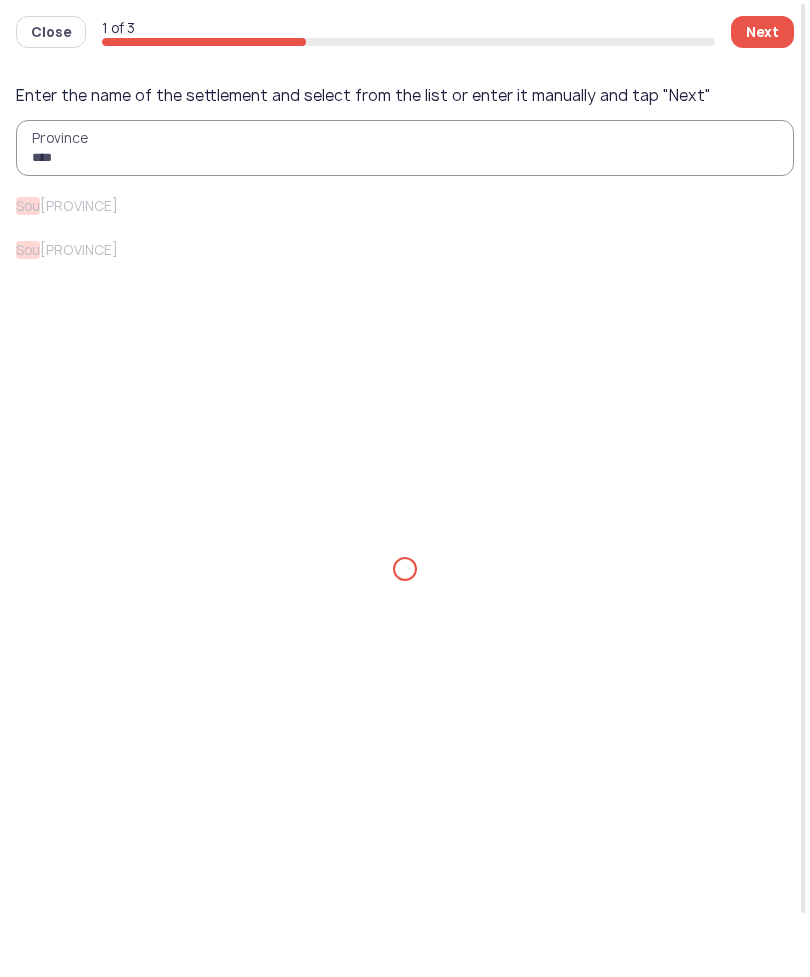 type on "*****" 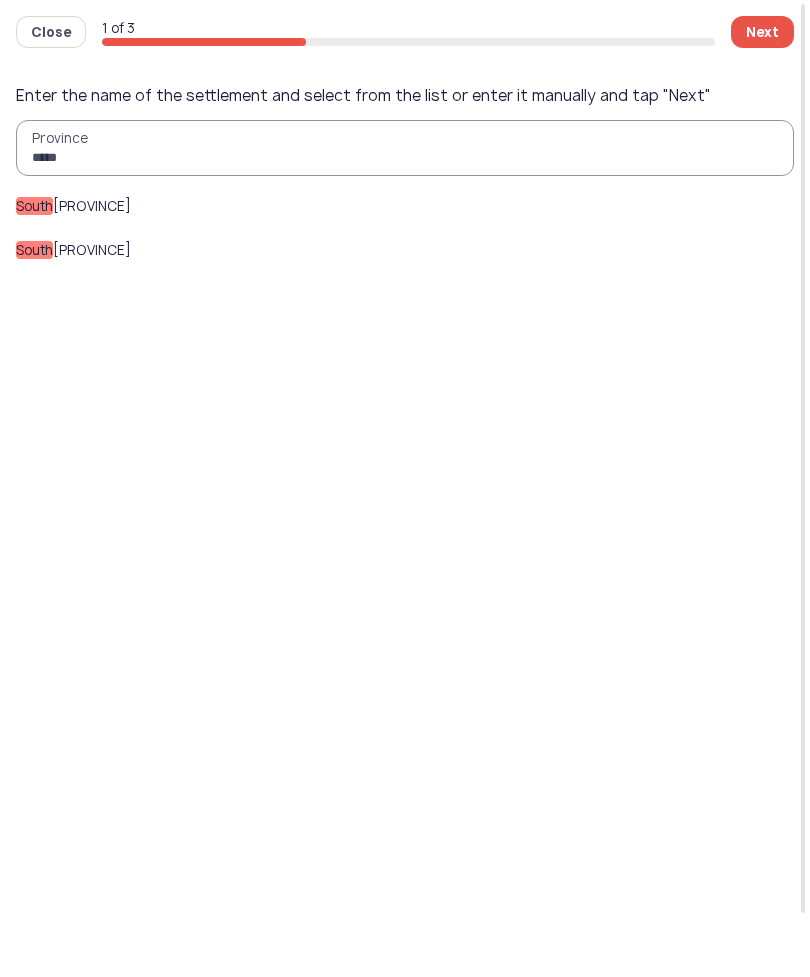 click on "[PROVINCE]" 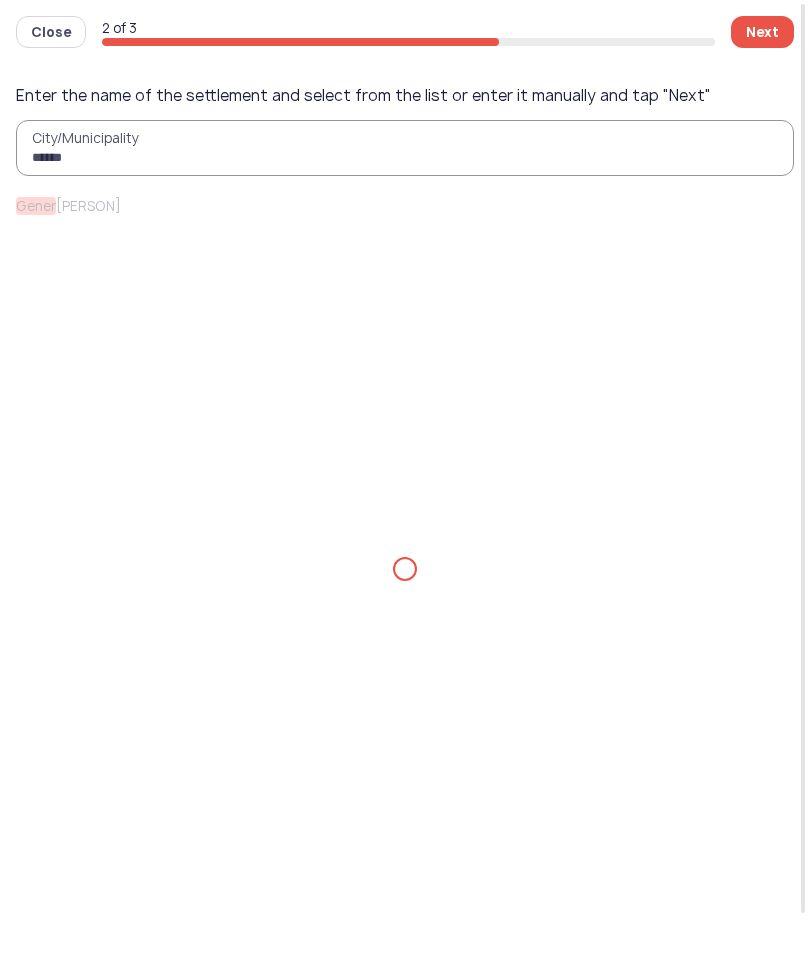 type on "*******" 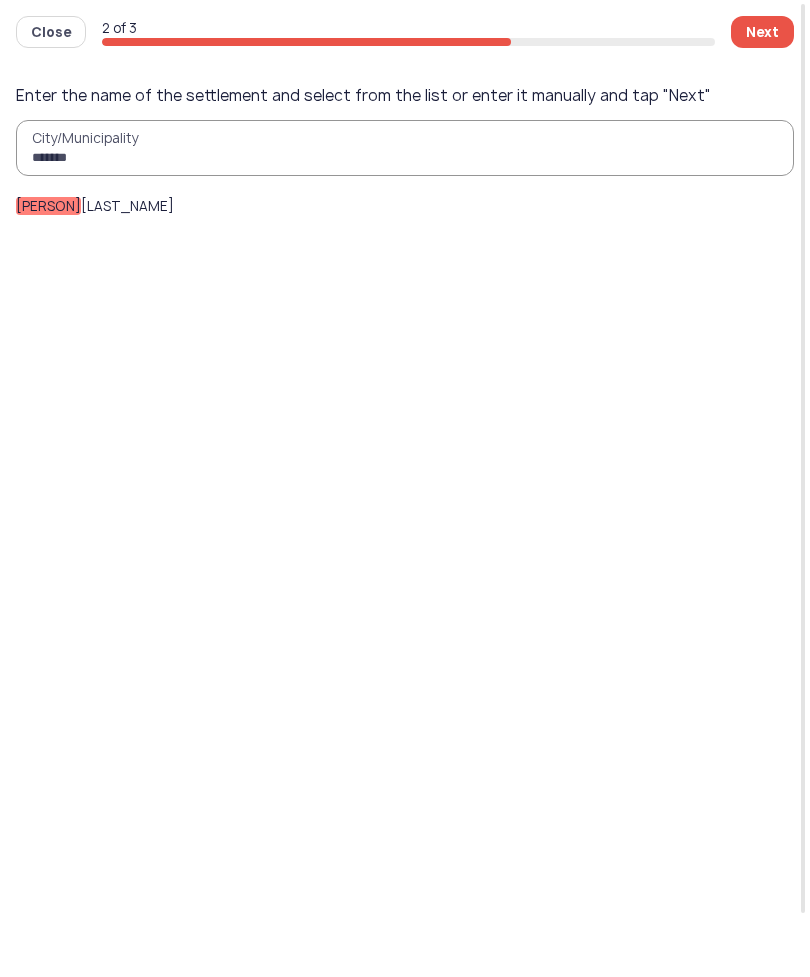 click on "[PERSON] [PERSON]" 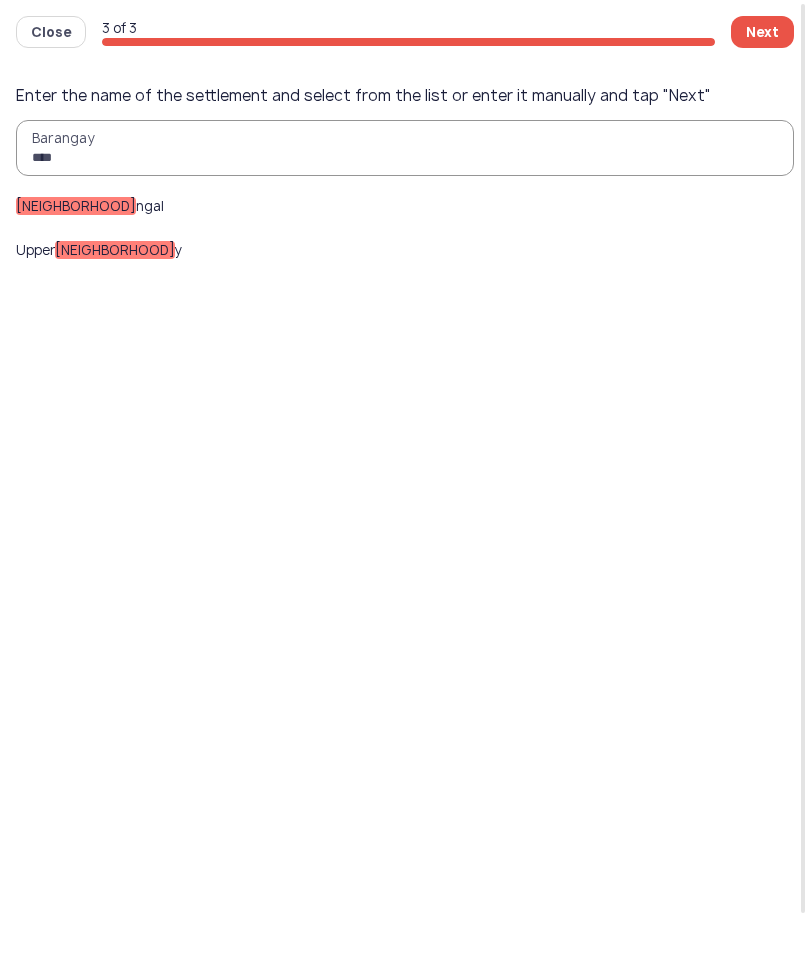 type on "****" 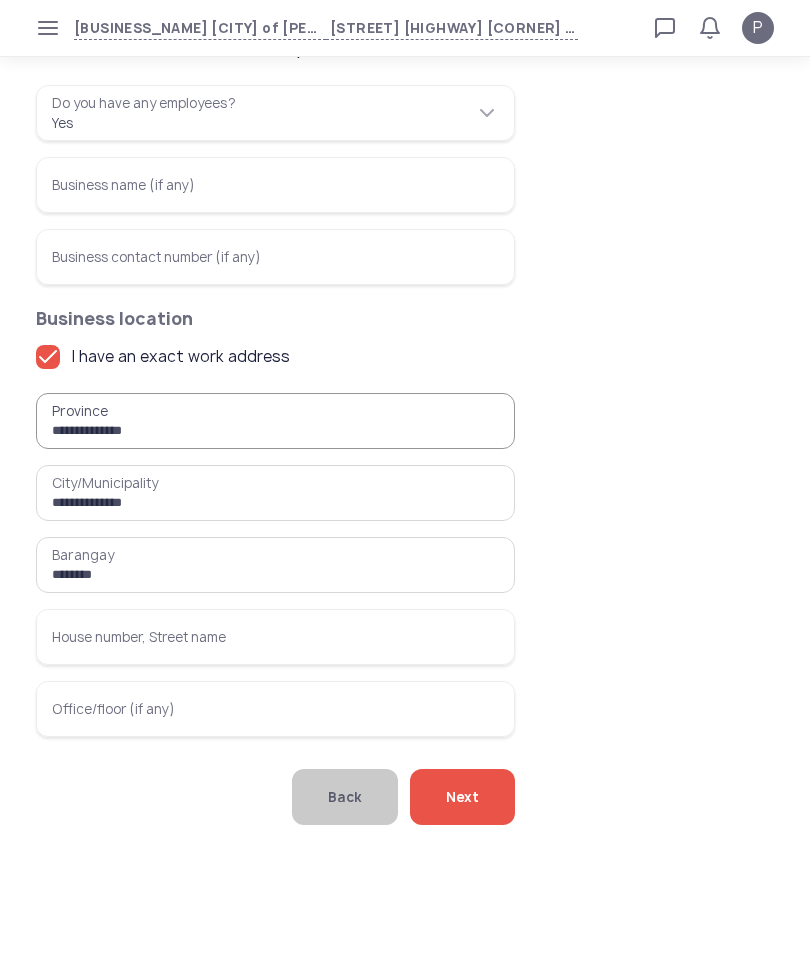 click on "House number, Street name" at bounding box center [275, 637] 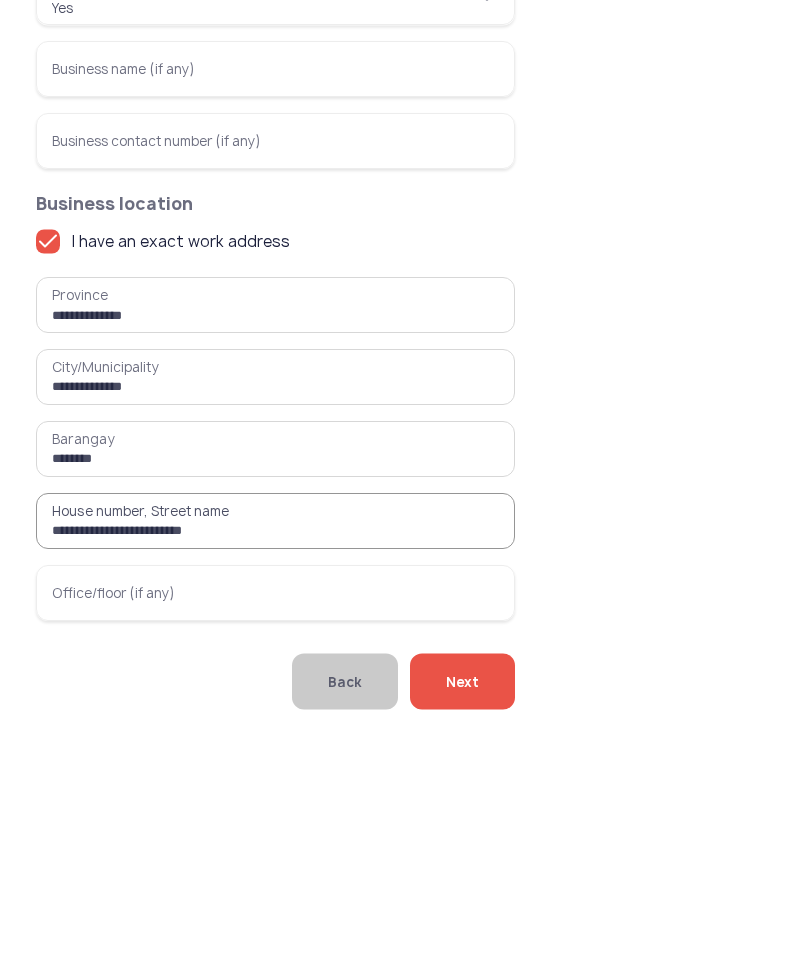 type on "**********" 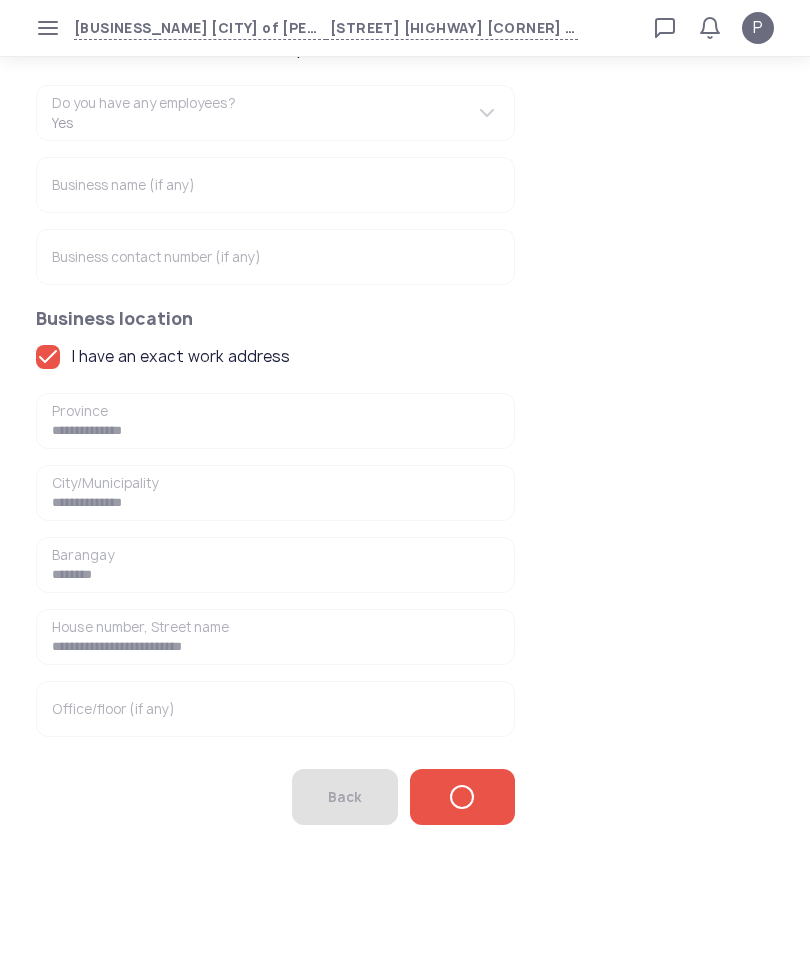 scroll, scrollTop: 0, scrollLeft: 0, axis: both 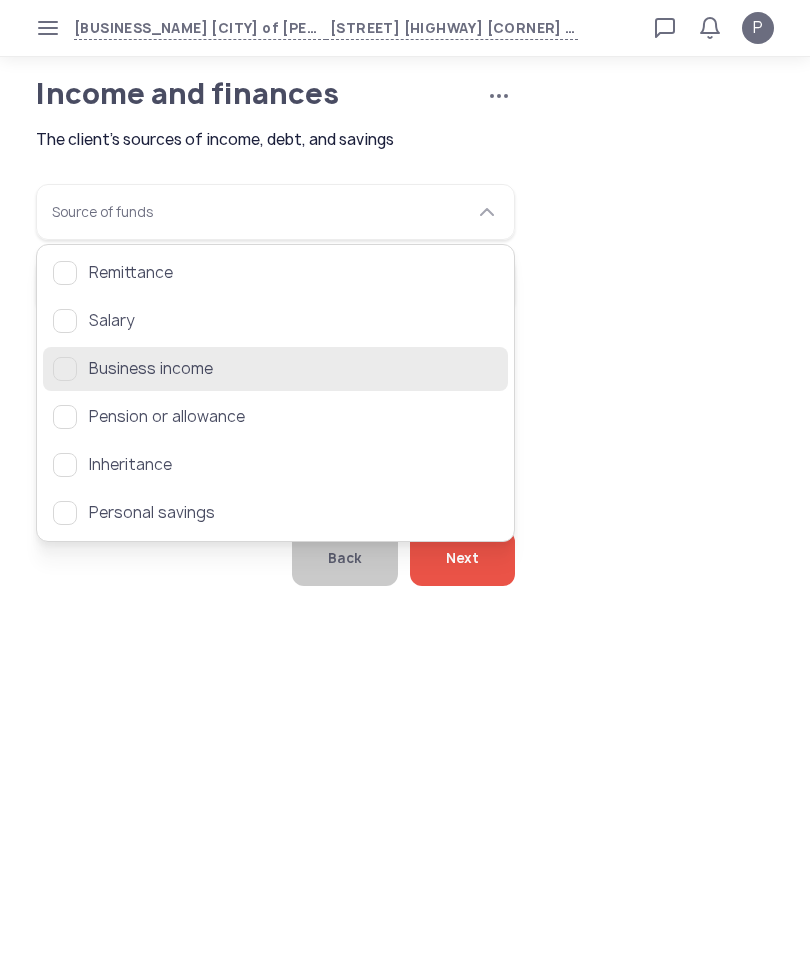 click 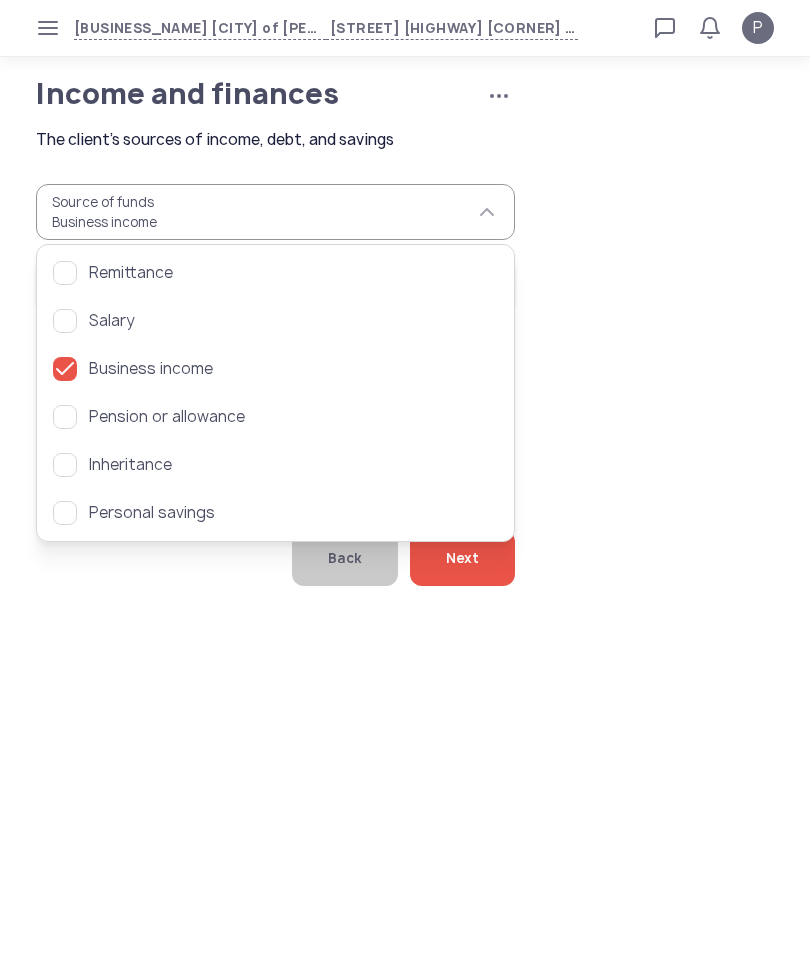 click on "Next" 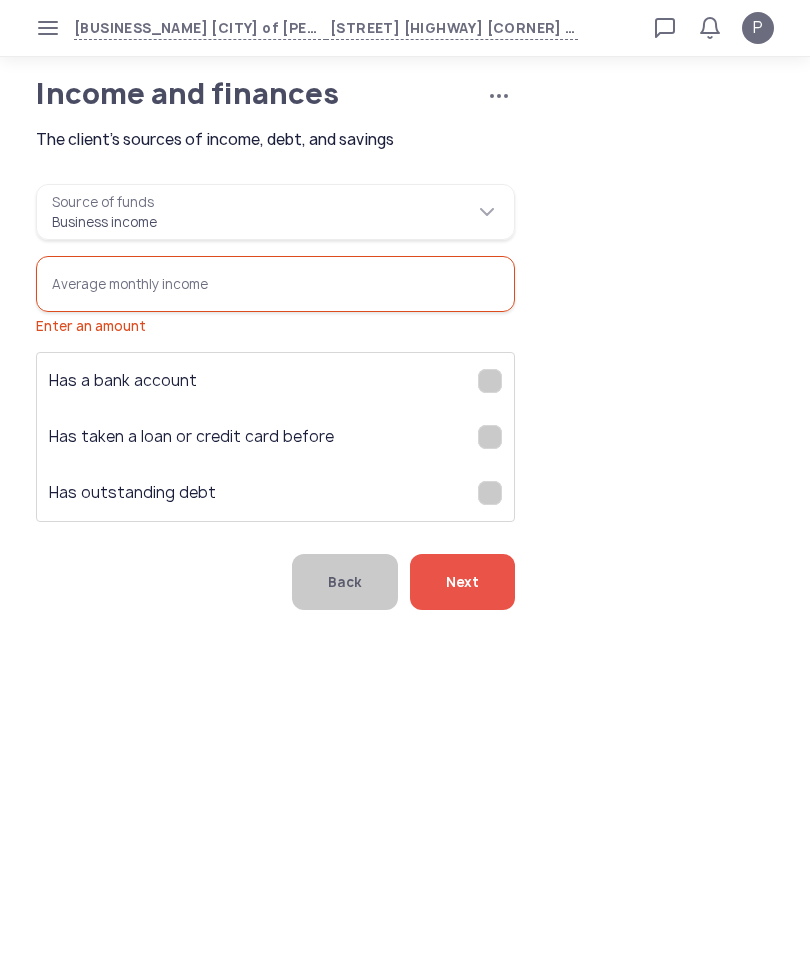 click on "Average monthly income   Enter an amount" at bounding box center [275, 284] 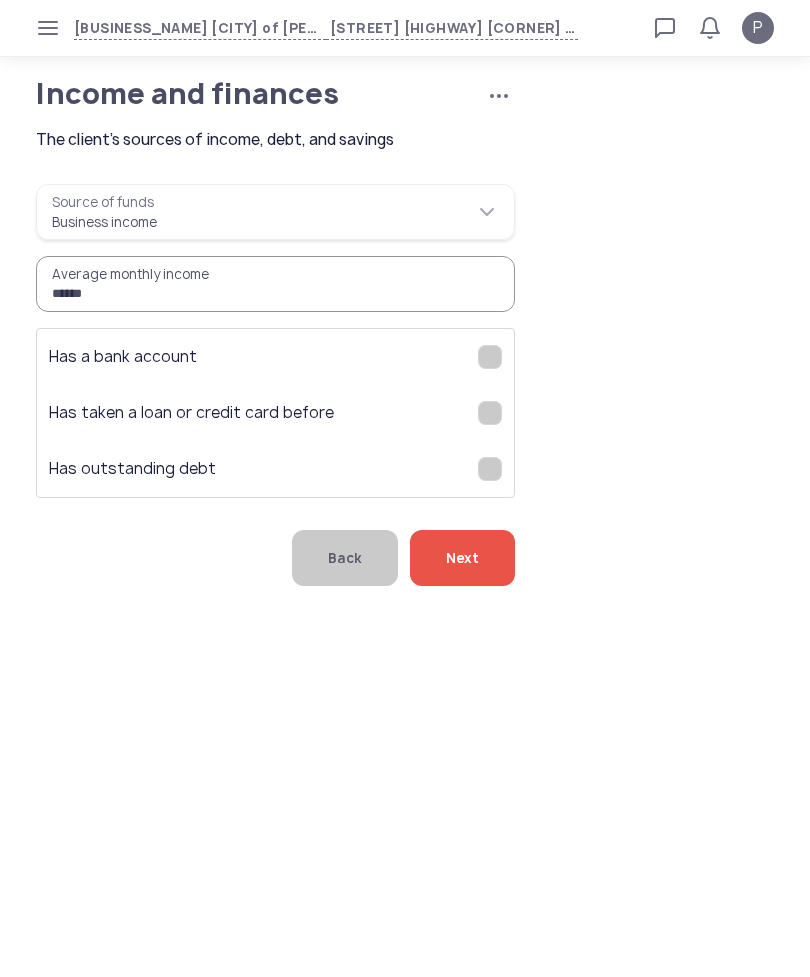 type on "*******" 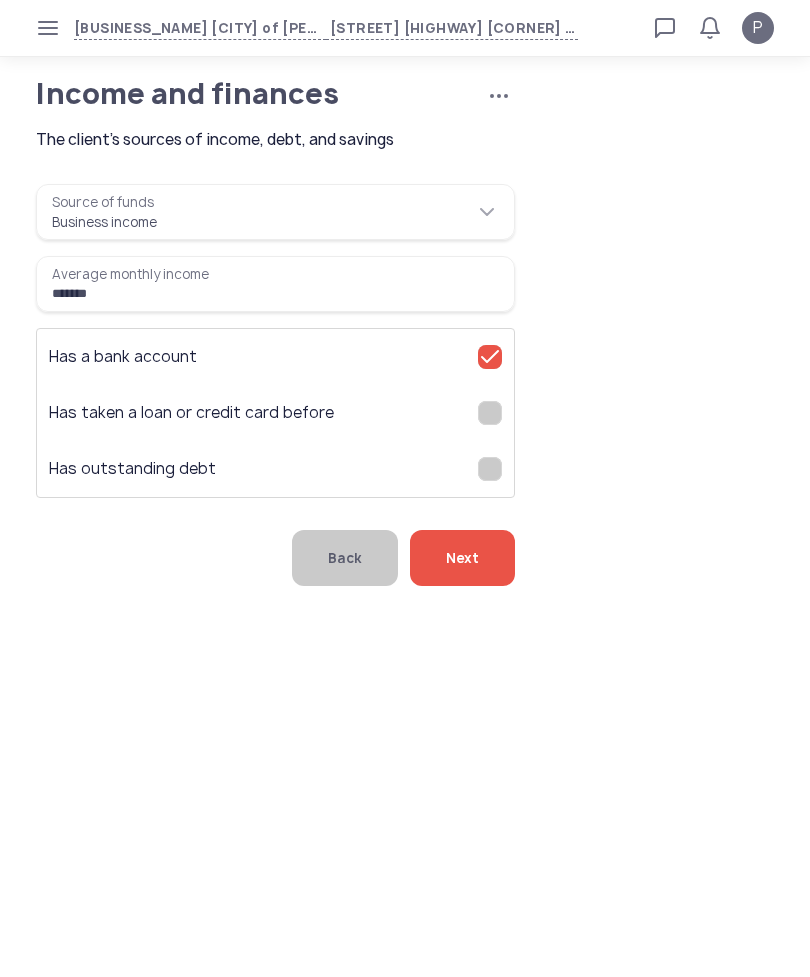 click on "Next" 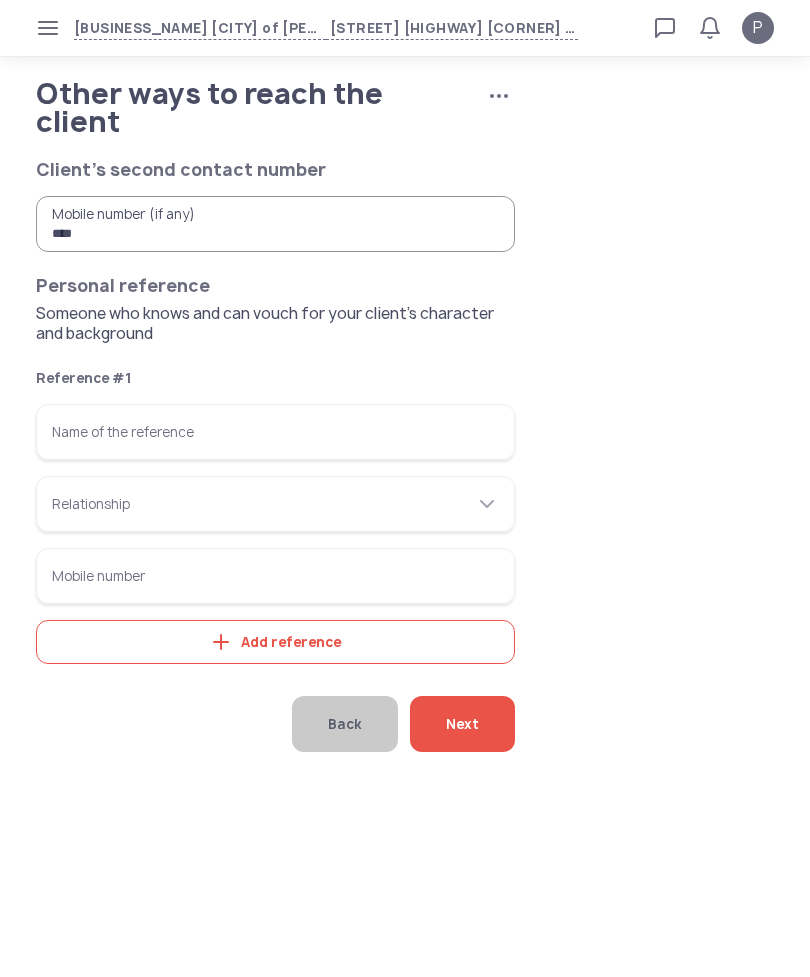 click on "***" at bounding box center (275, 224) 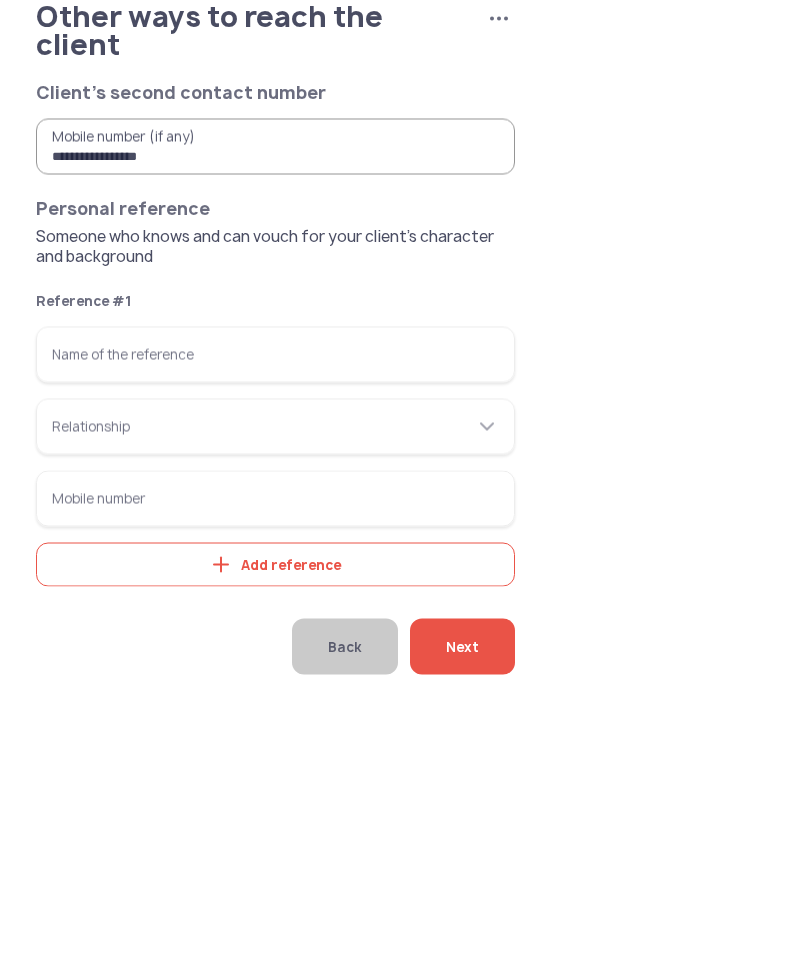 type on "**********" 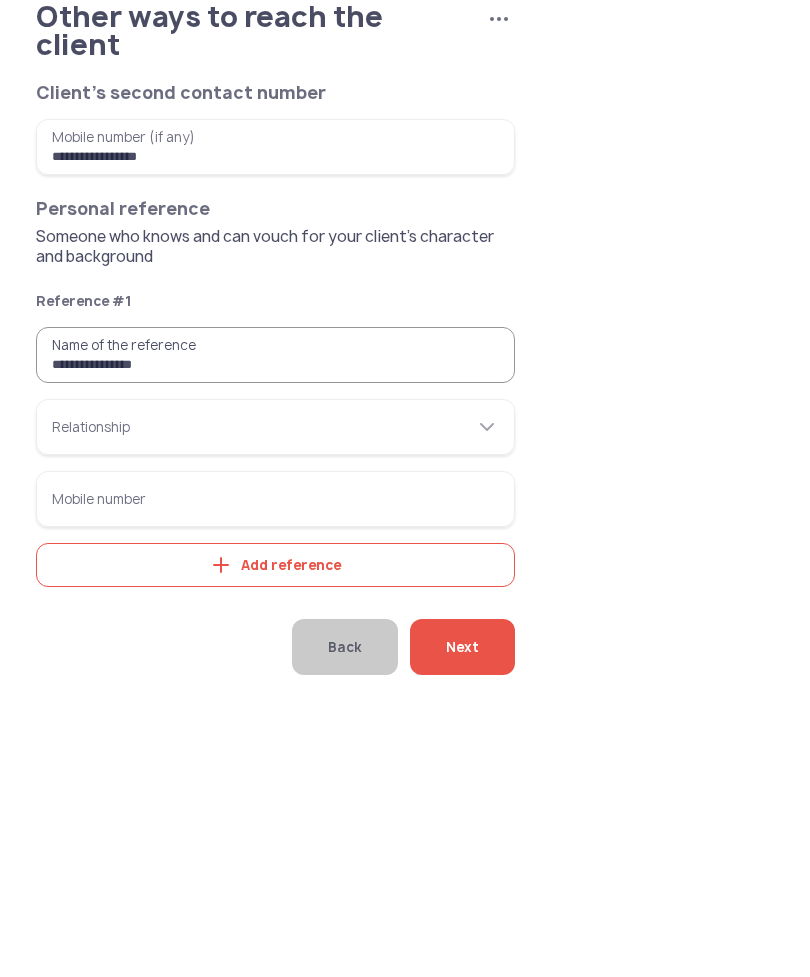 type on "**********" 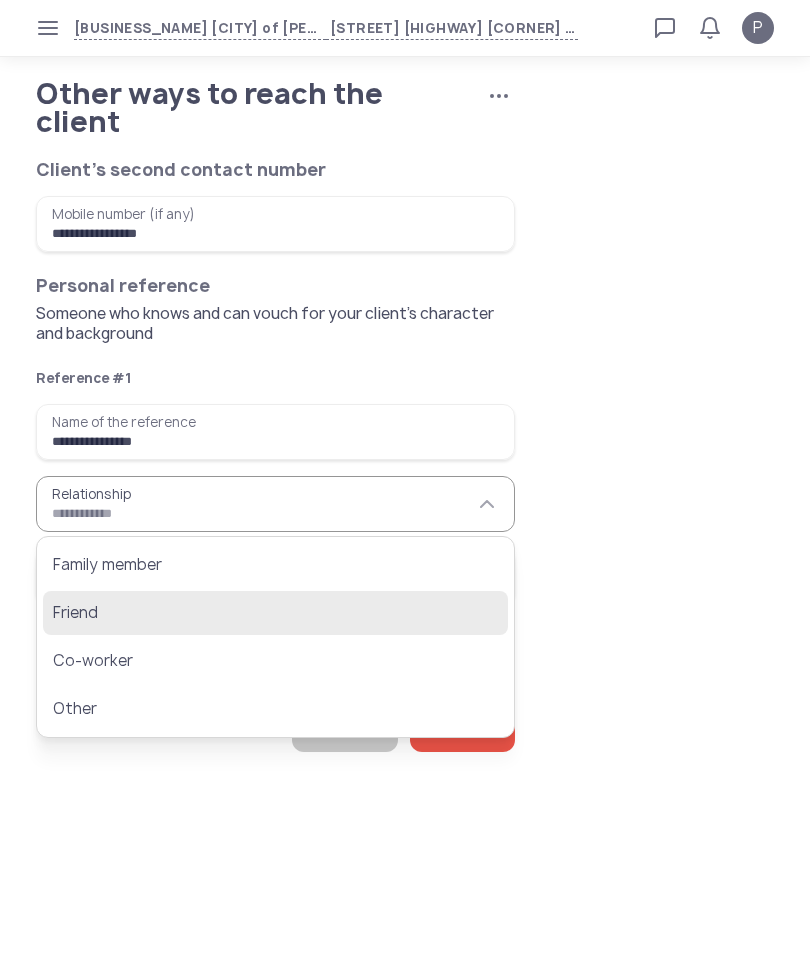 click on "Friend" 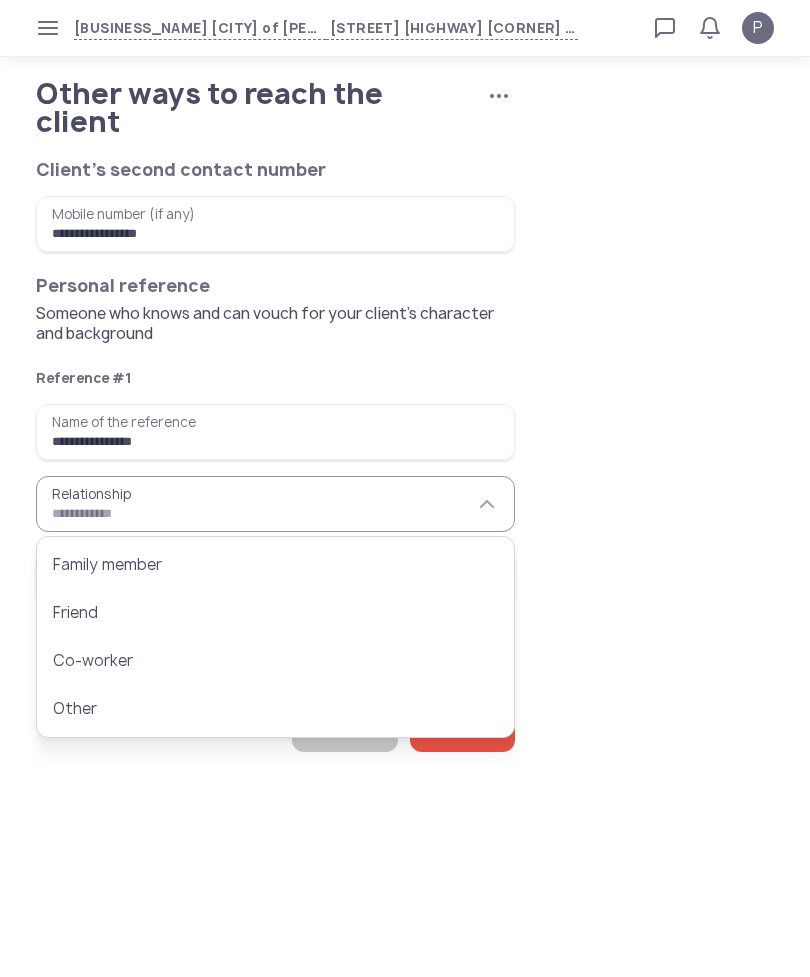 type on "******" 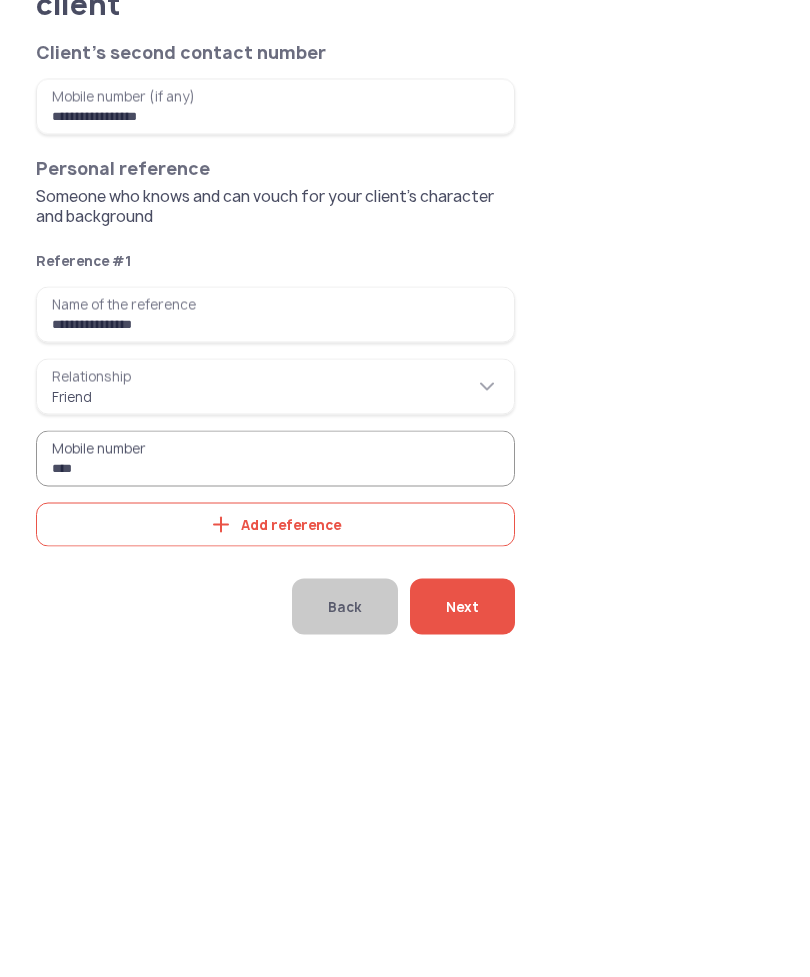 click on "**********" at bounding box center [275, 224] 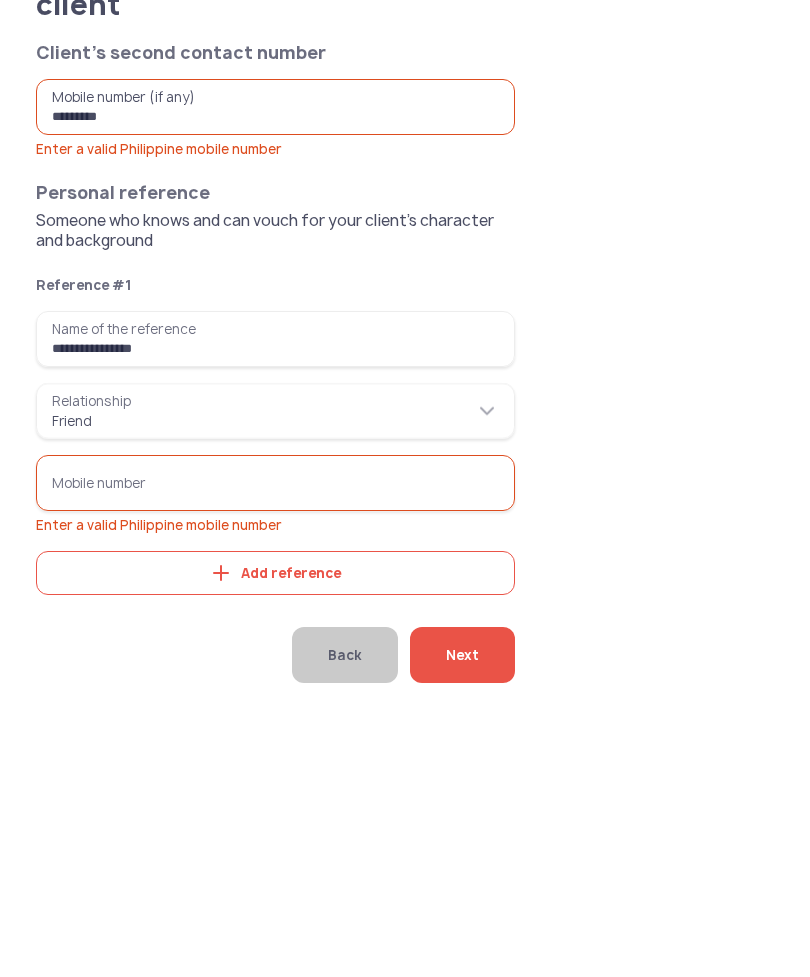 type on "*********" 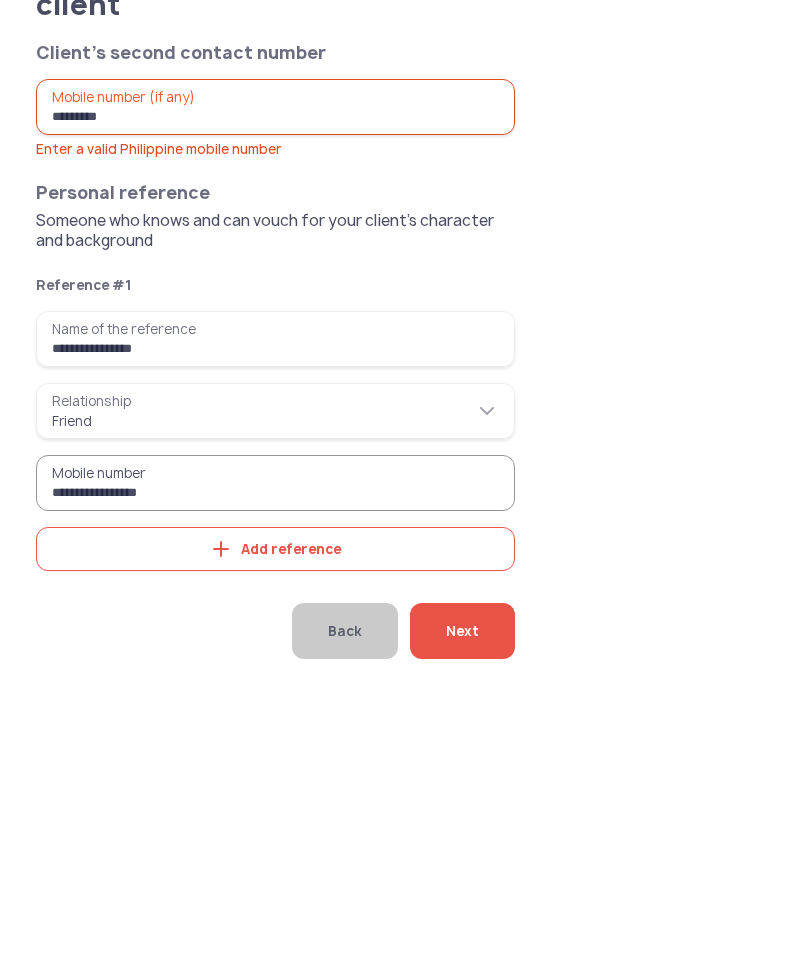 type on "**********" 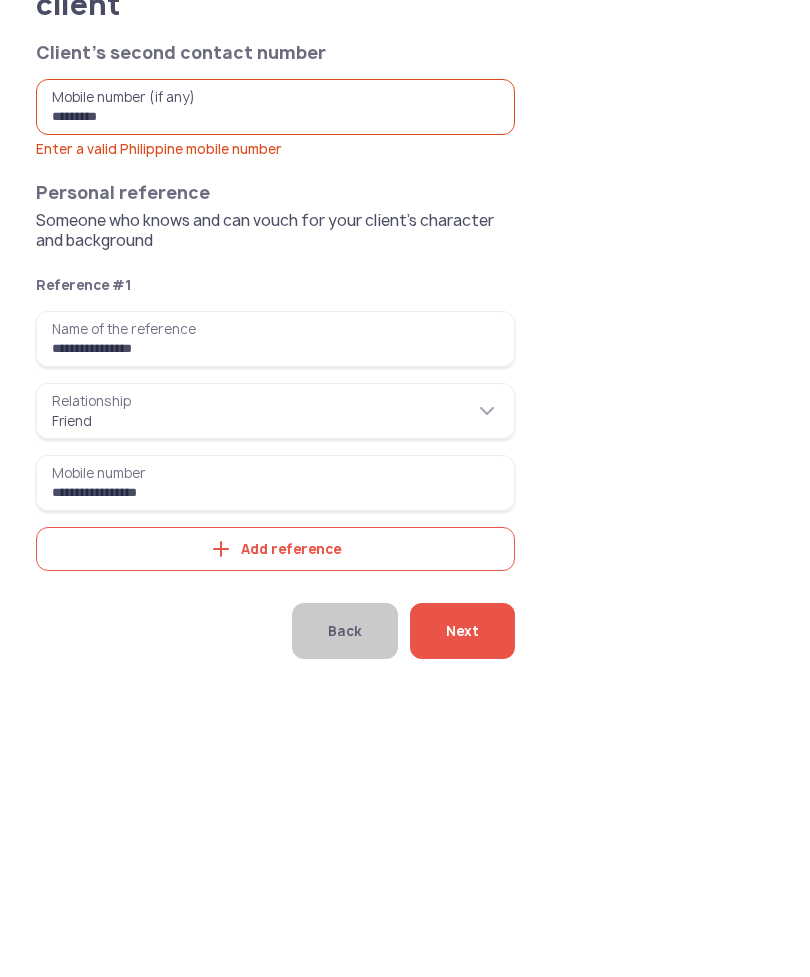 click on "*********" at bounding box center [275, 224] 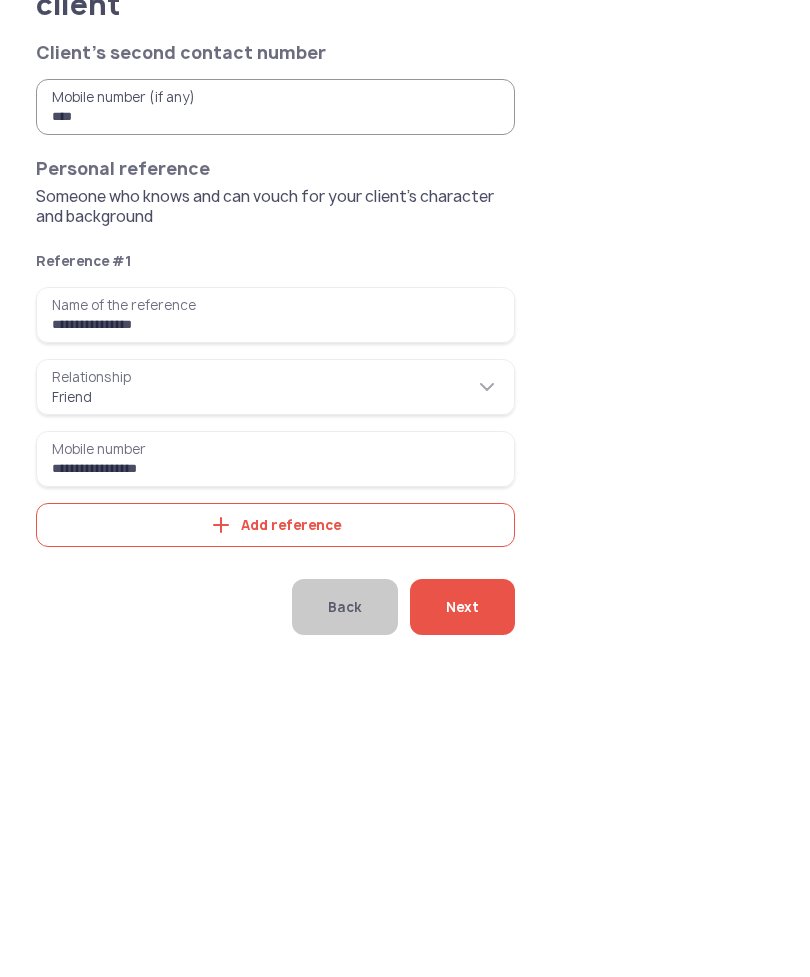 type on "***" 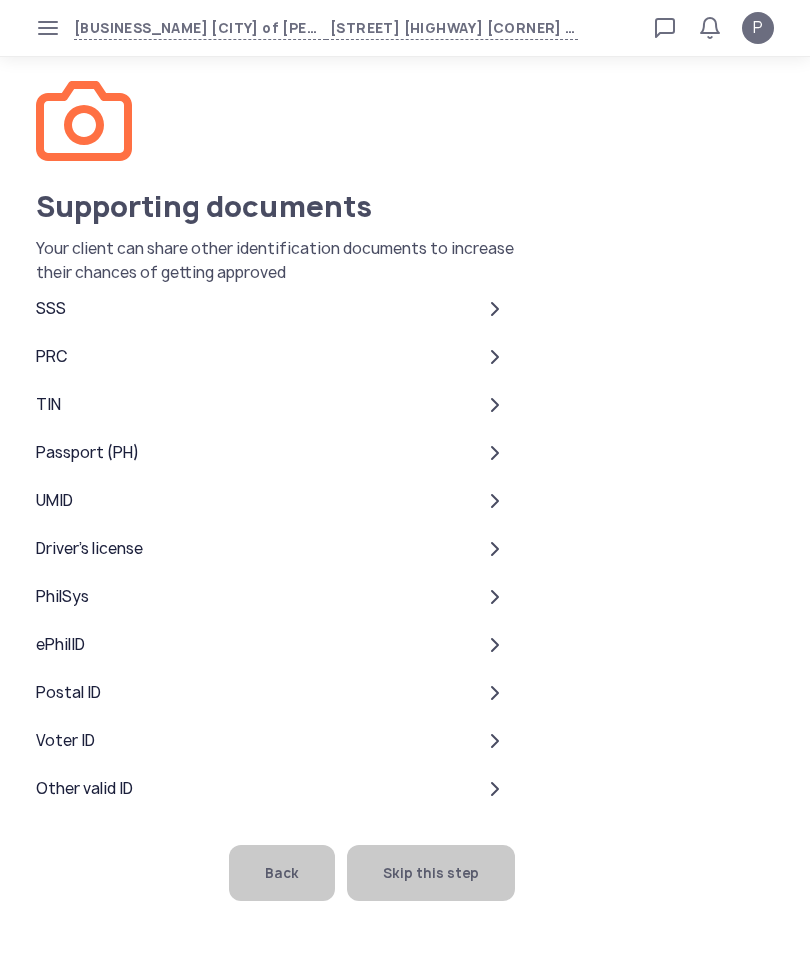 scroll, scrollTop: 51, scrollLeft: 0, axis: vertical 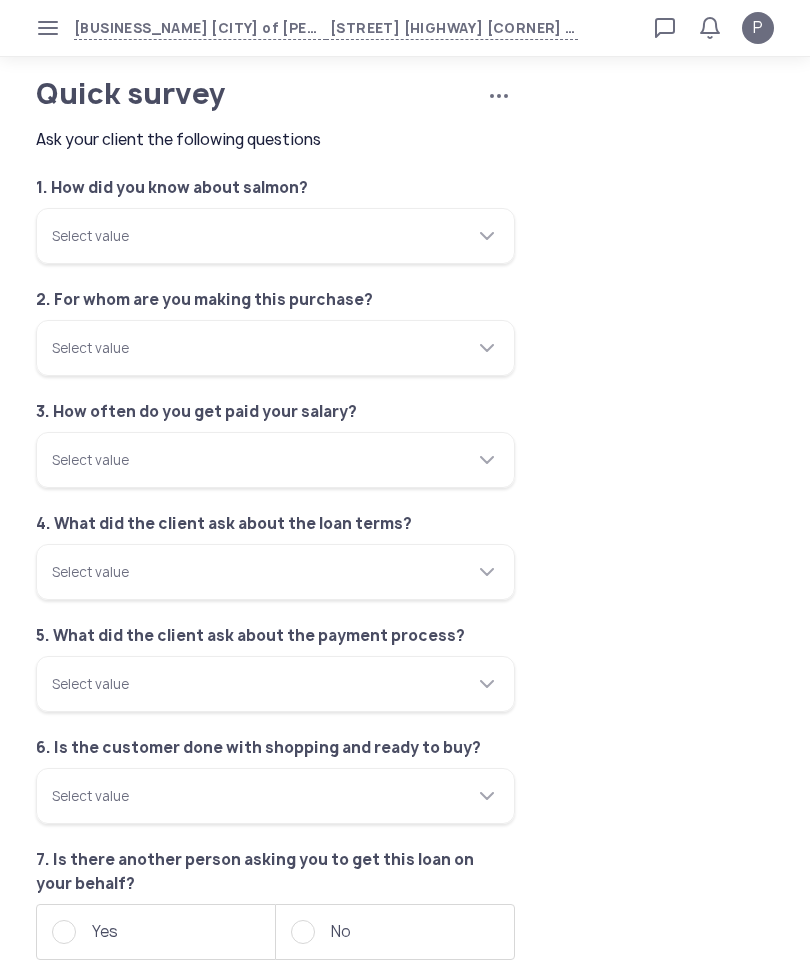 click on "Select value" at bounding box center (275, 236) 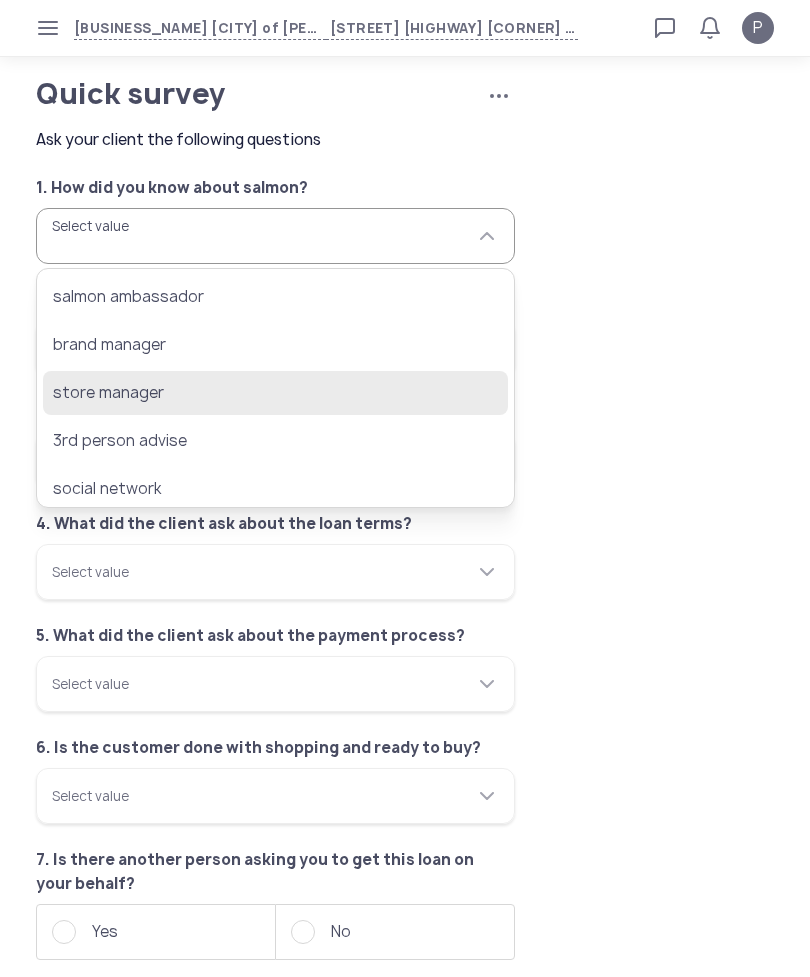 click on "store manager" 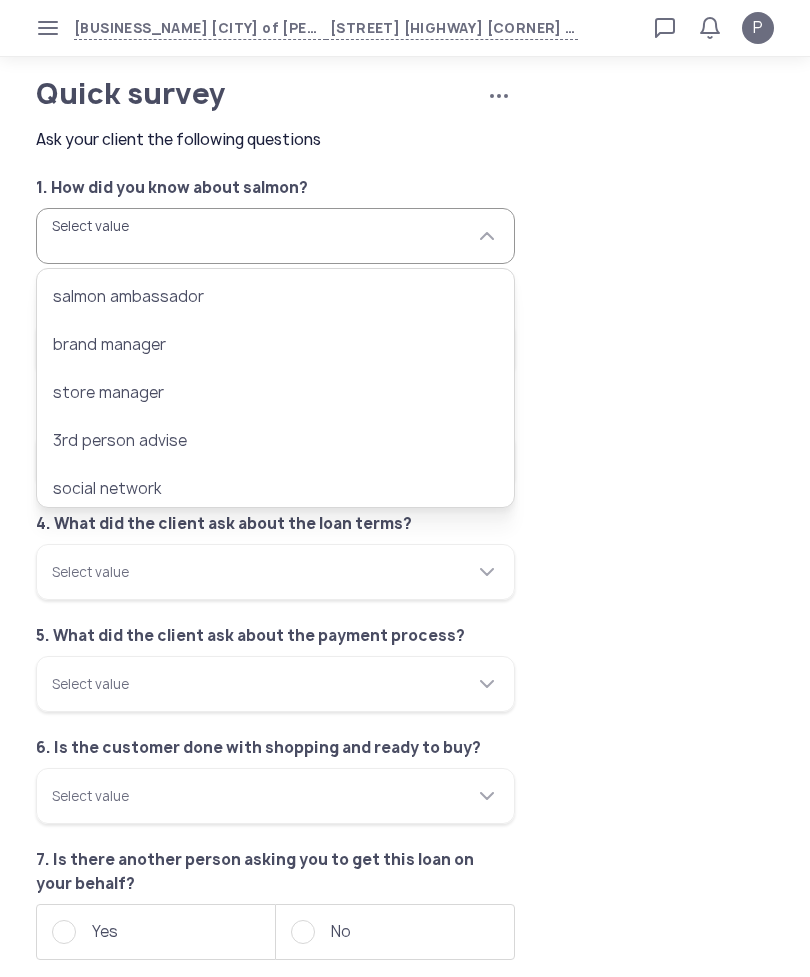 type on "**********" 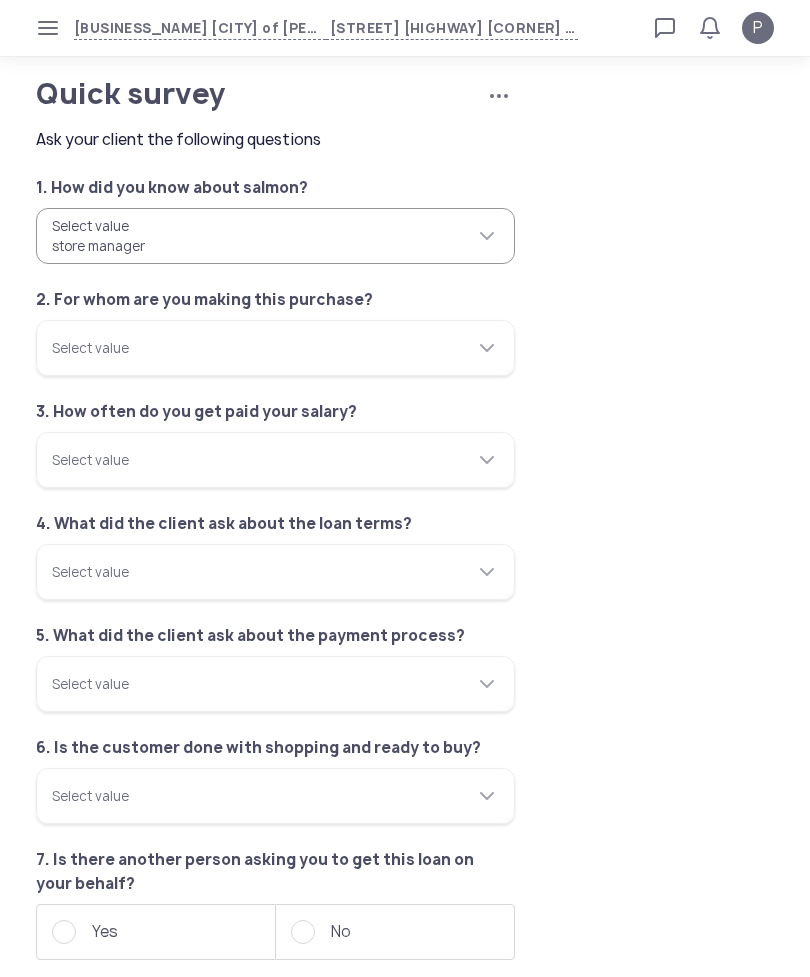 click on "Select value" at bounding box center (275, 348) 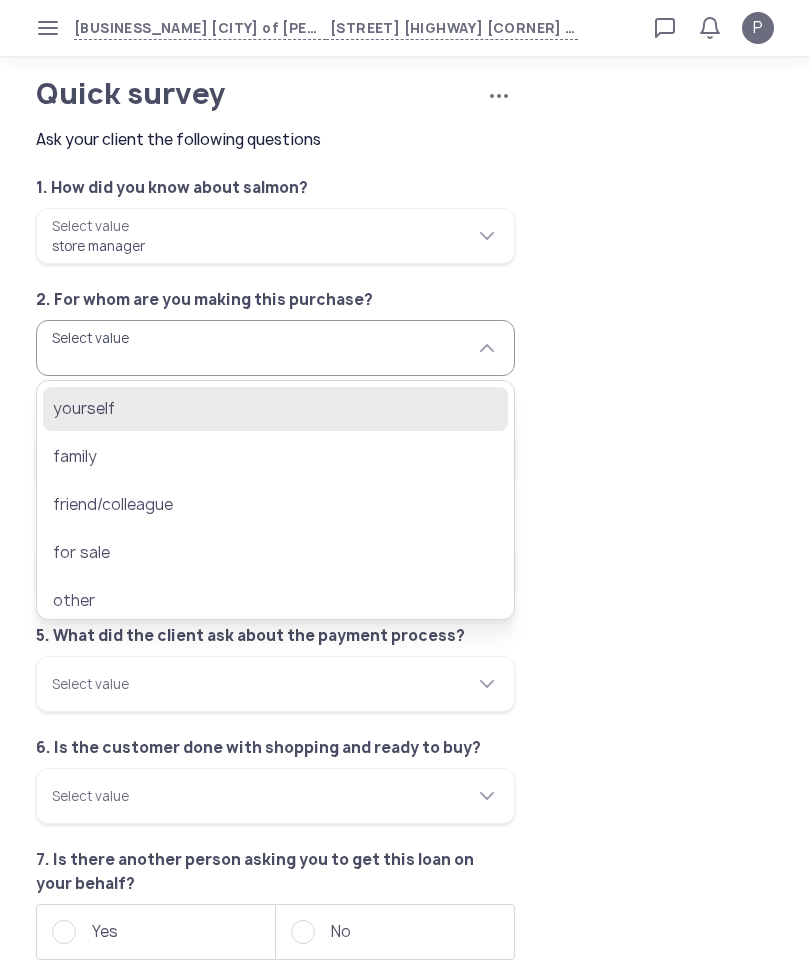 click on "yourself" 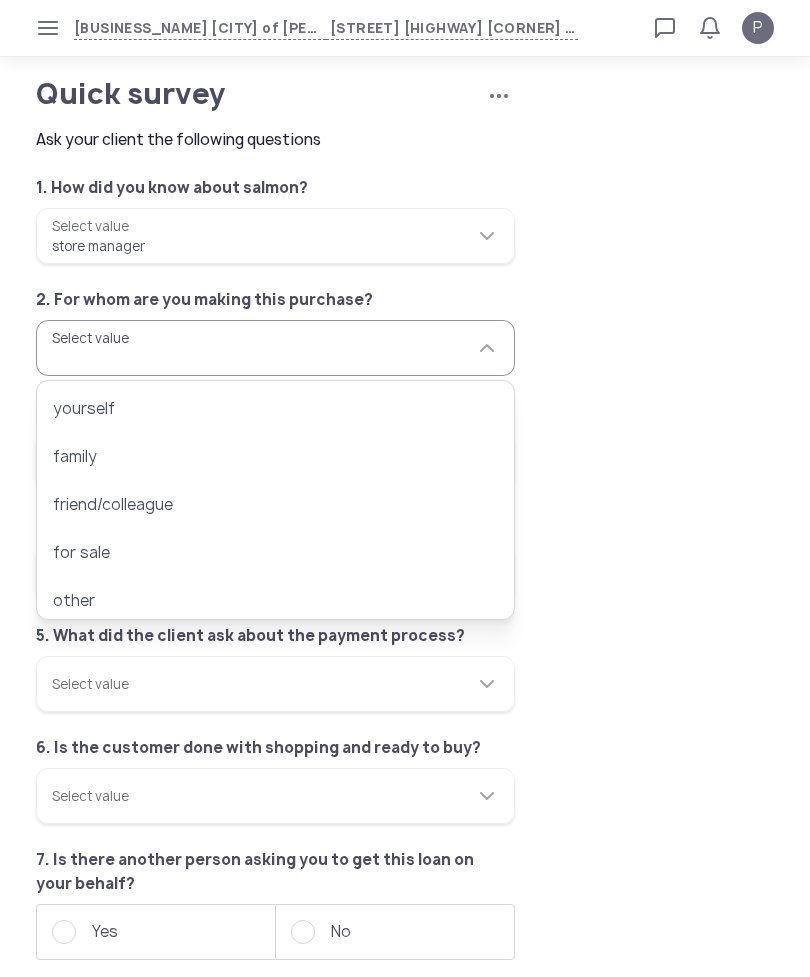 type on "********" 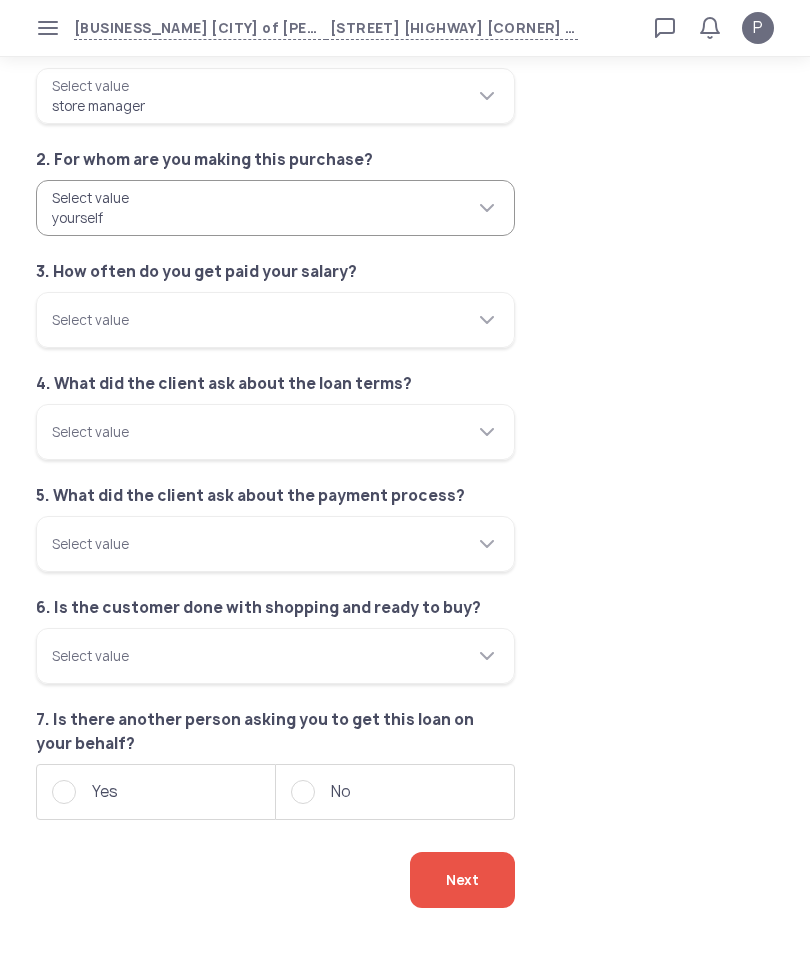 scroll, scrollTop: 144, scrollLeft: 0, axis: vertical 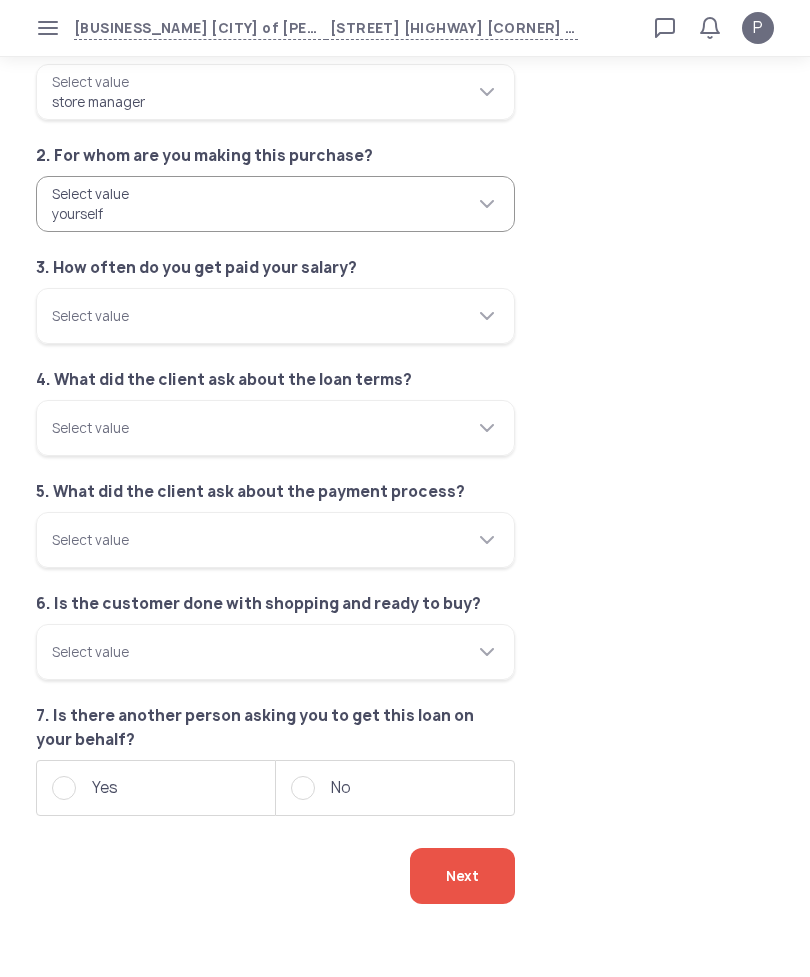 click on "Select value" at bounding box center [275, 316] 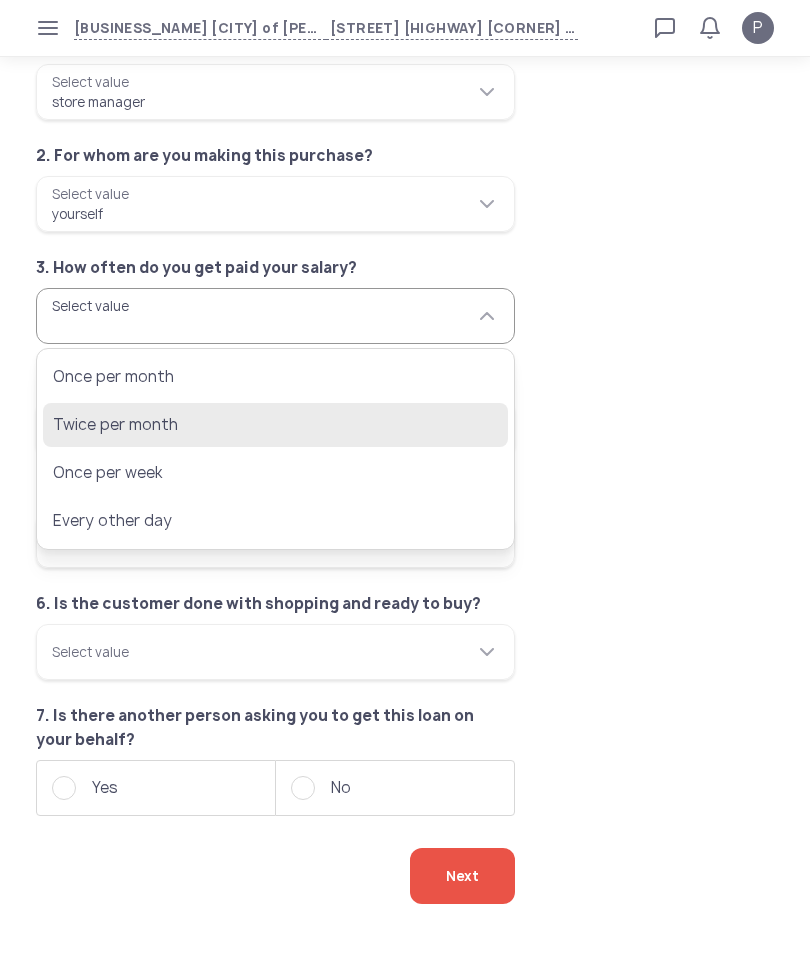 click on "Twice per month" 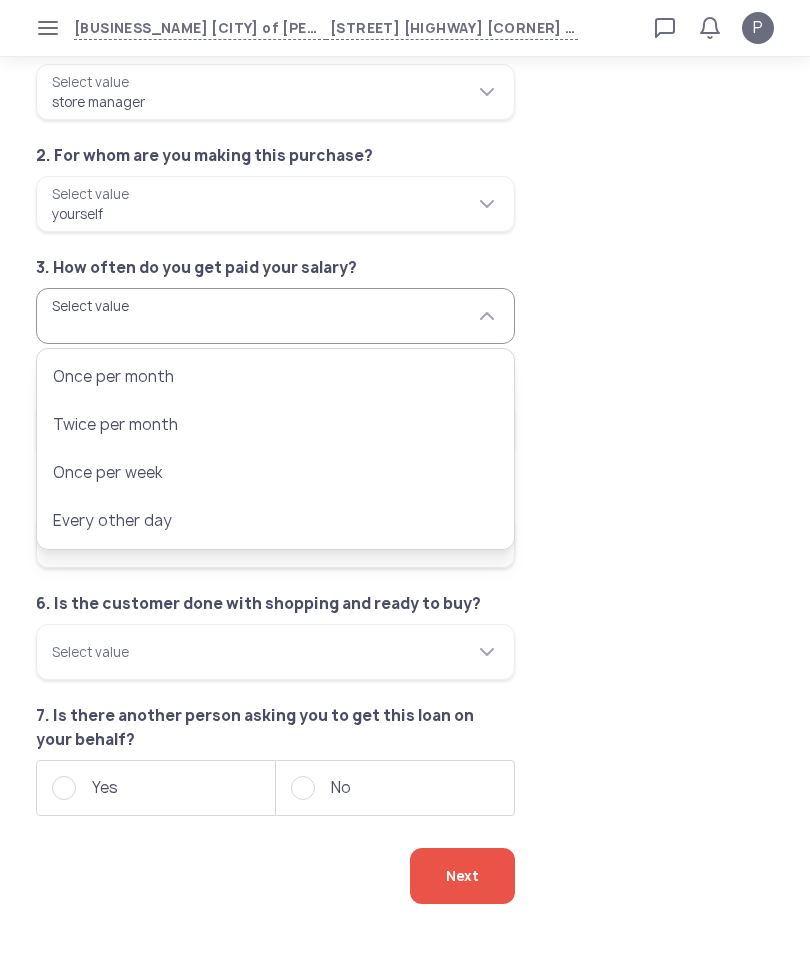 type on "**********" 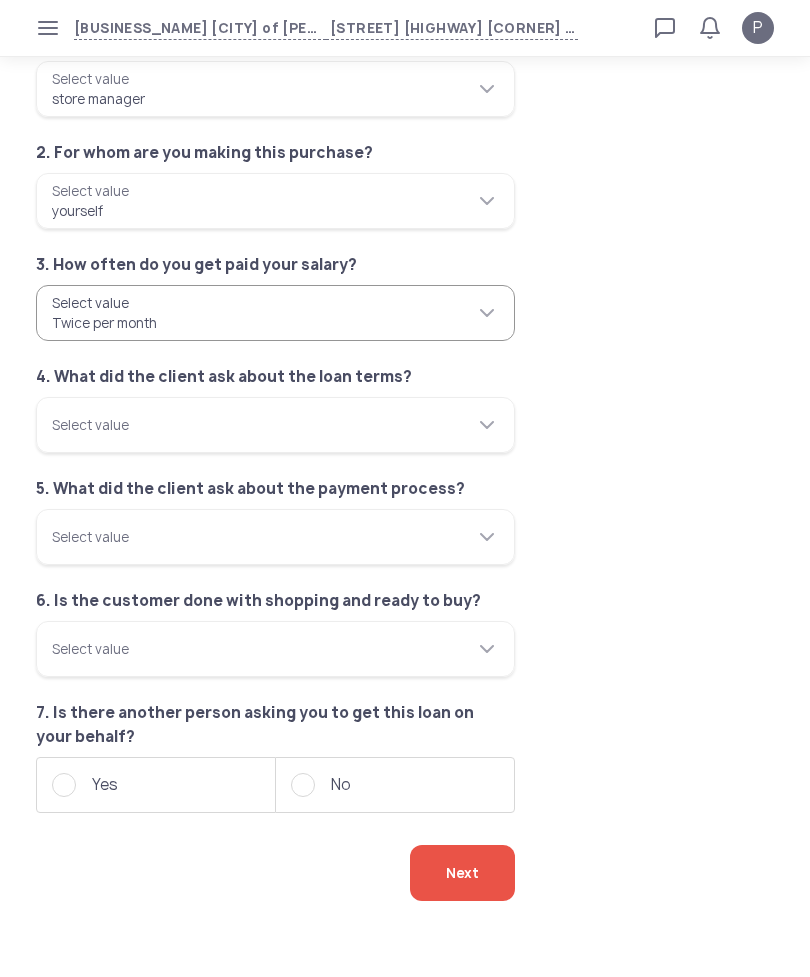 scroll, scrollTop: 147, scrollLeft: 0, axis: vertical 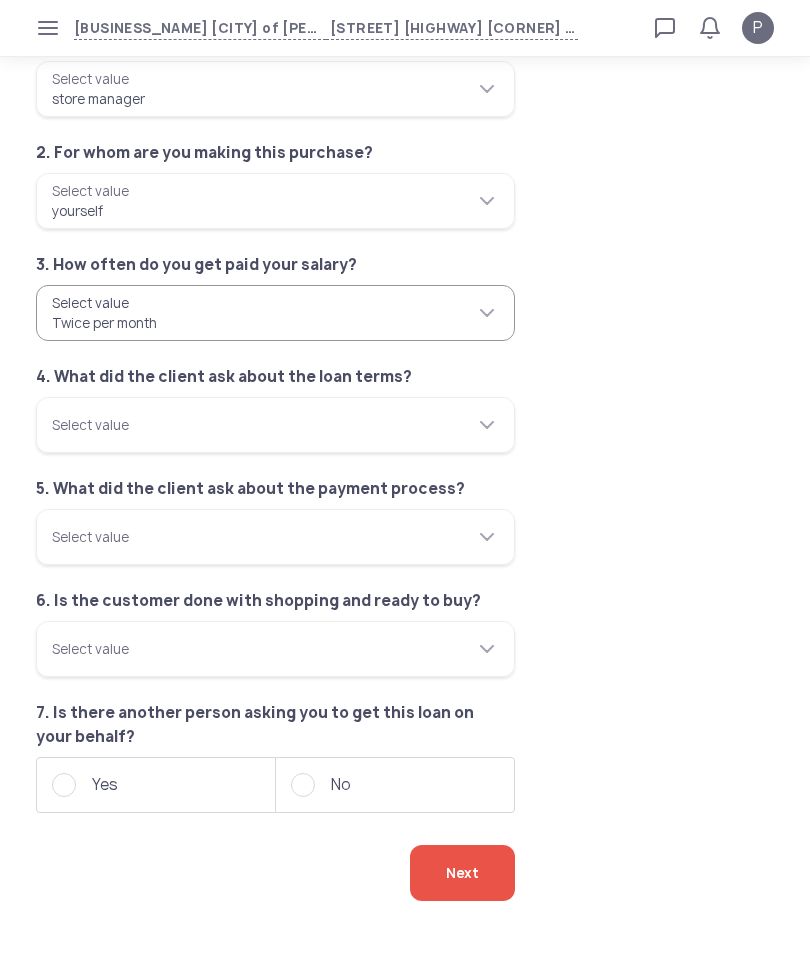 click on "Select value" 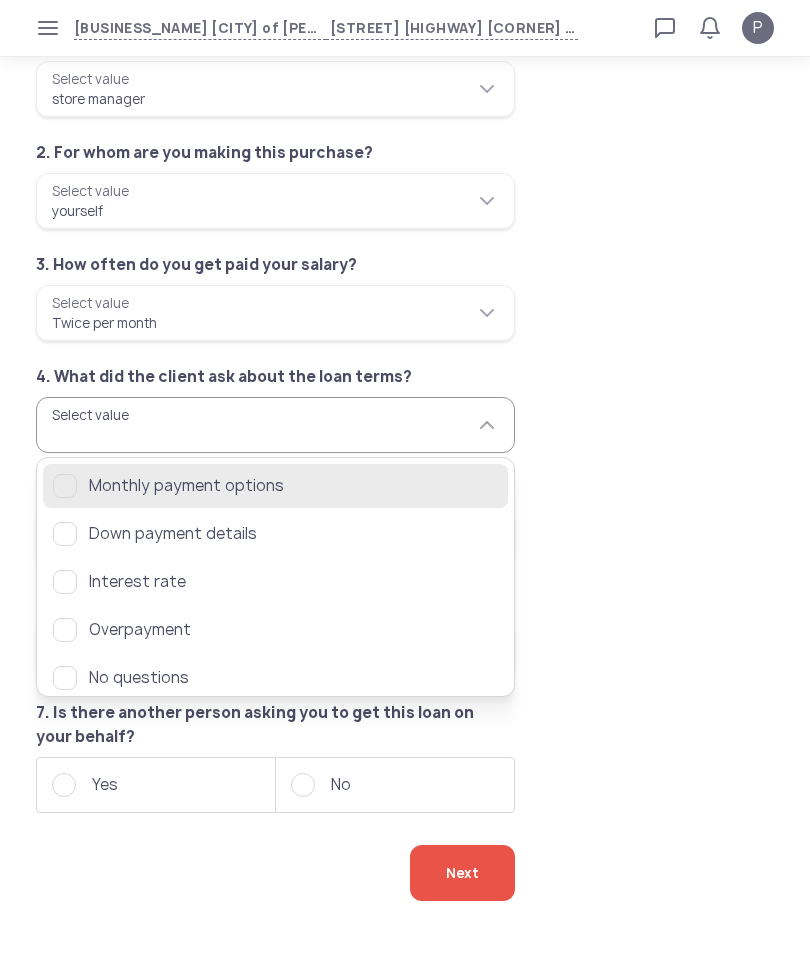 click on "Monthly payment options" 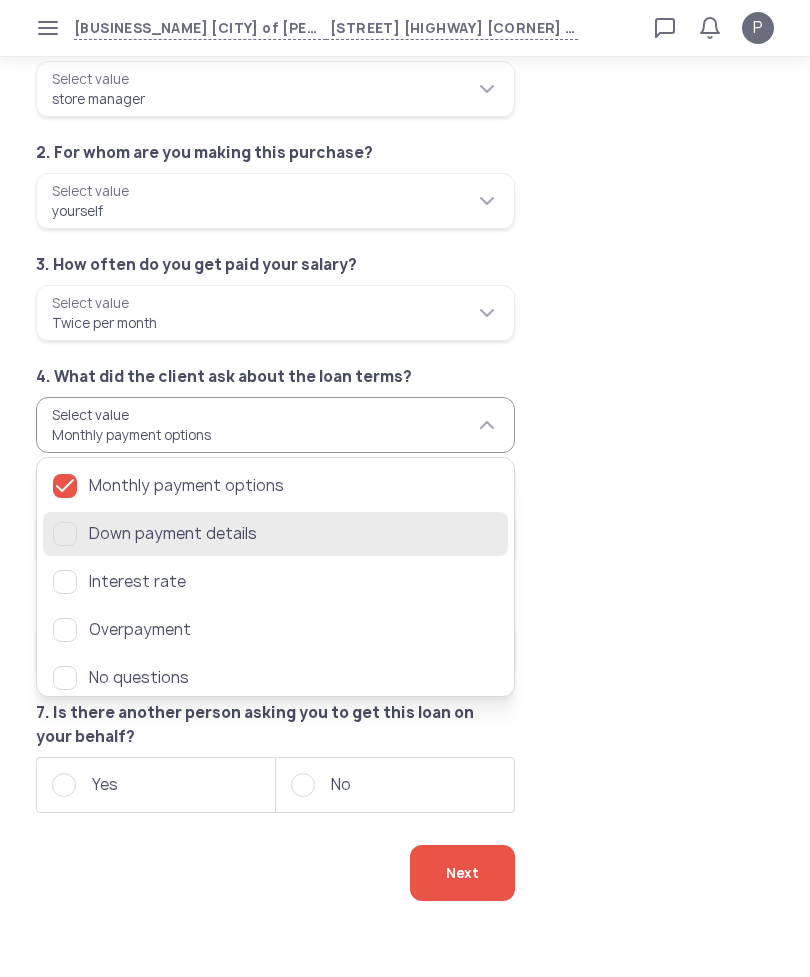click on "Down payment details" 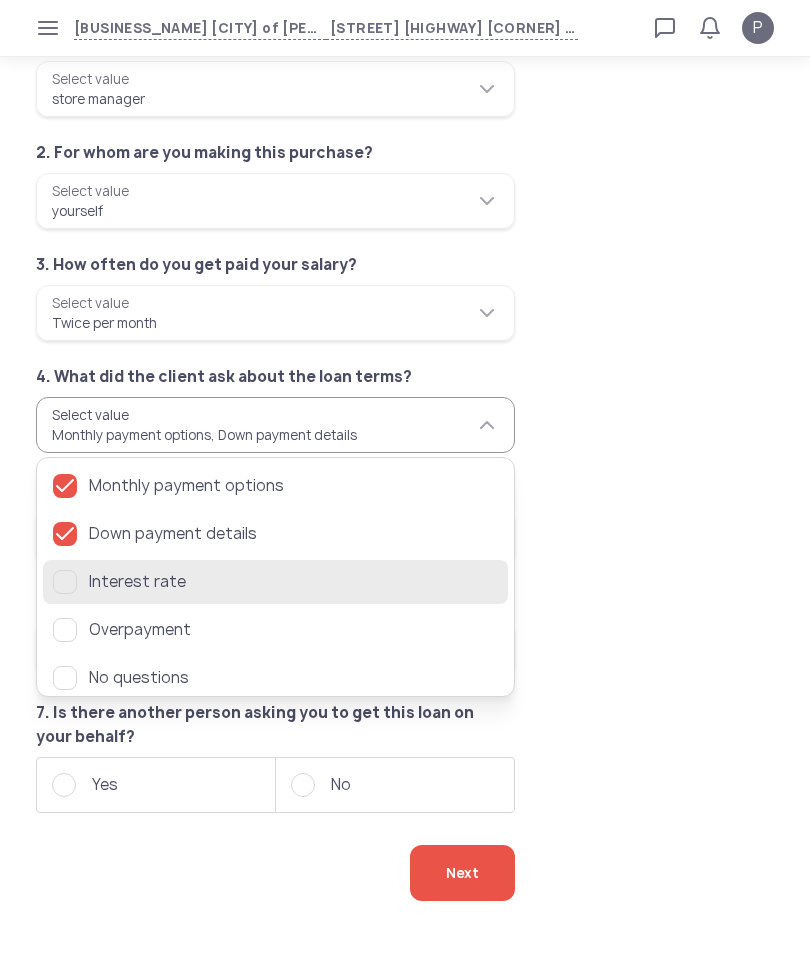 click on "Interest rate" 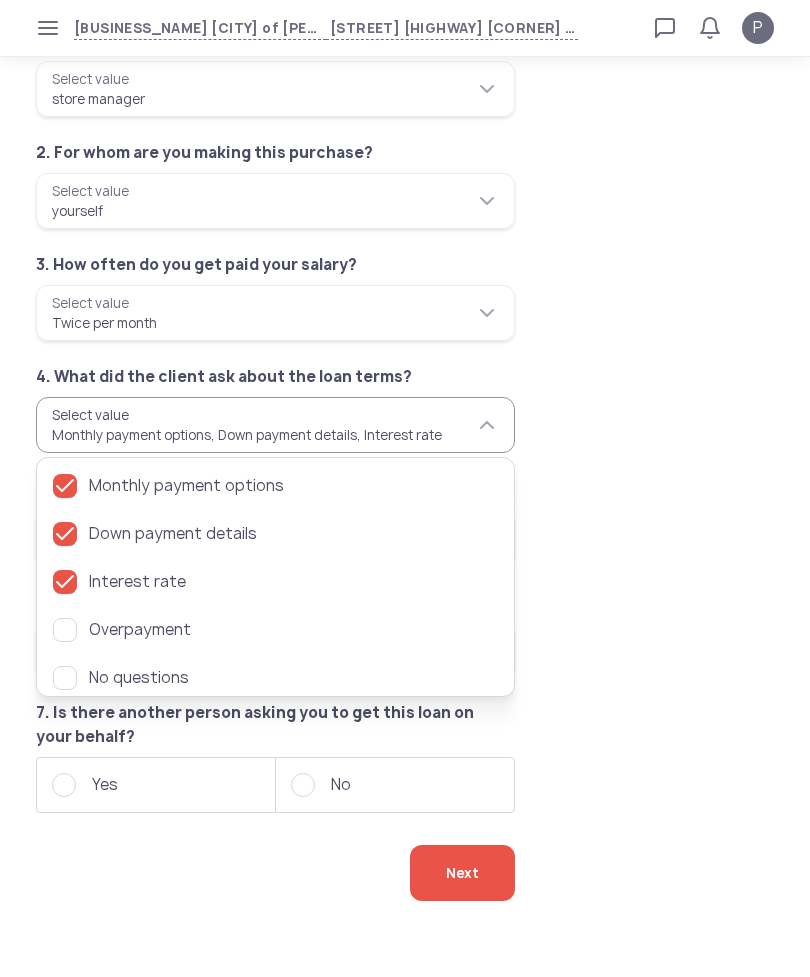 click on "**********" 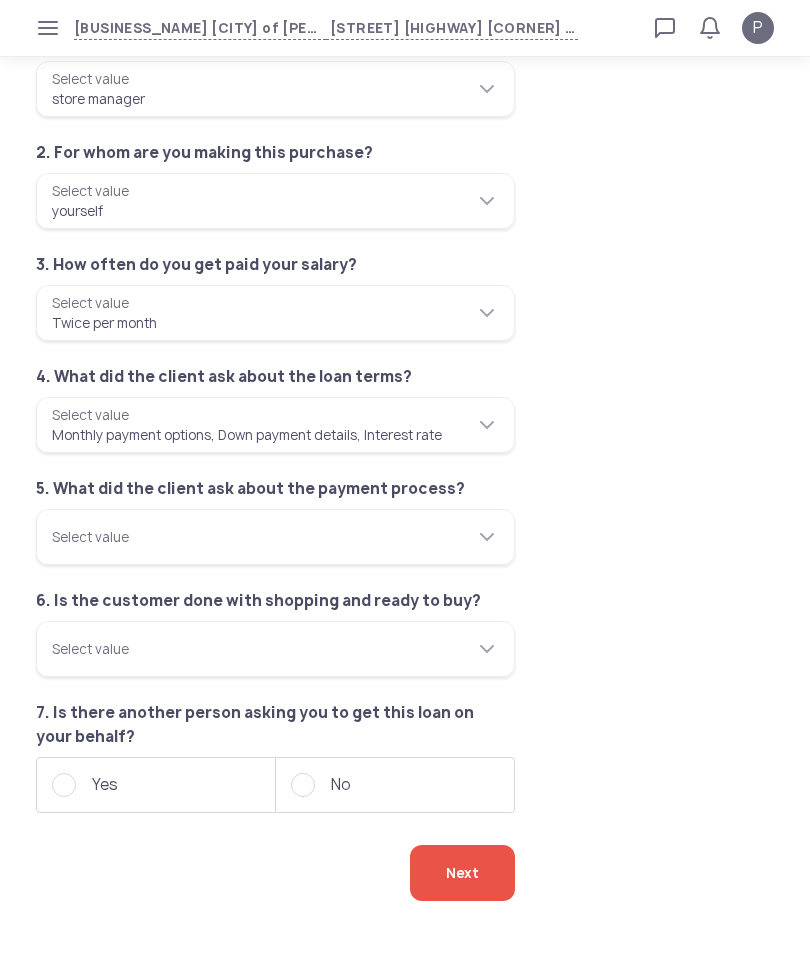 click 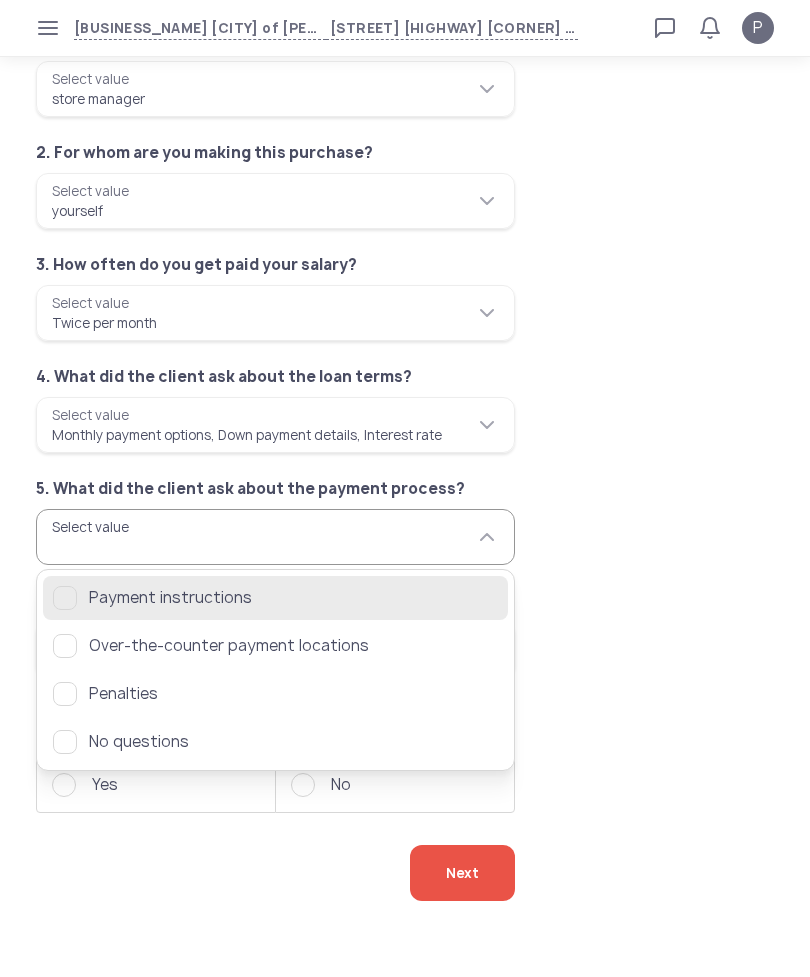 click on "Payment instructions" 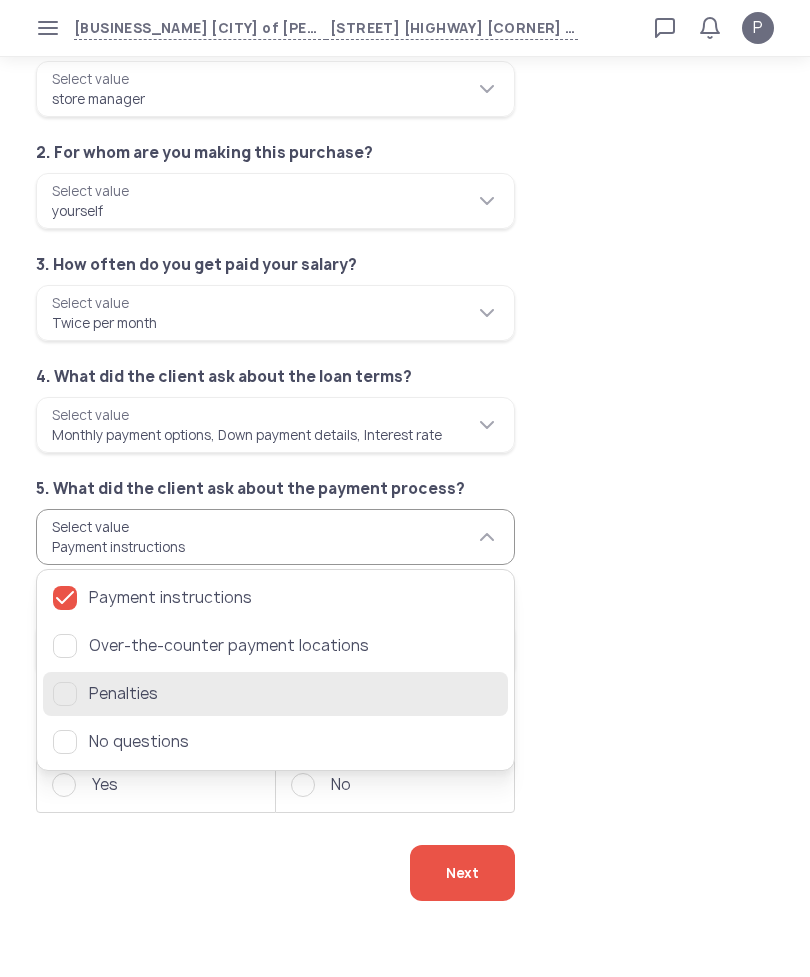 click on "Penalties" 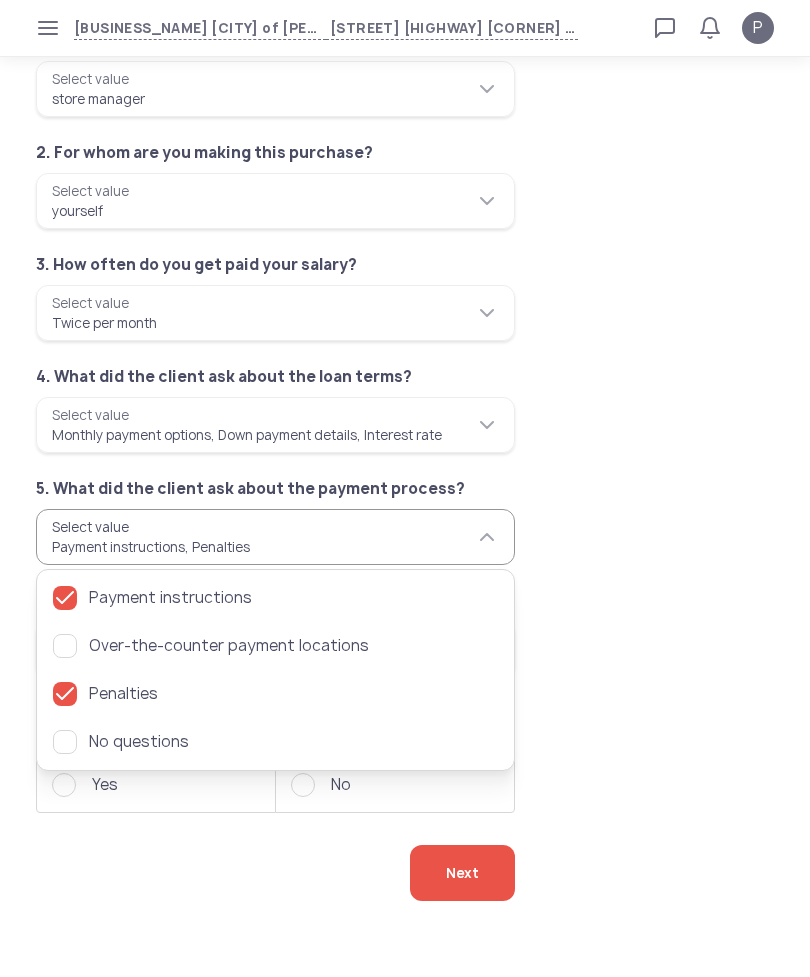 click on "**********" 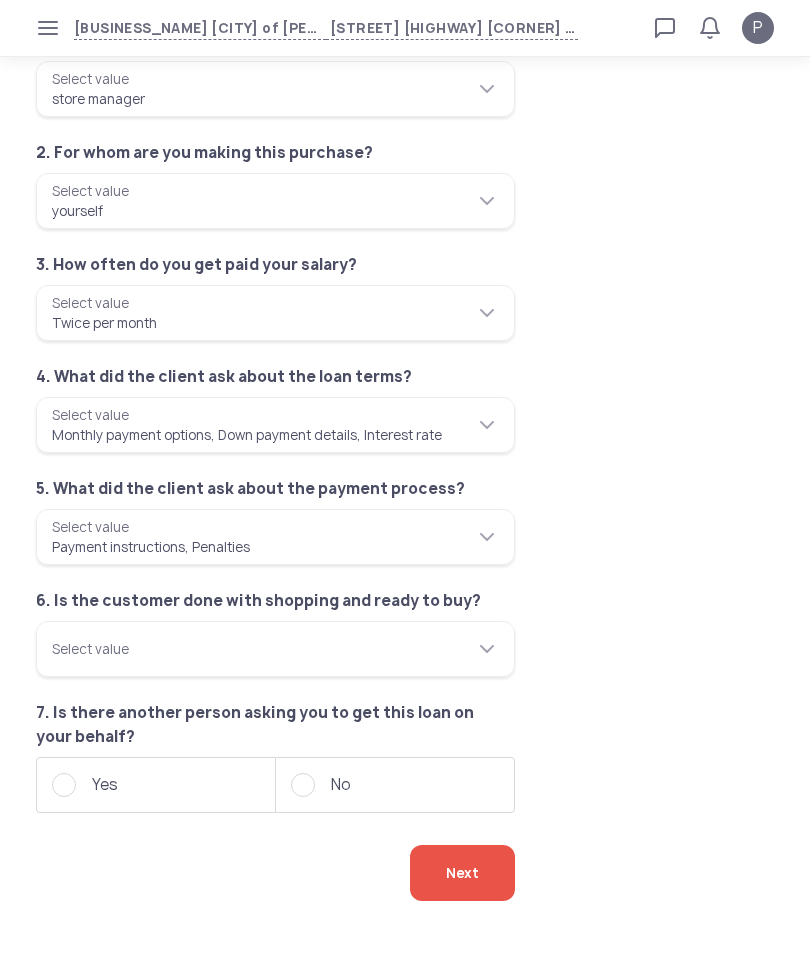 click on "Select value" at bounding box center [275, 649] 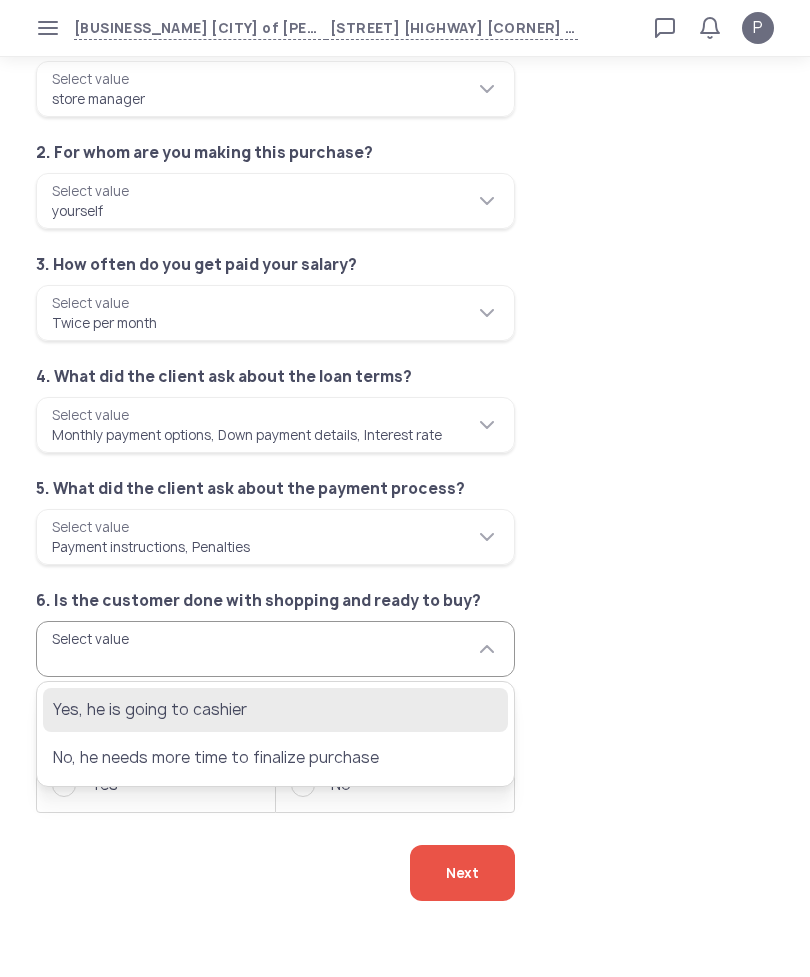 click on "Yes, he is going to cashier" 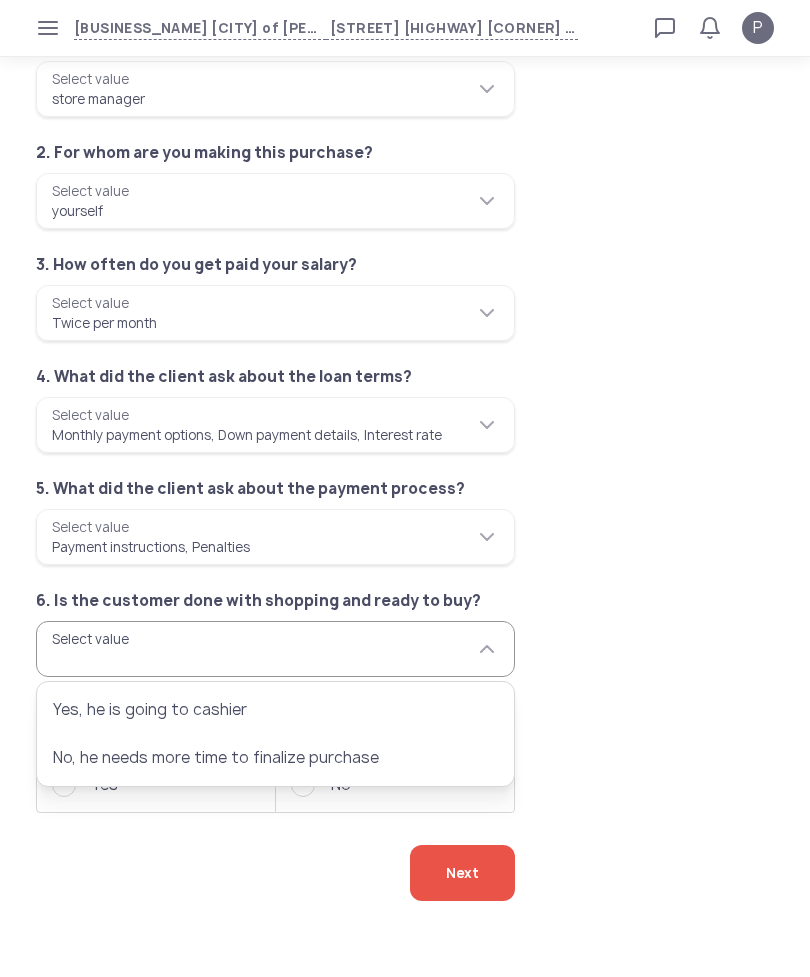 type on "**********" 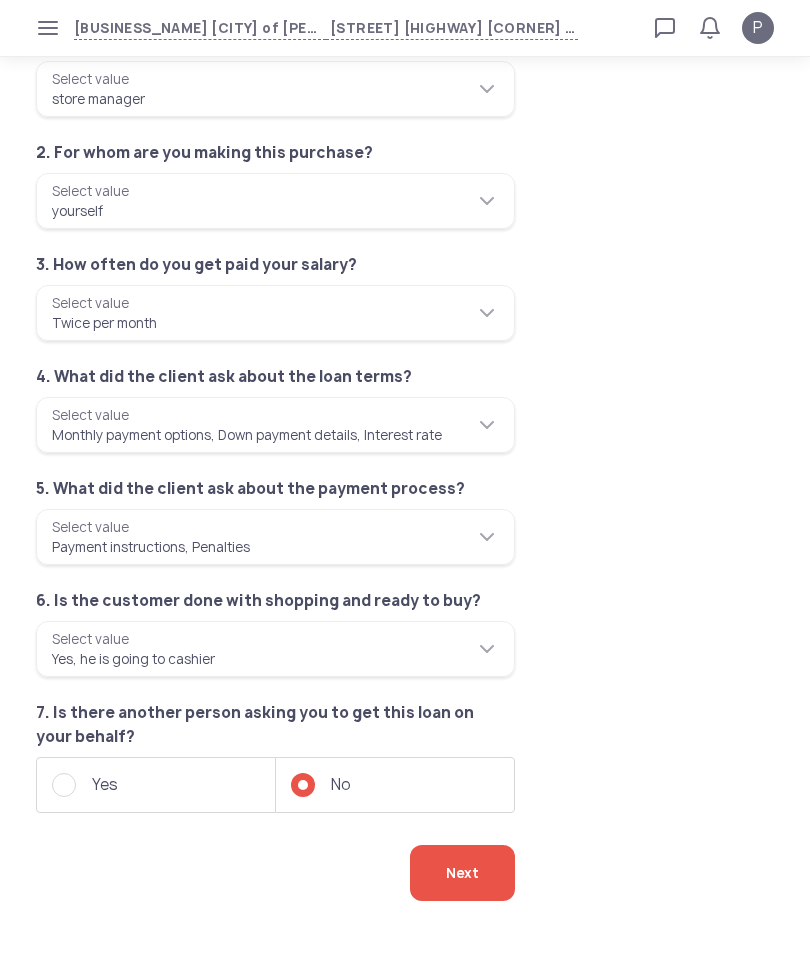click on "Next" 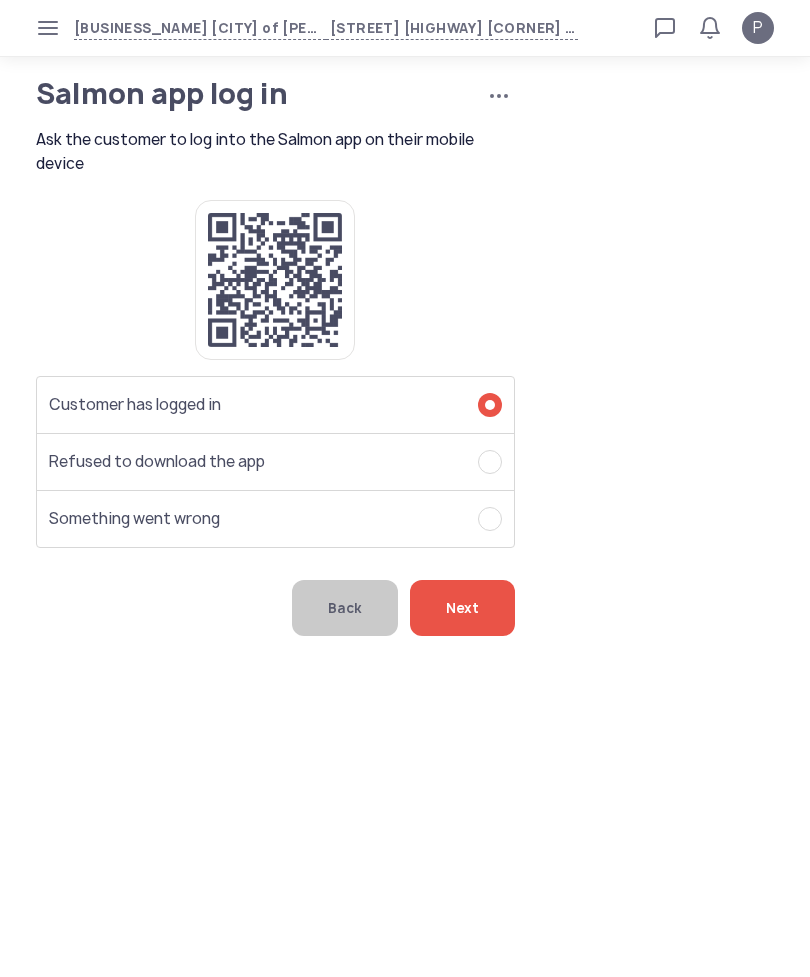 scroll, scrollTop: 0, scrollLeft: 0, axis: both 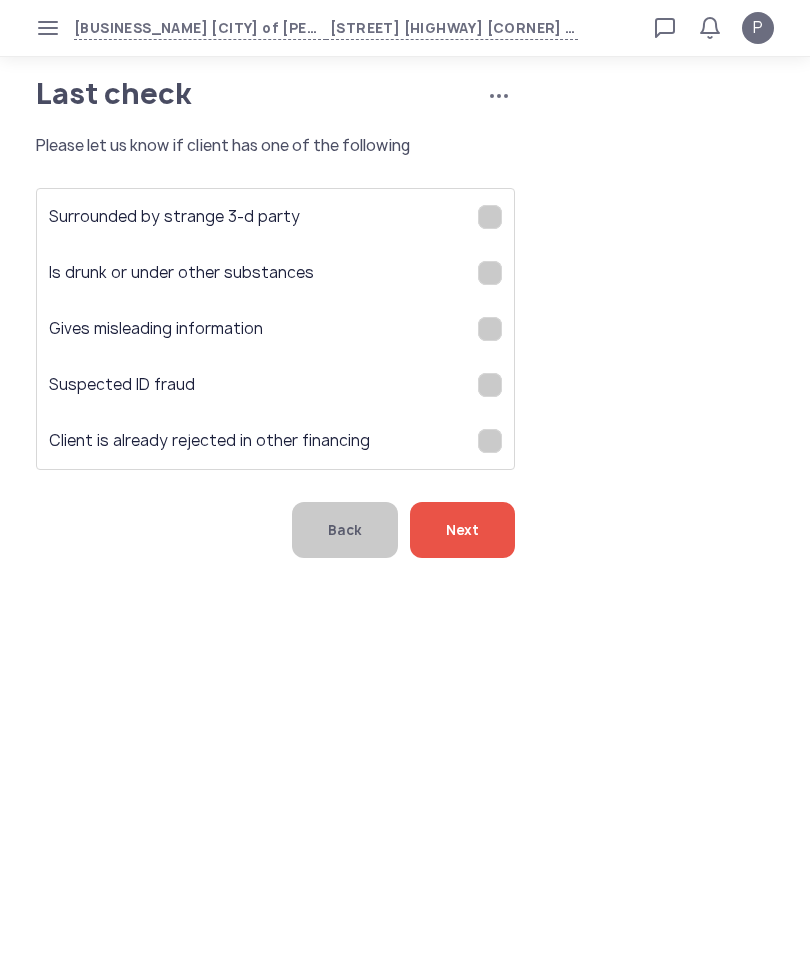 click on "Next" 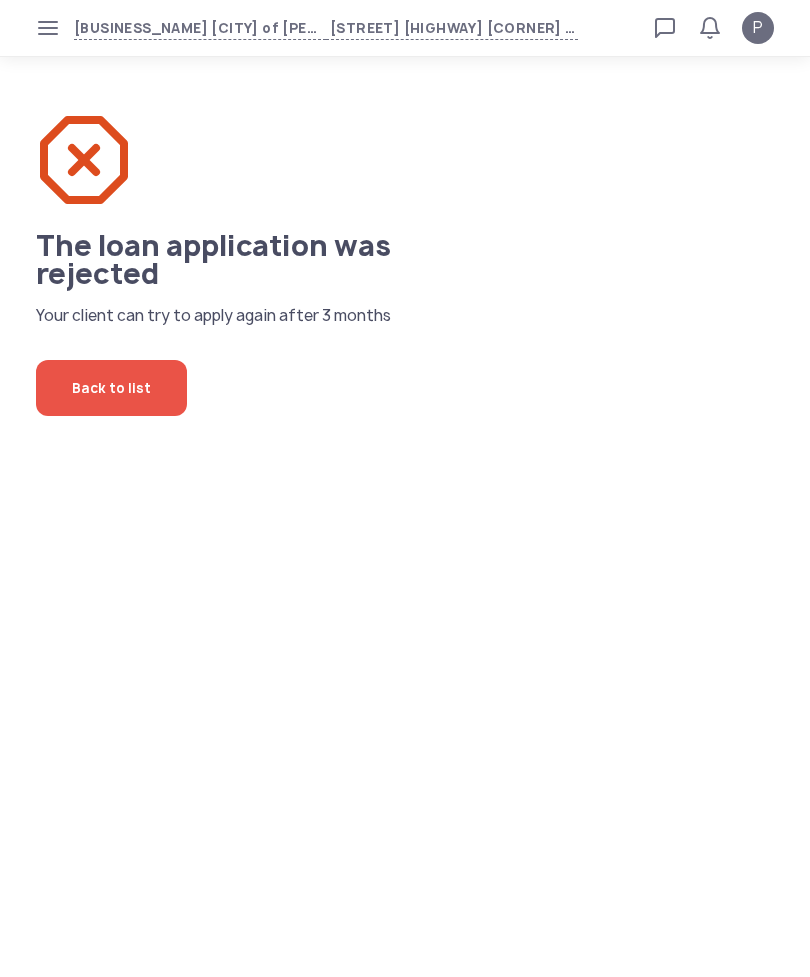 click 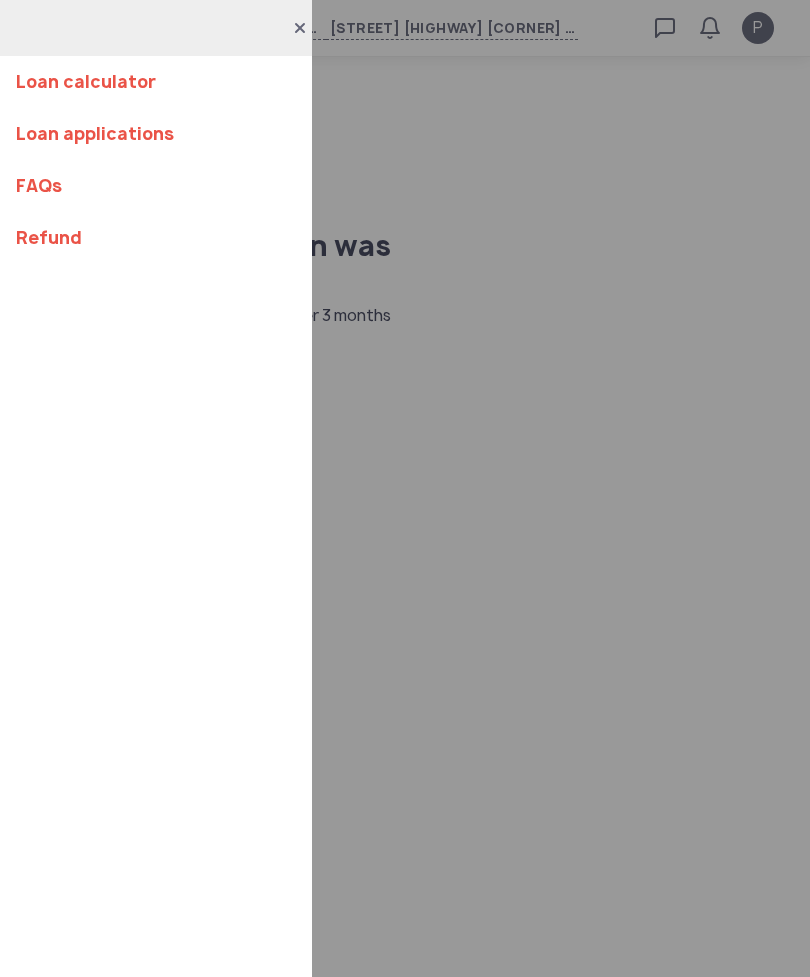 click on "Loan applications" 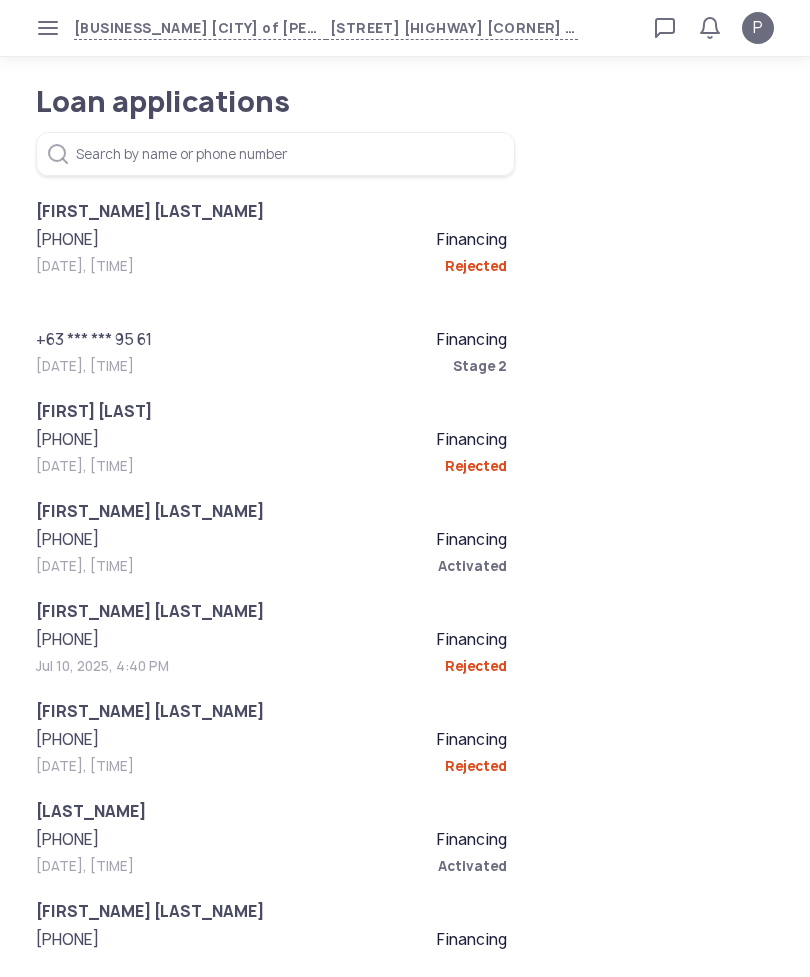 click on "Stage 2" 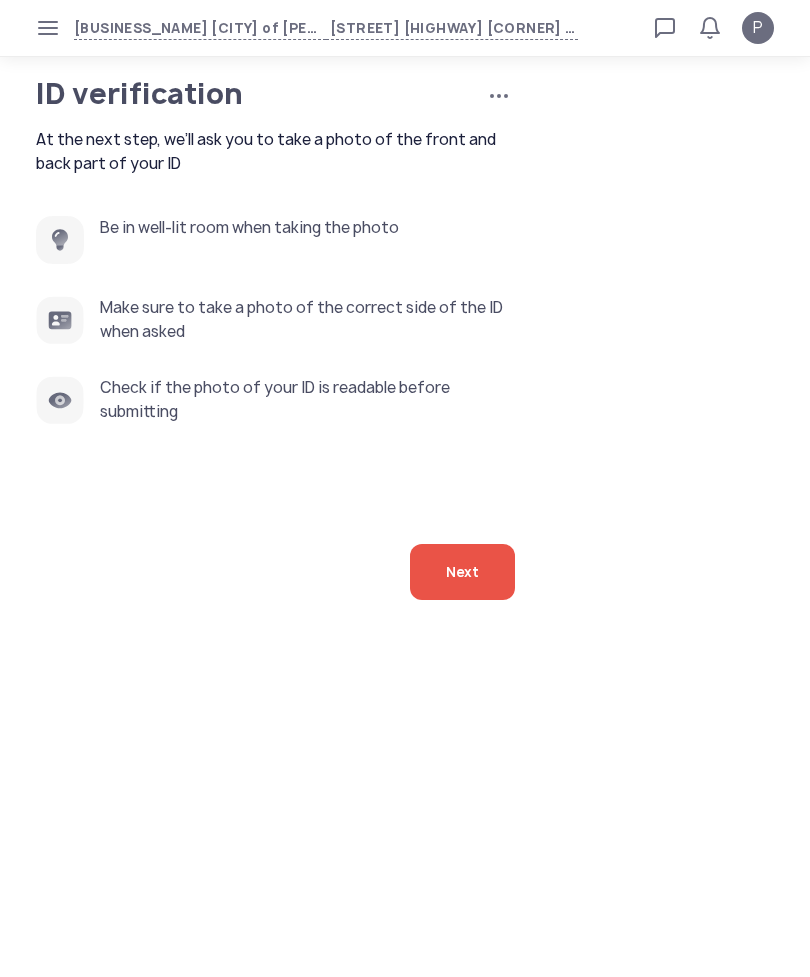 click on "Next" 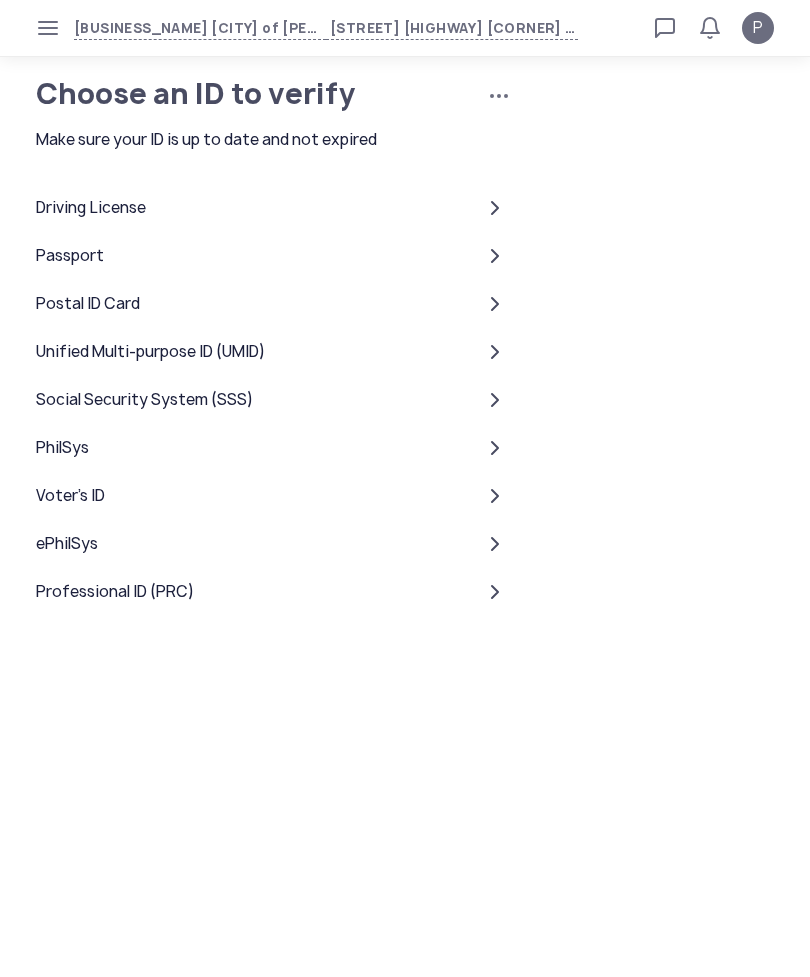 click on "[BUSINESS_NAME] [CITY] of [PERSON] [HIGHWAY] [CORNER] [WHARF], [NEIGHBORHOOD], [CITY] of [PERSON], [PROVINCE], [REGION], [COUNTRY] [LOAN_CALCULATOR] [LOAN_APPLICATIONS] [REFUND] [CHOOSE_ID] [SAVE_EXIT] [CANCEL_APPLICATION] [MAKE_SURE_ID] [VERIFIED_AGENT] [FULL_NAME] [TELEPHONE_NUMBER] [EMAIL] [LOG_OUT] [CHOOSE_ID] [SAVE_EXIT] [CANCEL_APPLICATION] [MAKE_SURE_ID] [DRIVING_LICENSE] [PASSPORT] [POSTAL_ID_CARD] [UNIFIED_MULTI_PURPOSE_ID] [SOCIAL_SECURITY_SYSTEM] [PHIL_SYS] [VOTER_S_ID] [E_PHIL_SYS] [PROFESSIONAL_ID]" at bounding box center (405, 488) 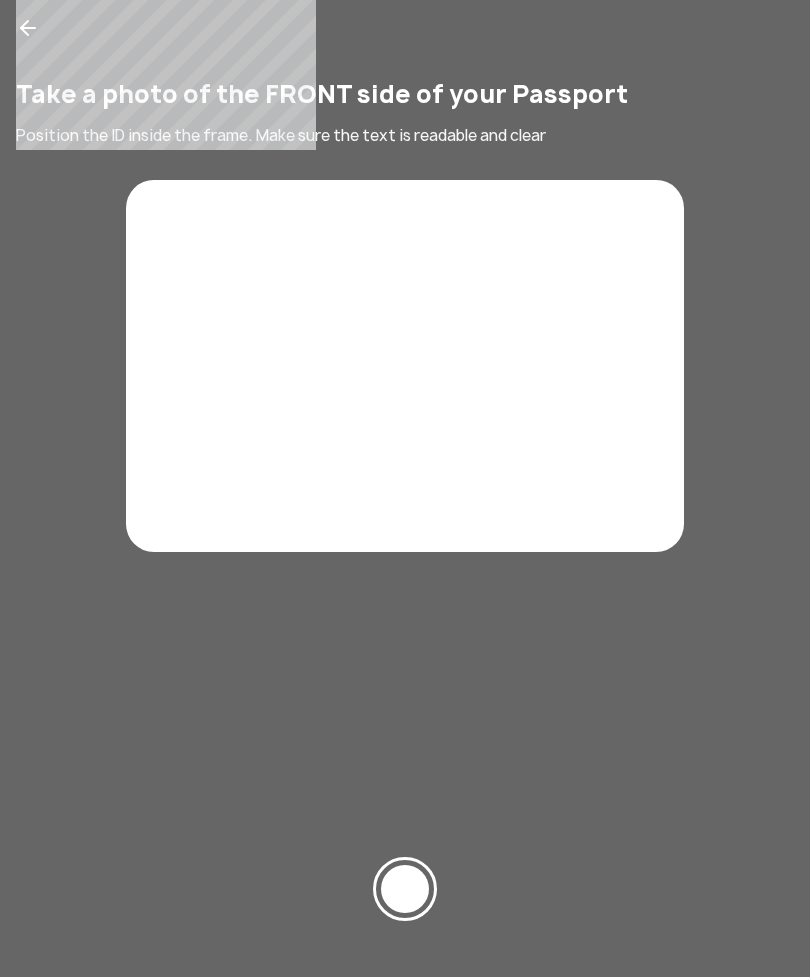 click 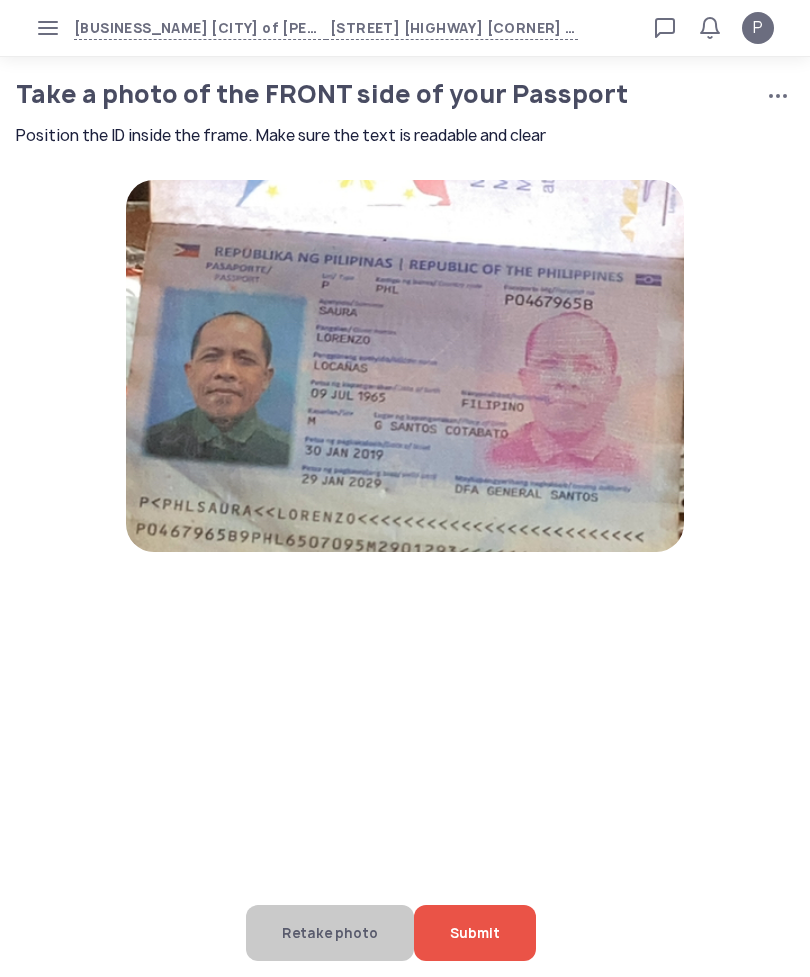 click 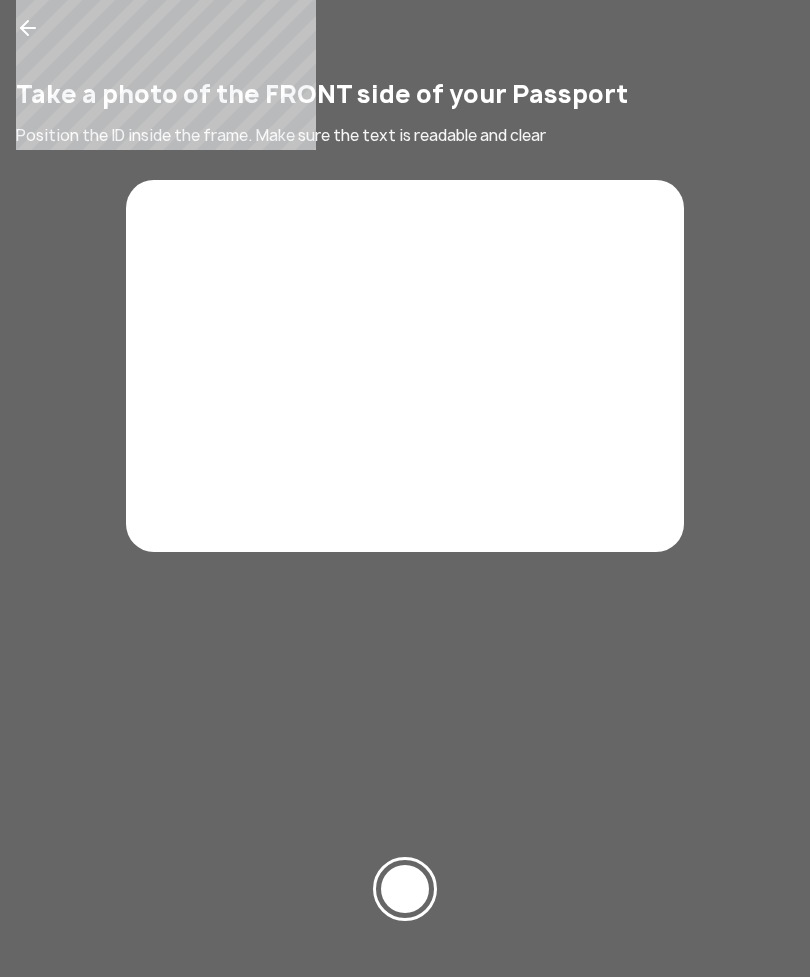 click 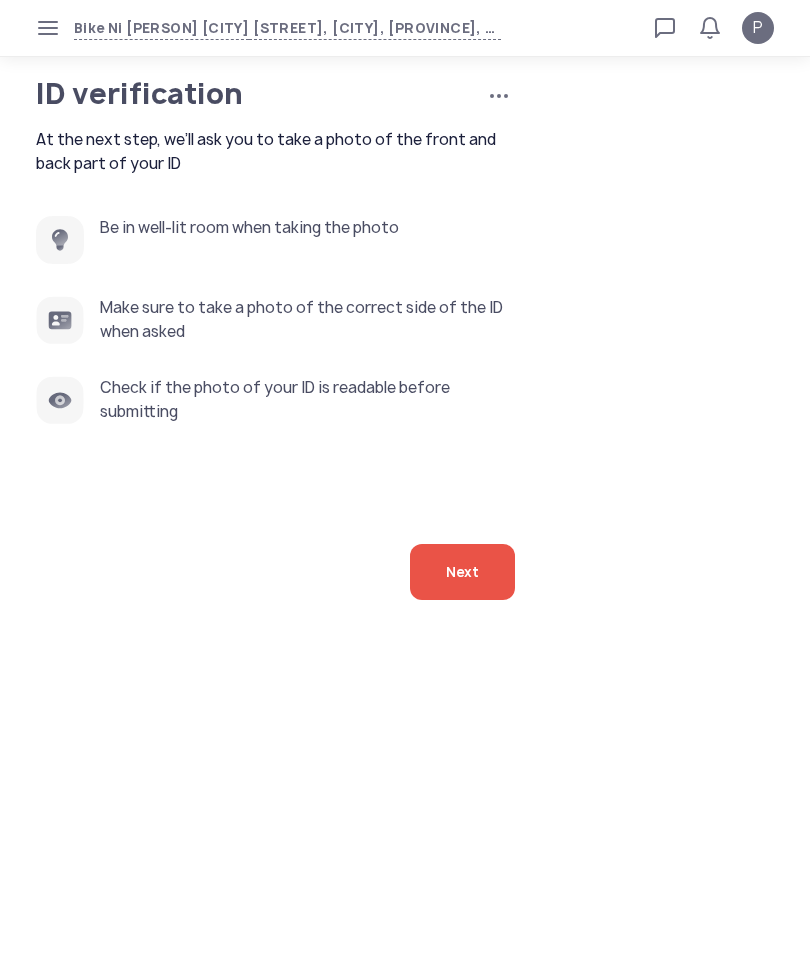 click on "Next" 